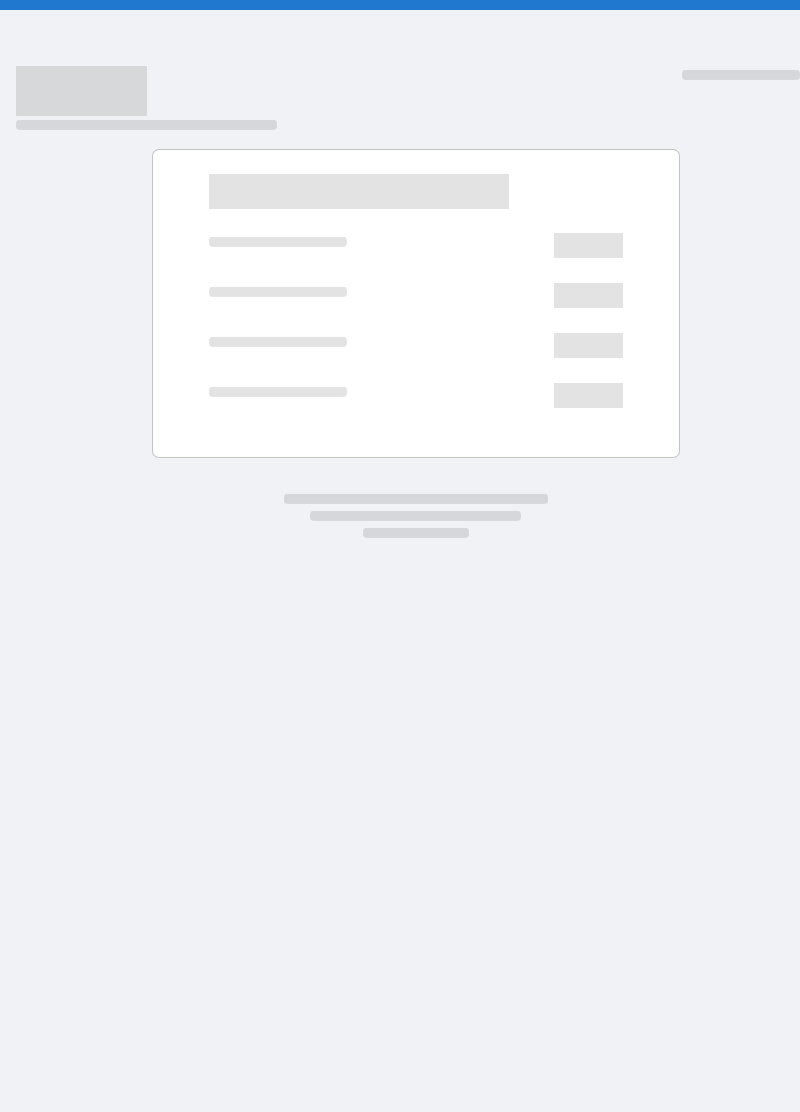 scroll, scrollTop: 0, scrollLeft: 0, axis: both 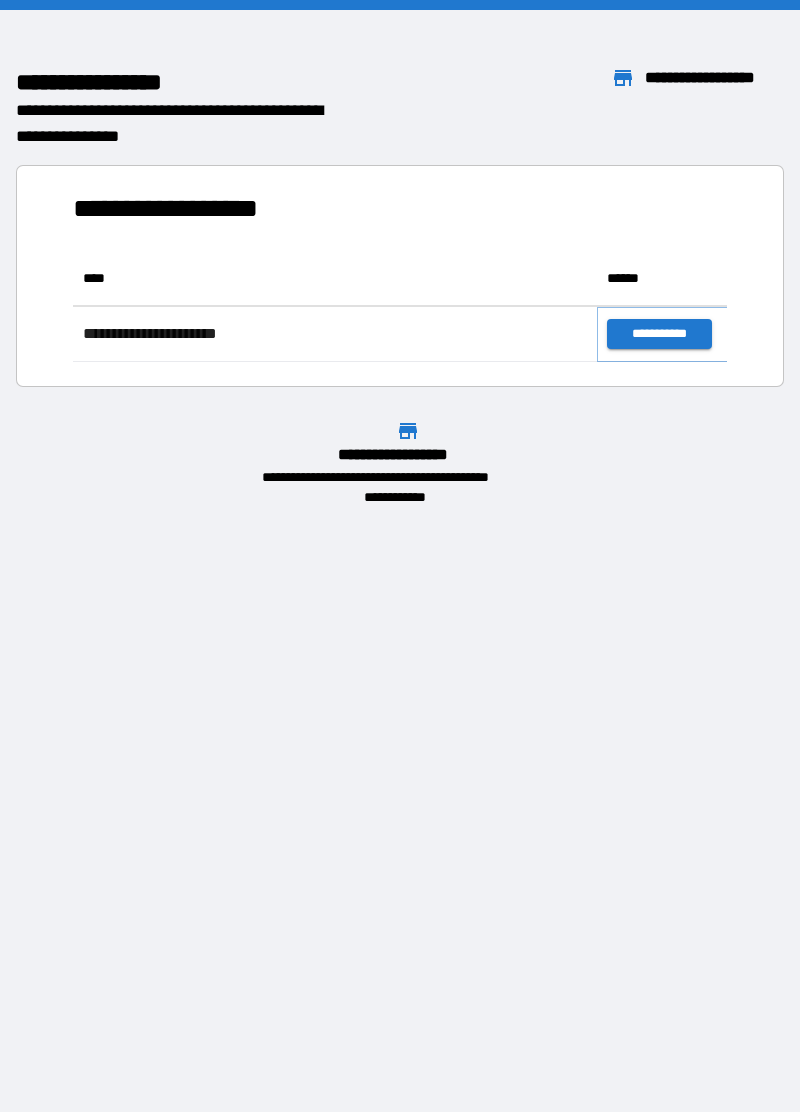 click on "**********" at bounding box center (659, 334) 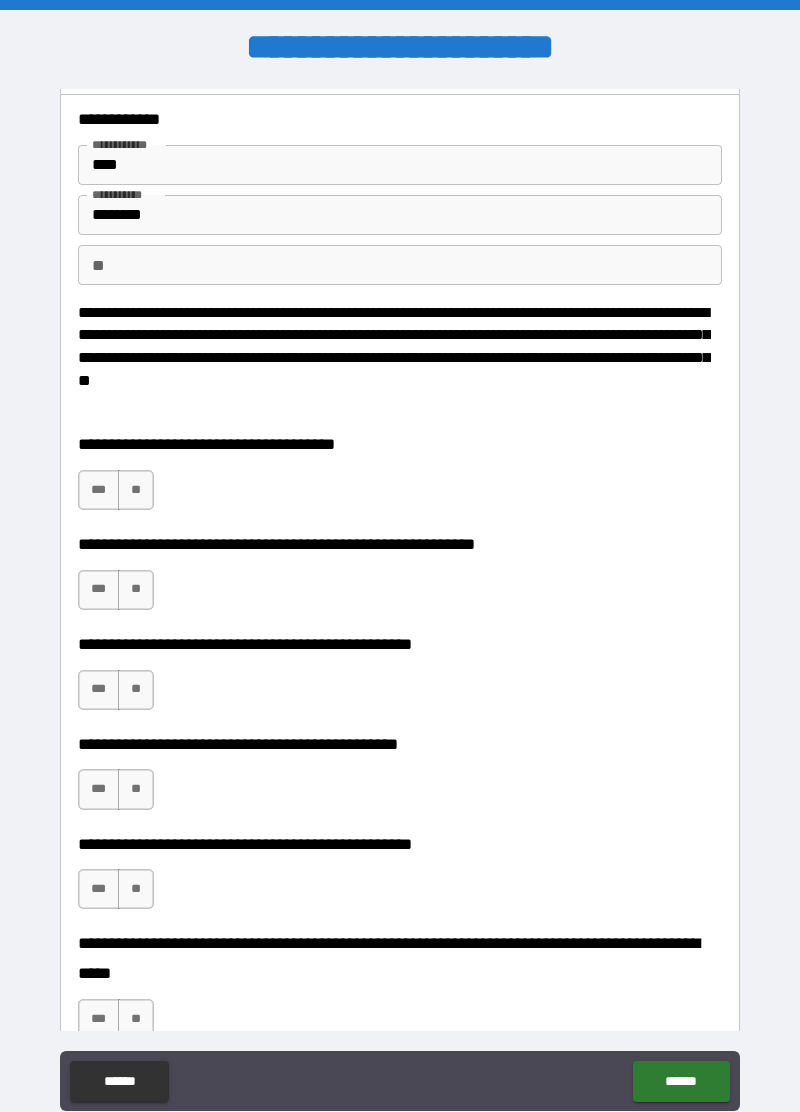 scroll, scrollTop: 39, scrollLeft: 0, axis: vertical 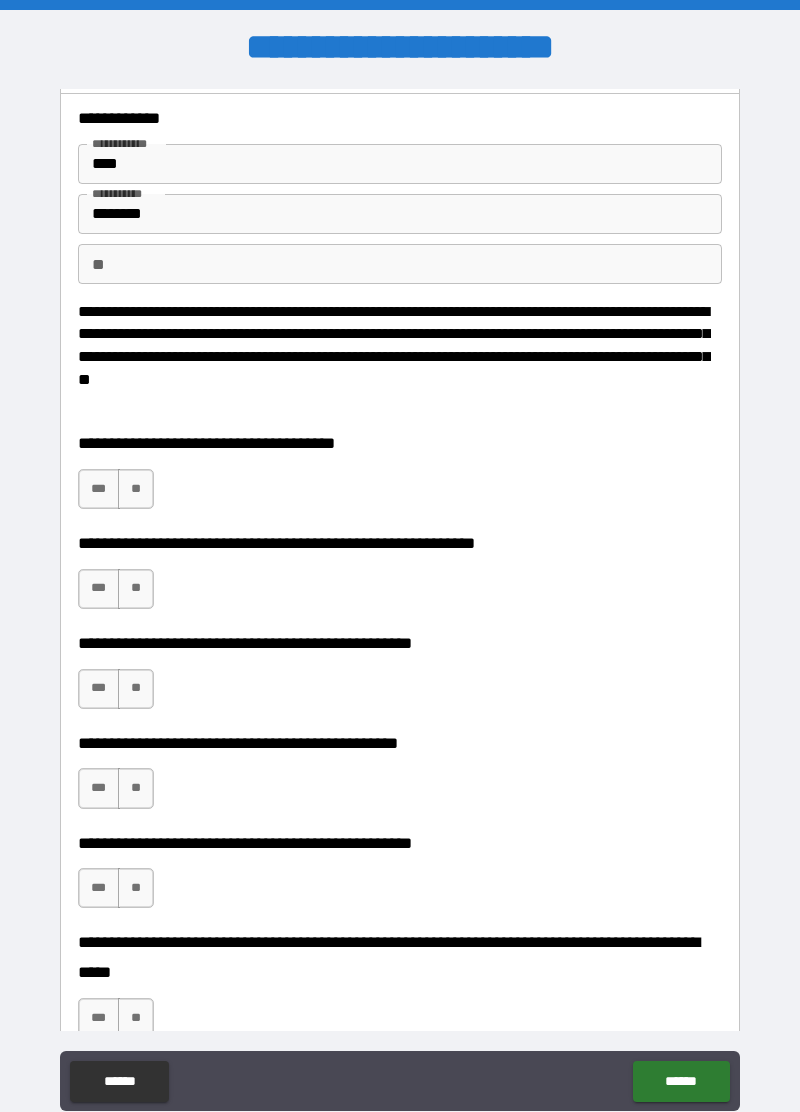 click on "**" at bounding box center (136, 489) 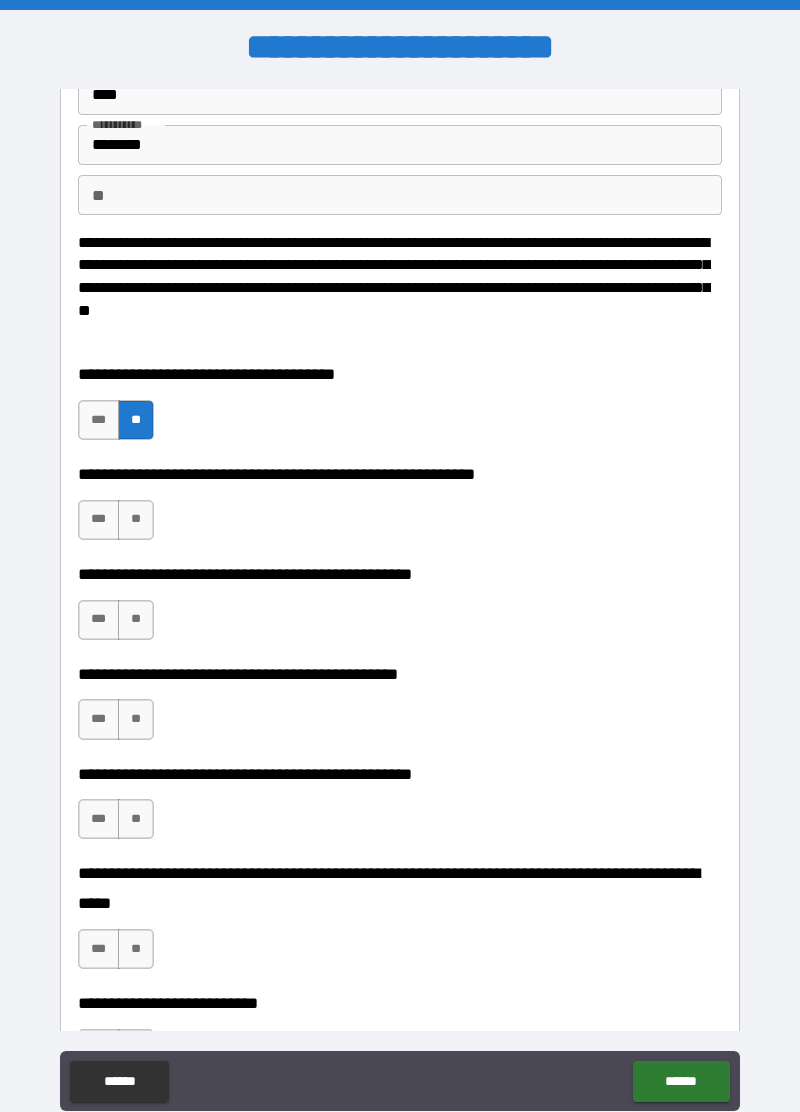 scroll, scrollTop: 124, scrollLeft: 0, axis: vertical 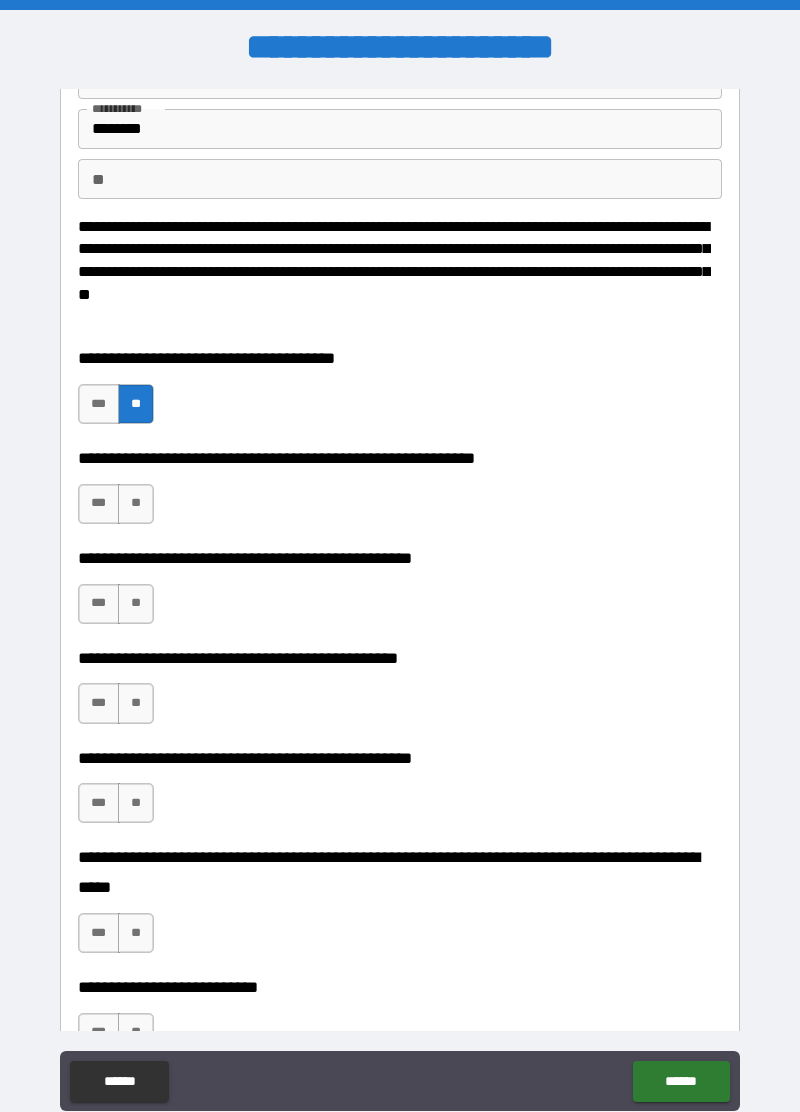 click on "**" at bounding box center [136, 504] 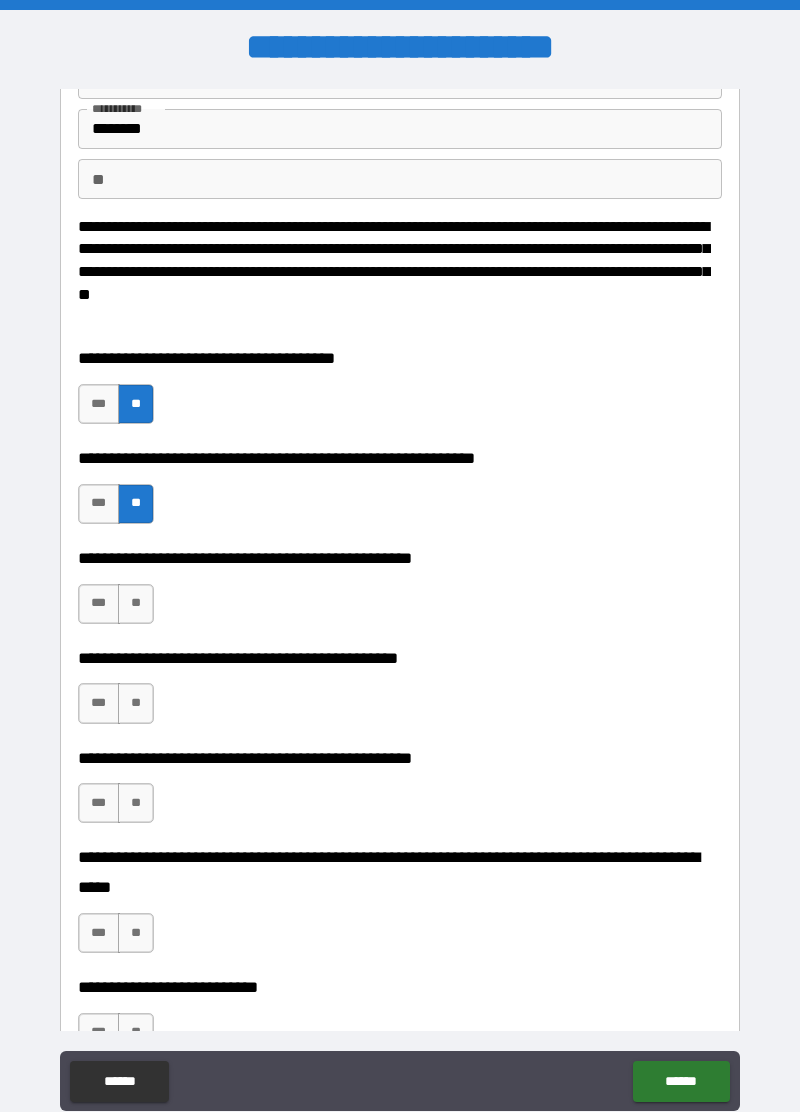 click on "**" at bounding box center [136, 504] 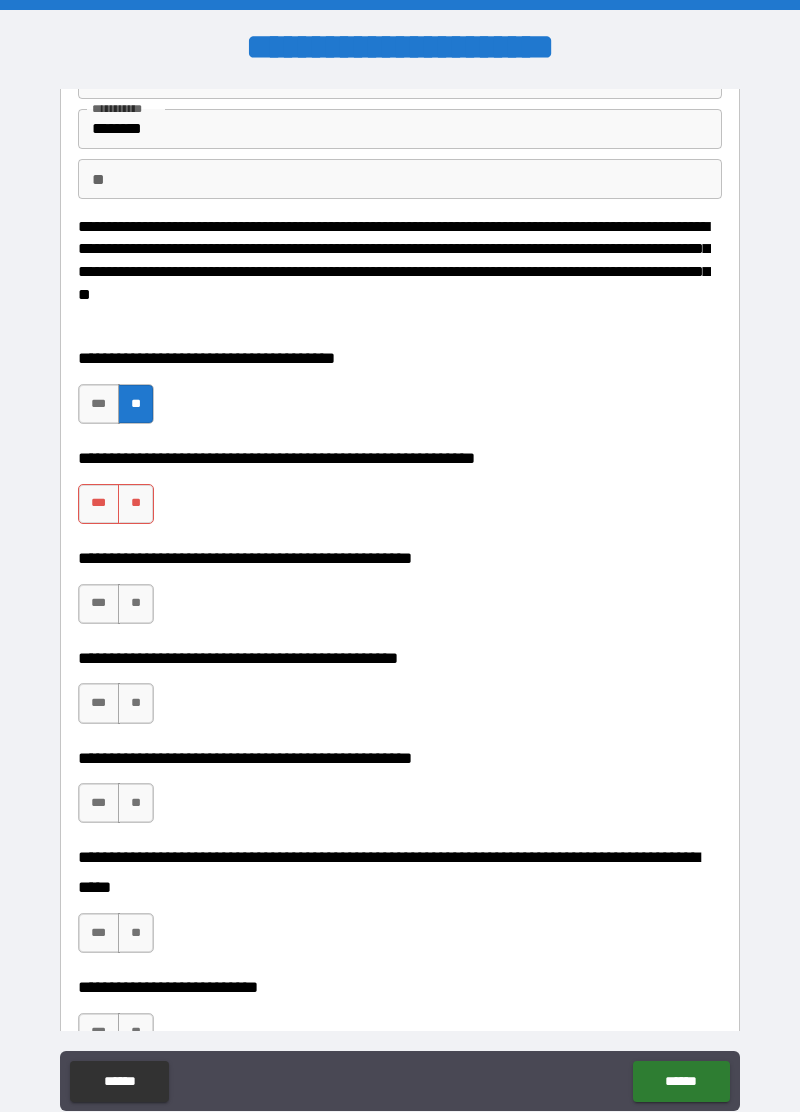 click on "**" at bounding box center [136, 504] 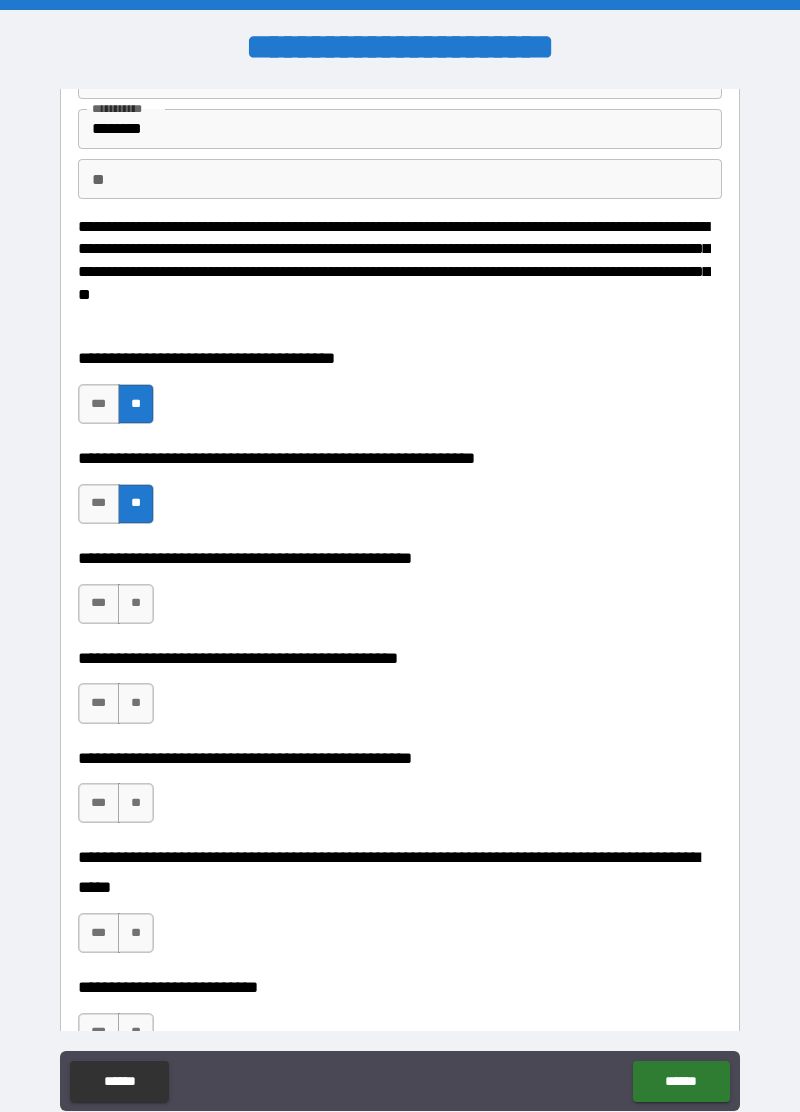click on "**" at bounding box center [136, 604] 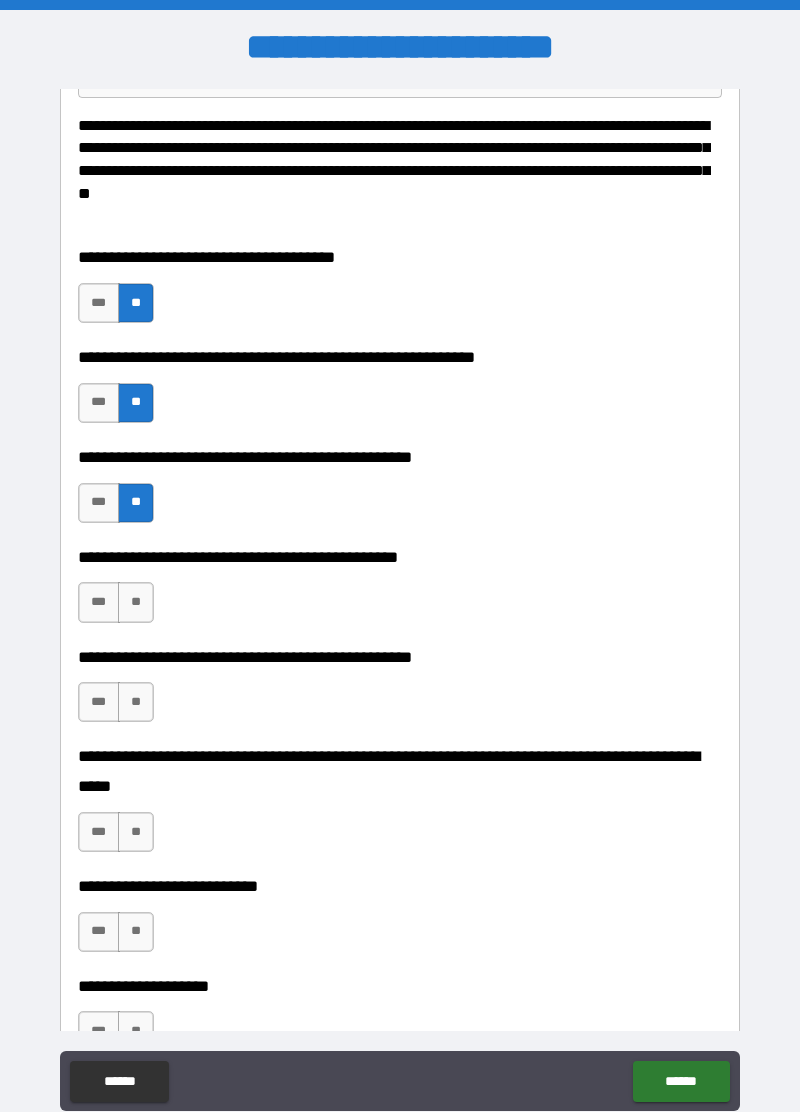 scroll, scrollTop: 226, scrollLeft: 0, axis: vertical 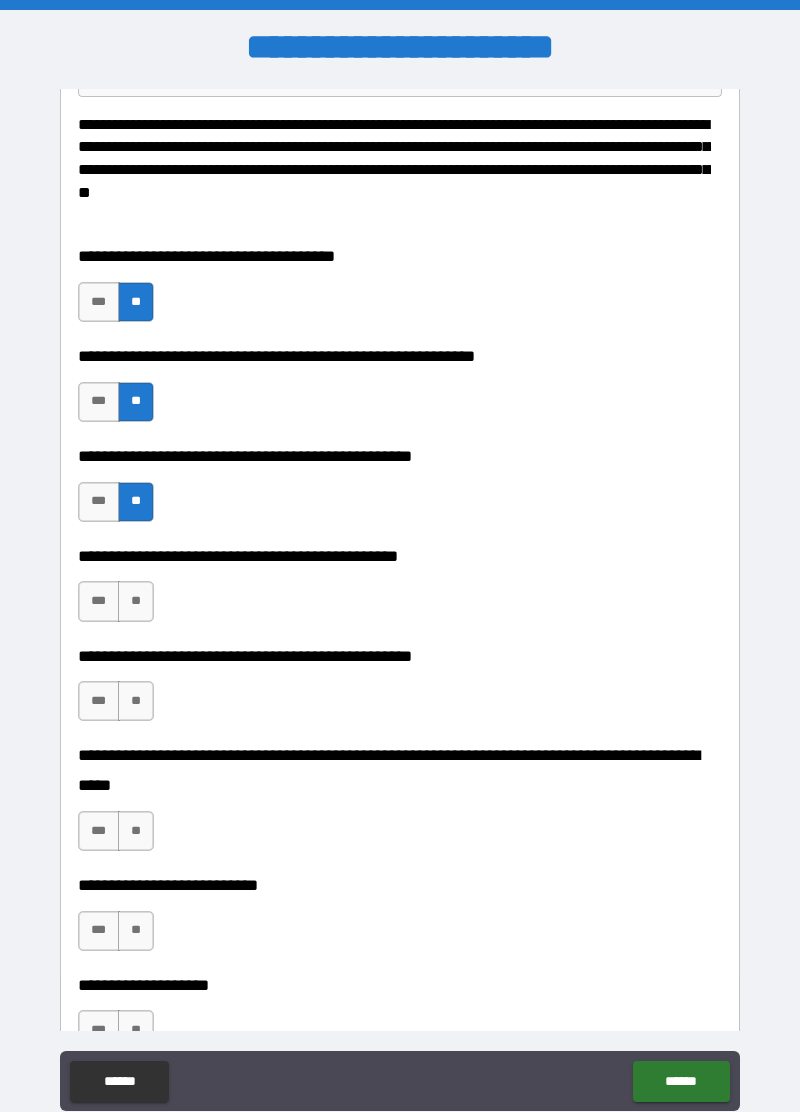 click on "**" at bounding box center (136, 601) 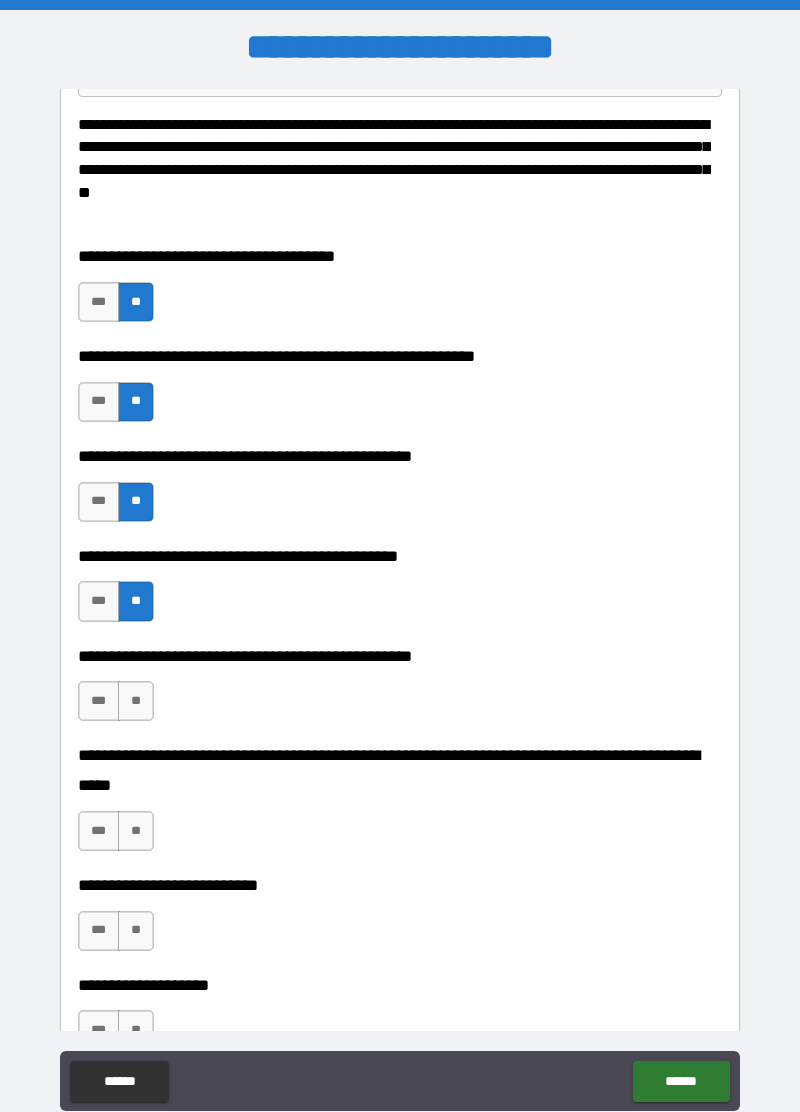click on "**********" at bounding box center (394, 771) 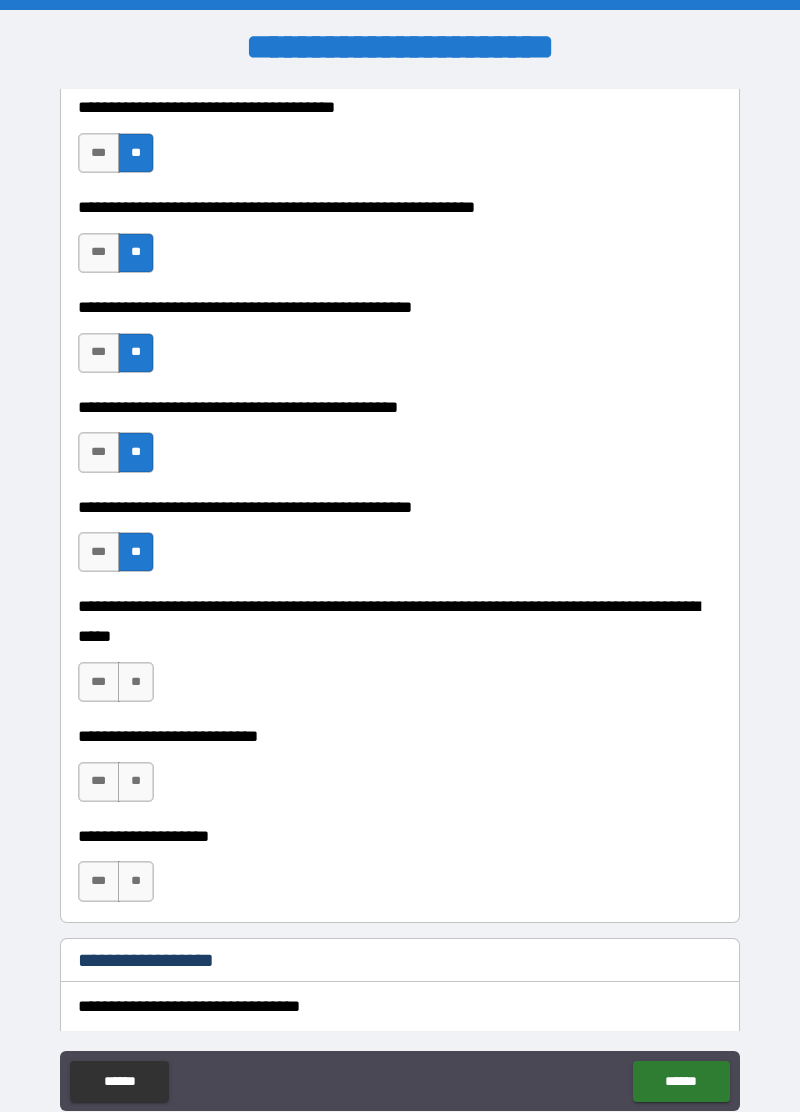 scroll, scrollTop: 377, scrollLeft: 0, axis: vertical 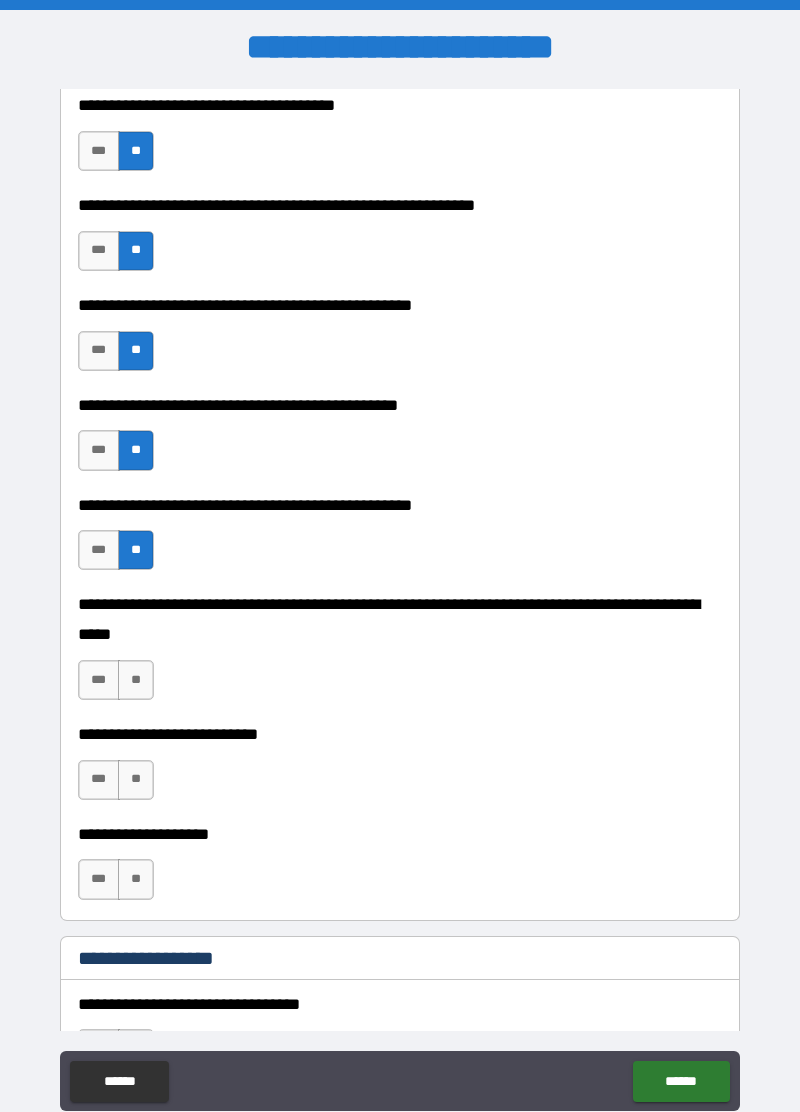 click on "**" at bounding box center [136, 680] 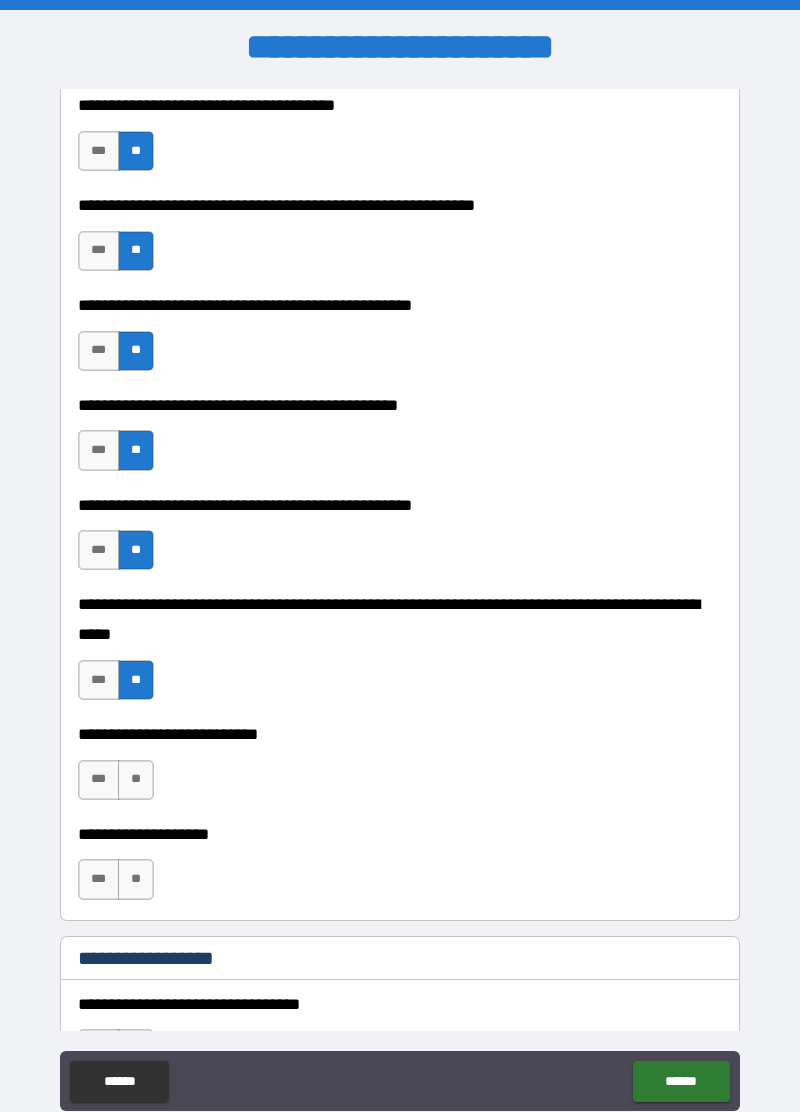 click on "**" at bounding box center [136, 780] 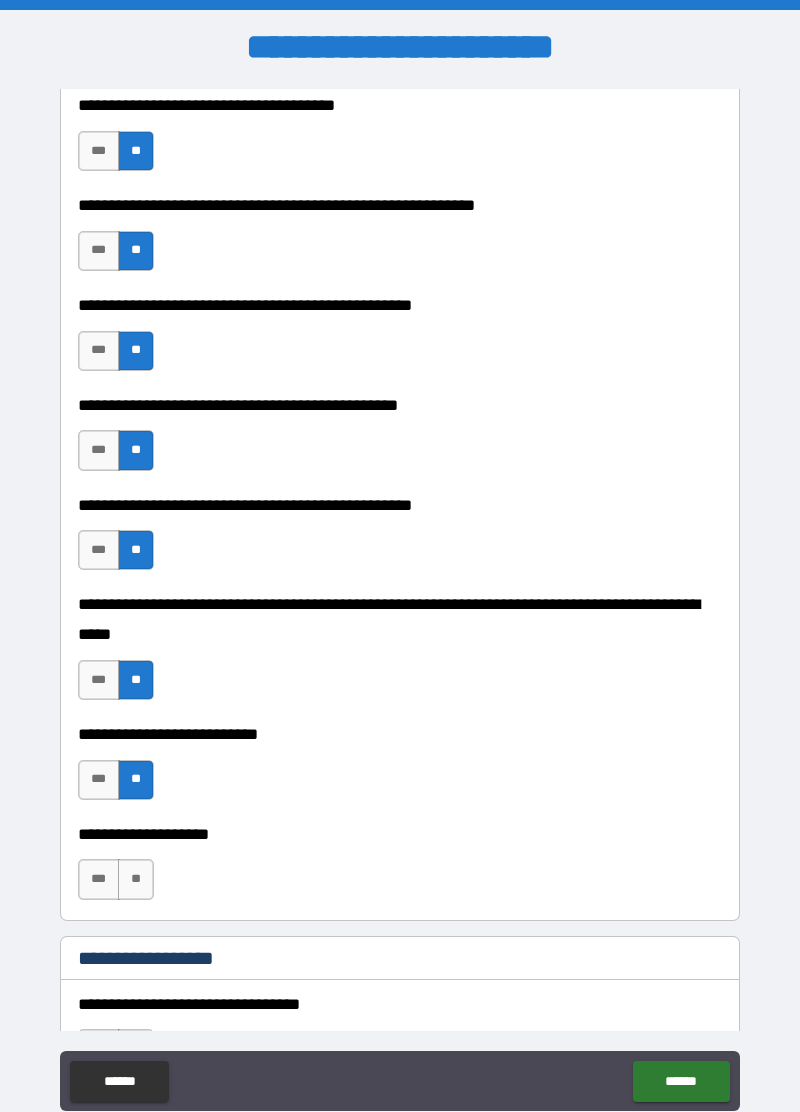 click on "**" at bounding box center [136, 879] 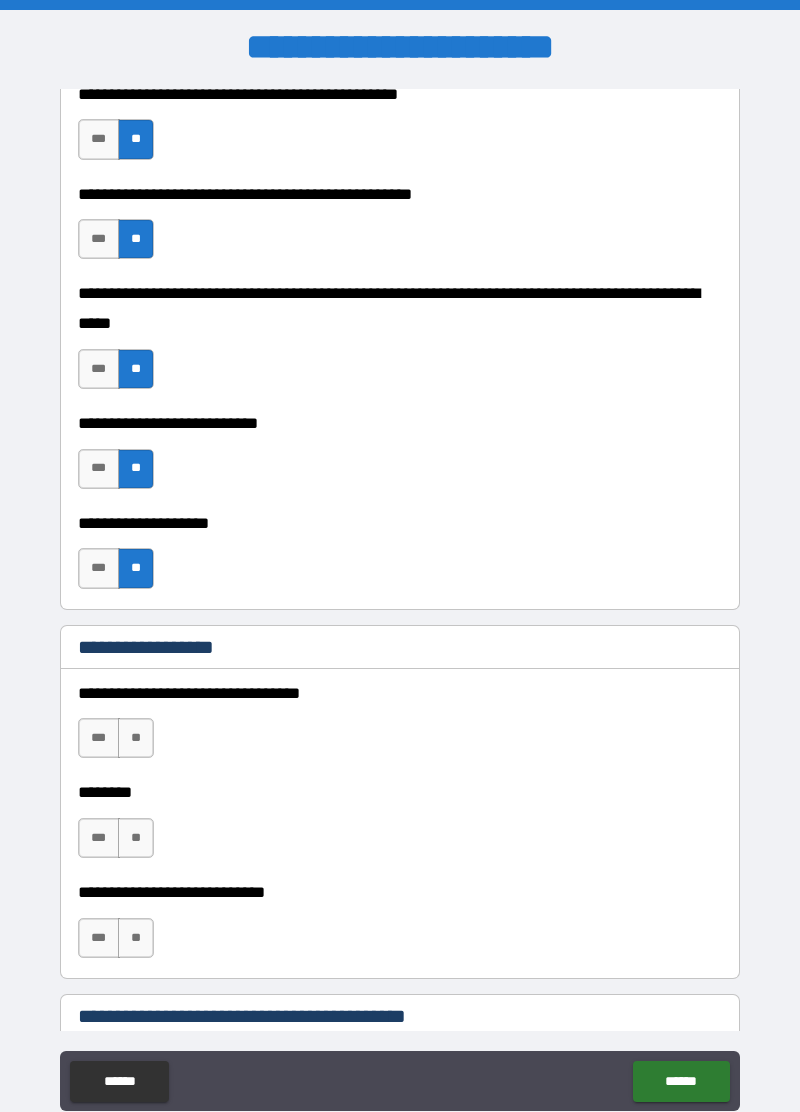 scroll, scrollTop: 722, scrollLeft: 0, axis: vertical 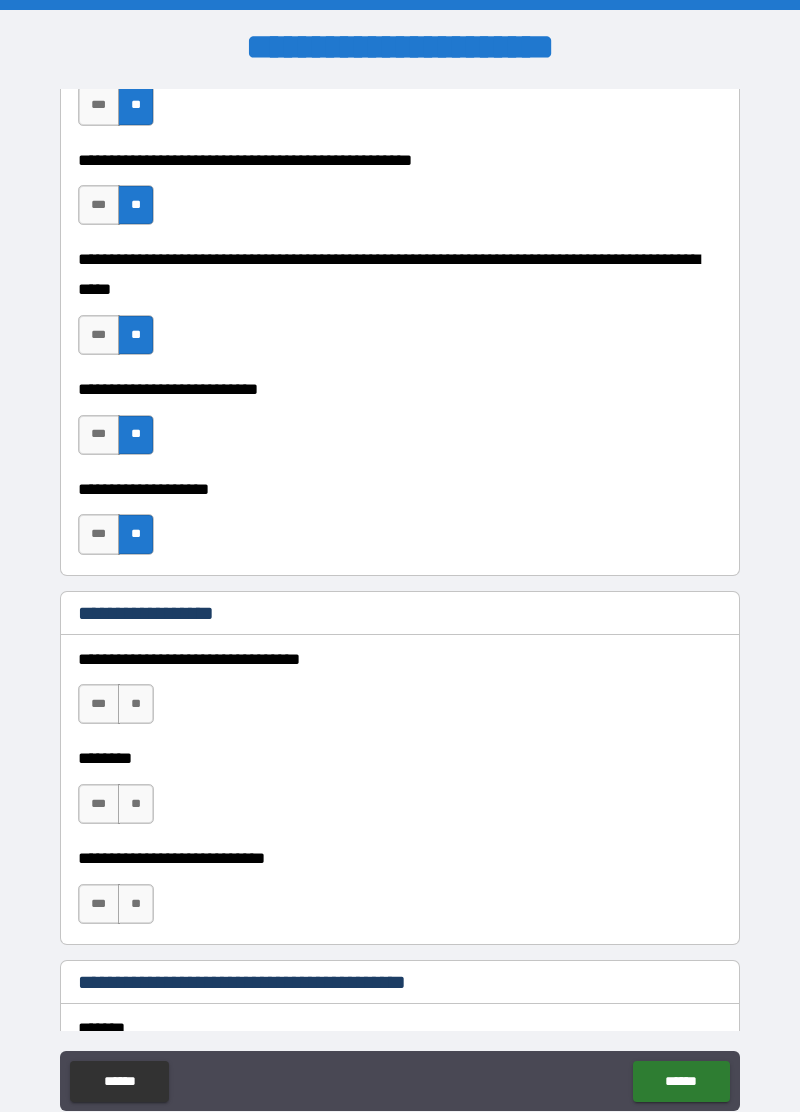 click on "**" at bounding box center (136, 704) 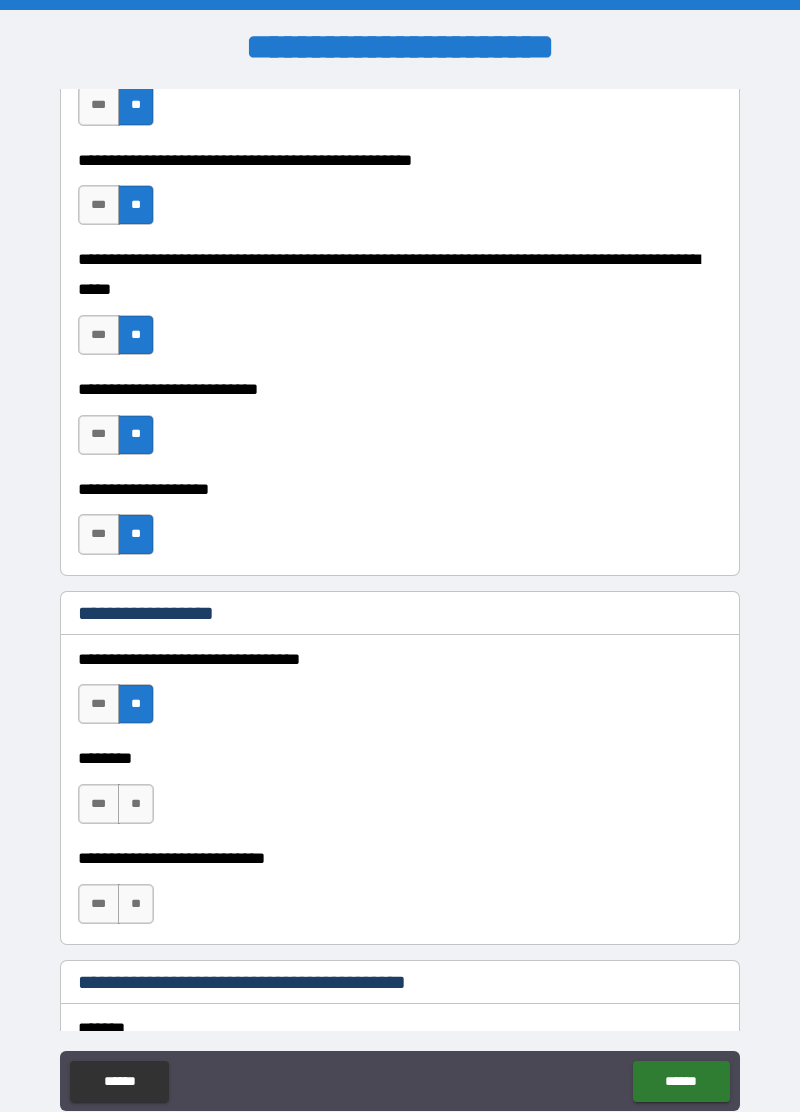 click on "**" at bounding box center (136, 804) 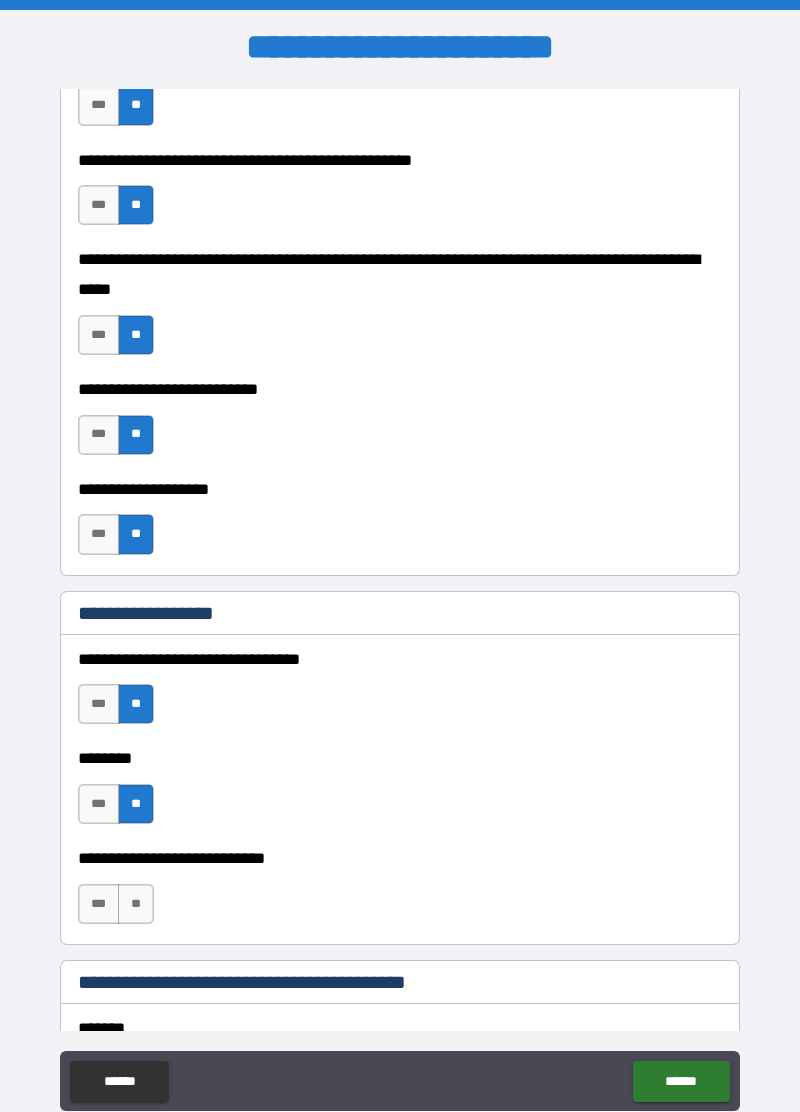 click on "**" at bounding box center (136, 904) 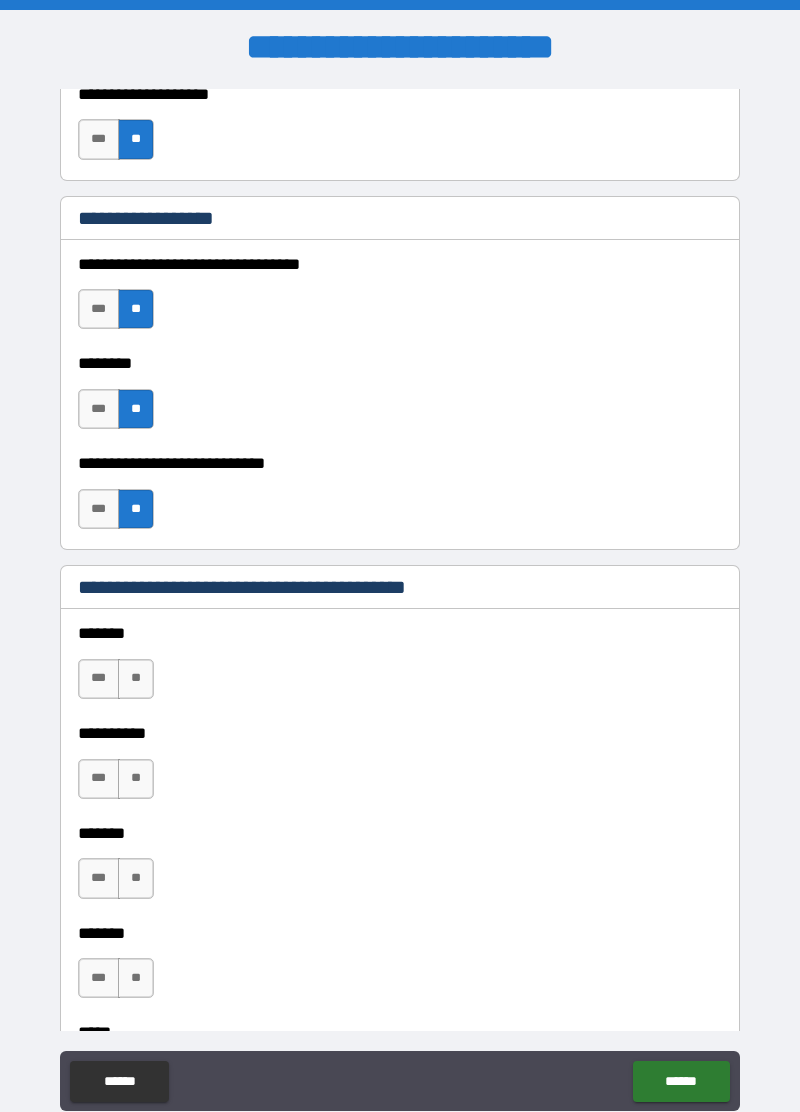 scroll, scrollTop: 1118, scrollLeft: 0, axis: vertical 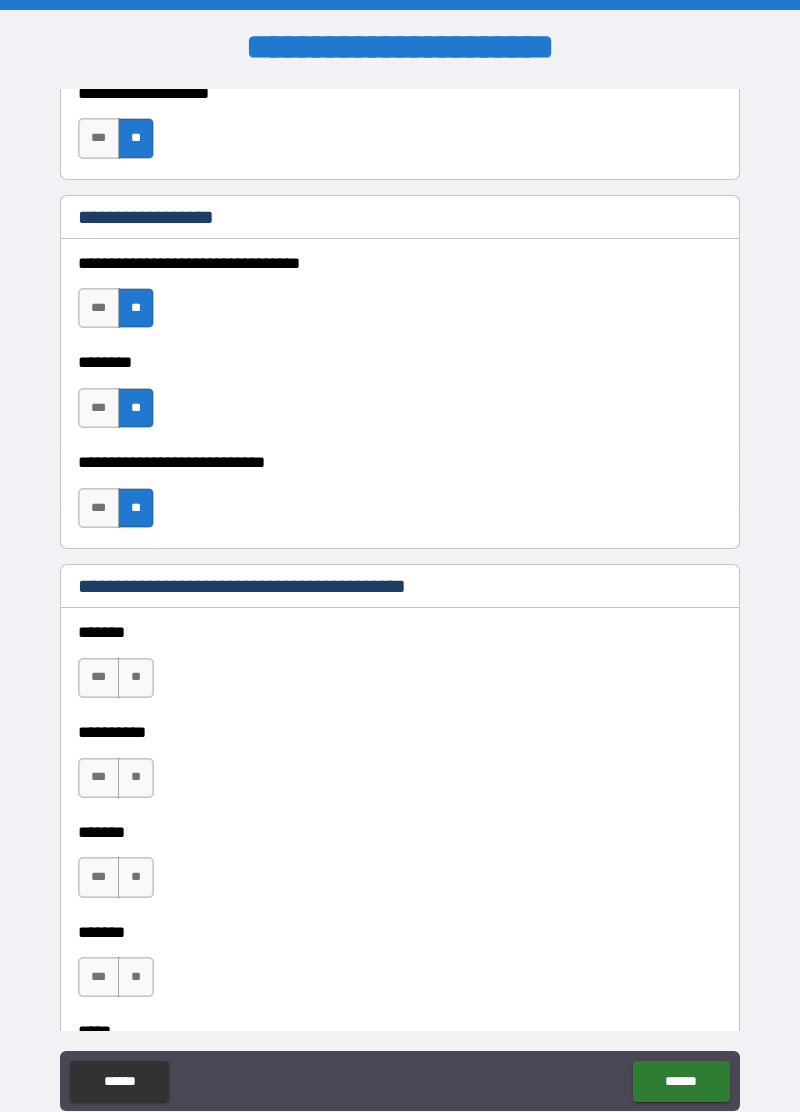 click on "**" at bounding box center (136, 678) 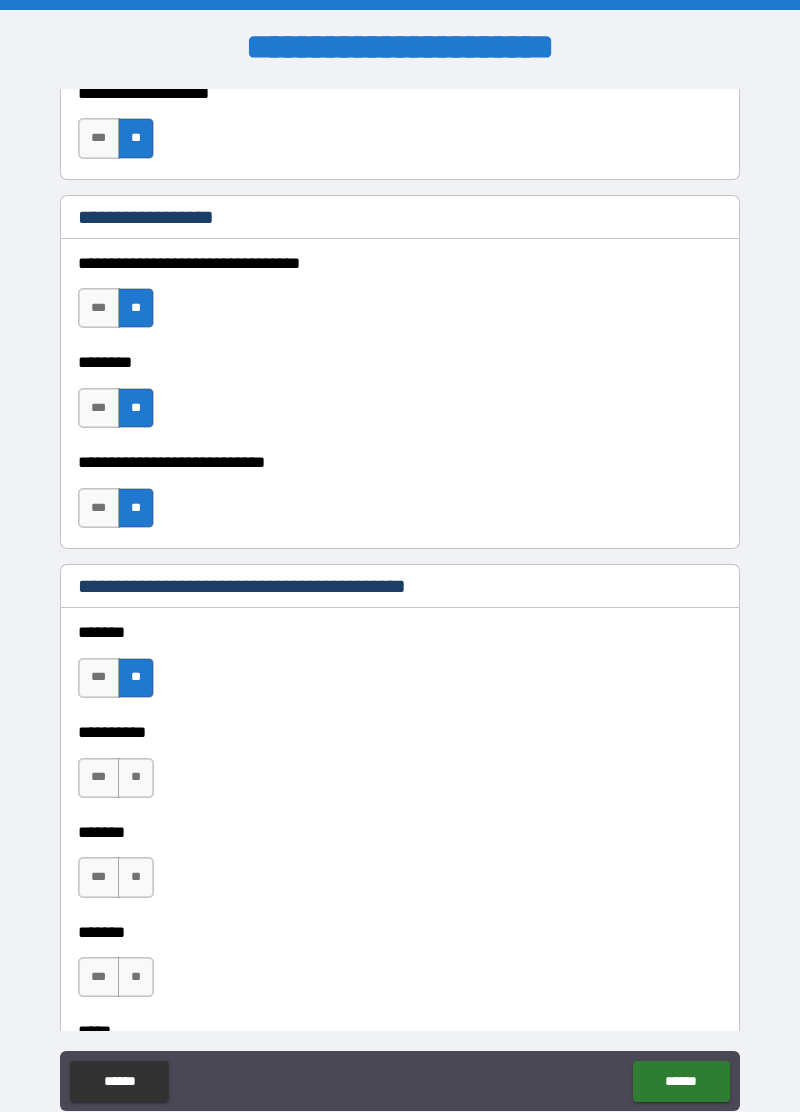click on "**" at bounding box center [136, 778] 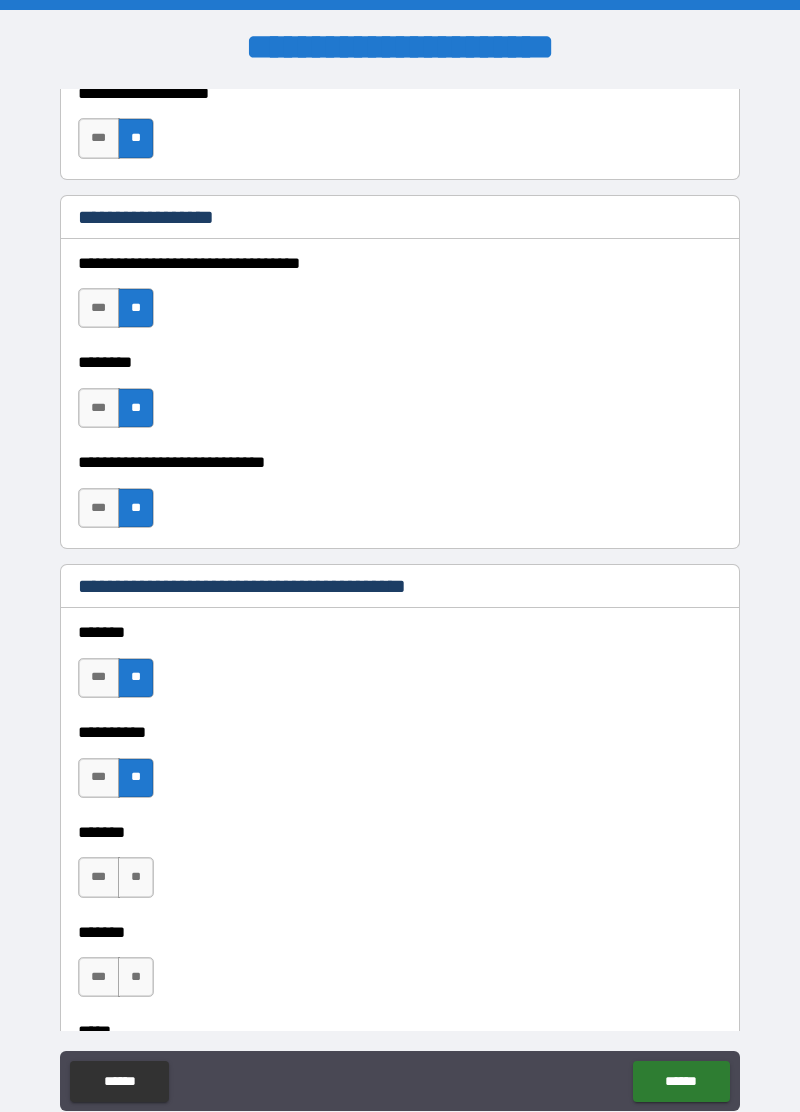 click on "**" at bounding box center (136, 877) 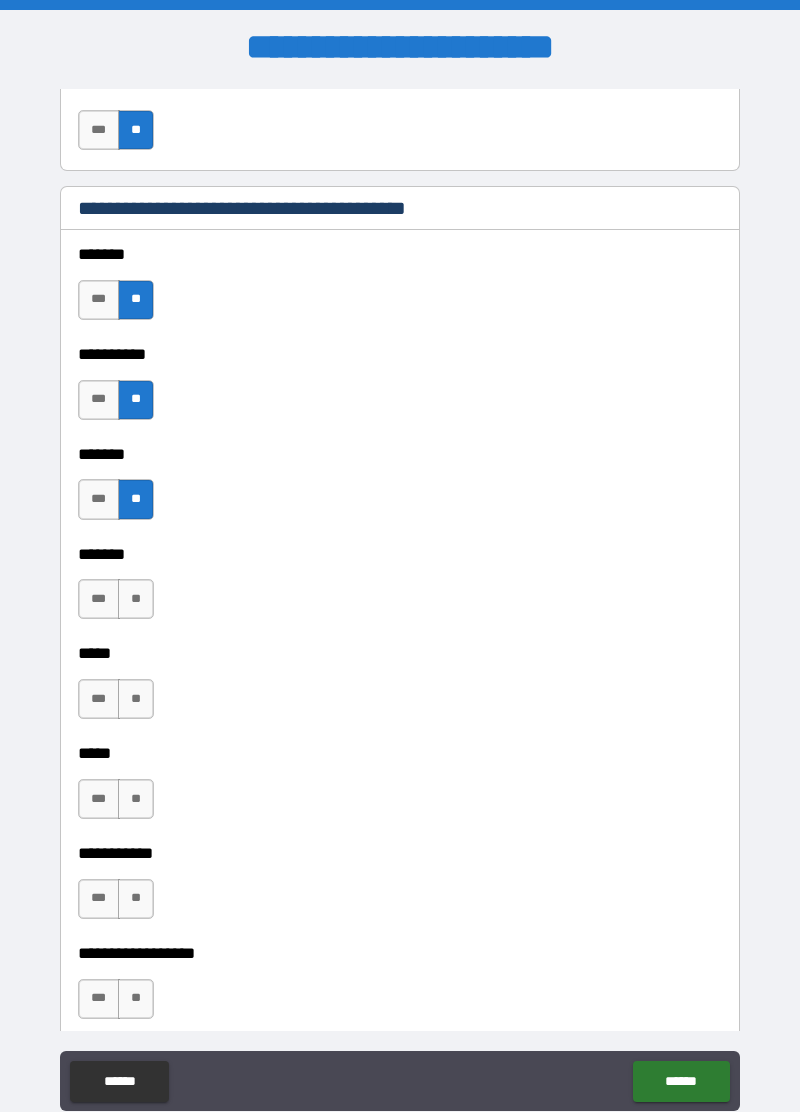 scroll, scrollTop: 1607, scrollLeft: 0, axis: vertical 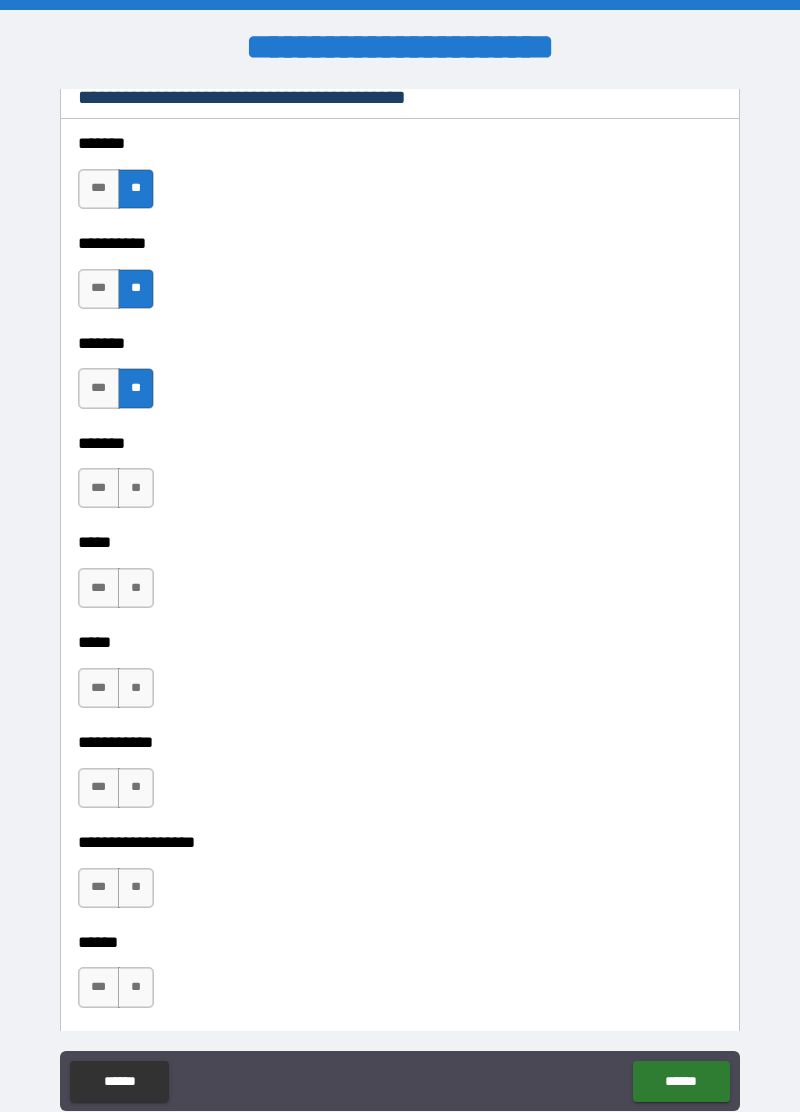 click on "**" at bounding box center [136, 488] 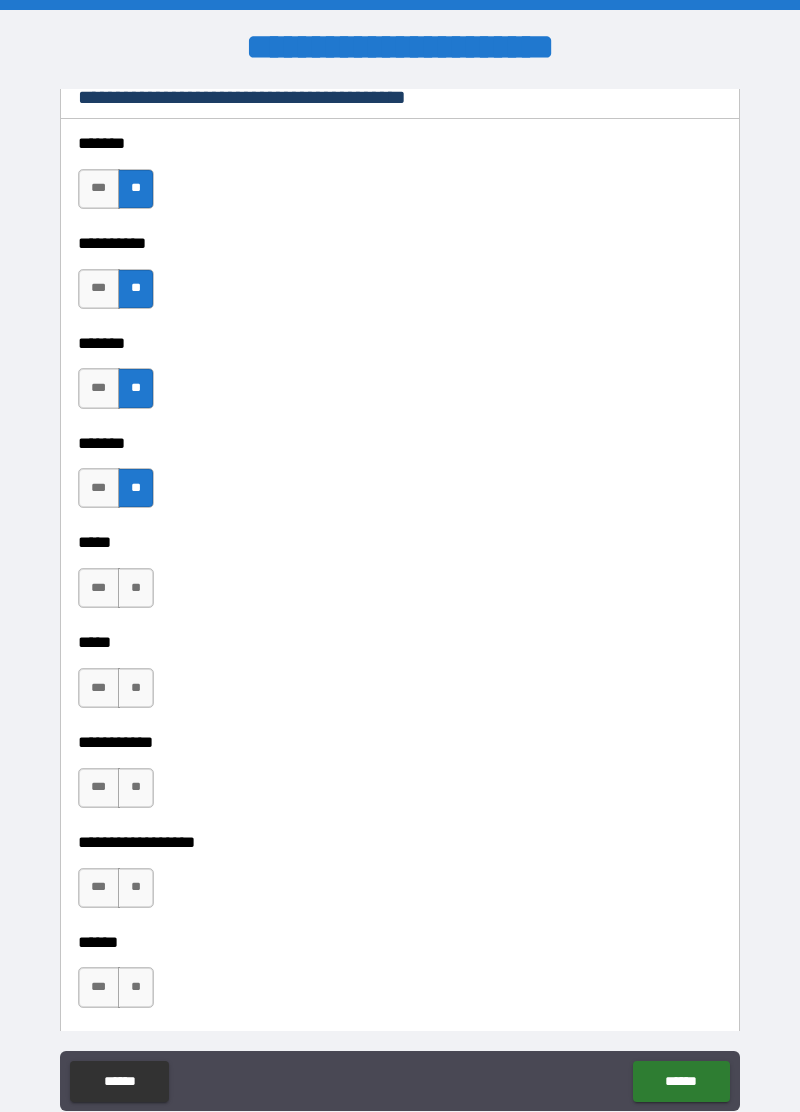 click on "**" at bounding box center [136, 588] 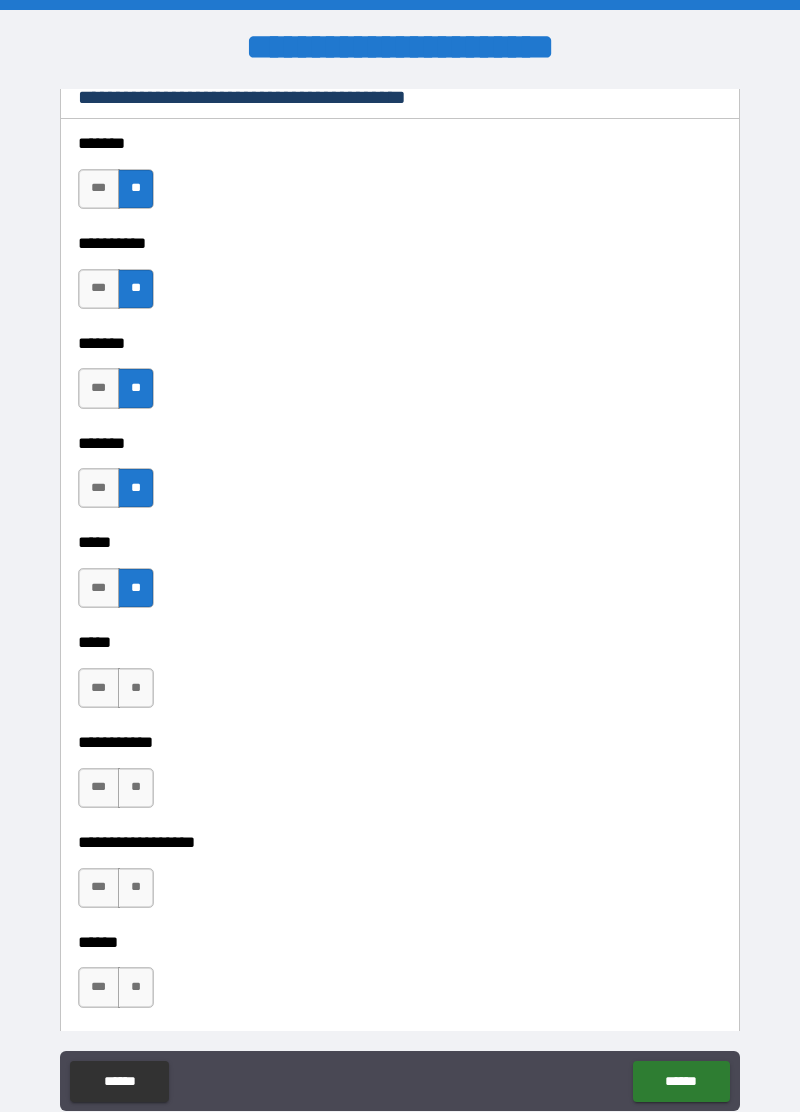 click on "**" at bounding box center [136, 688] 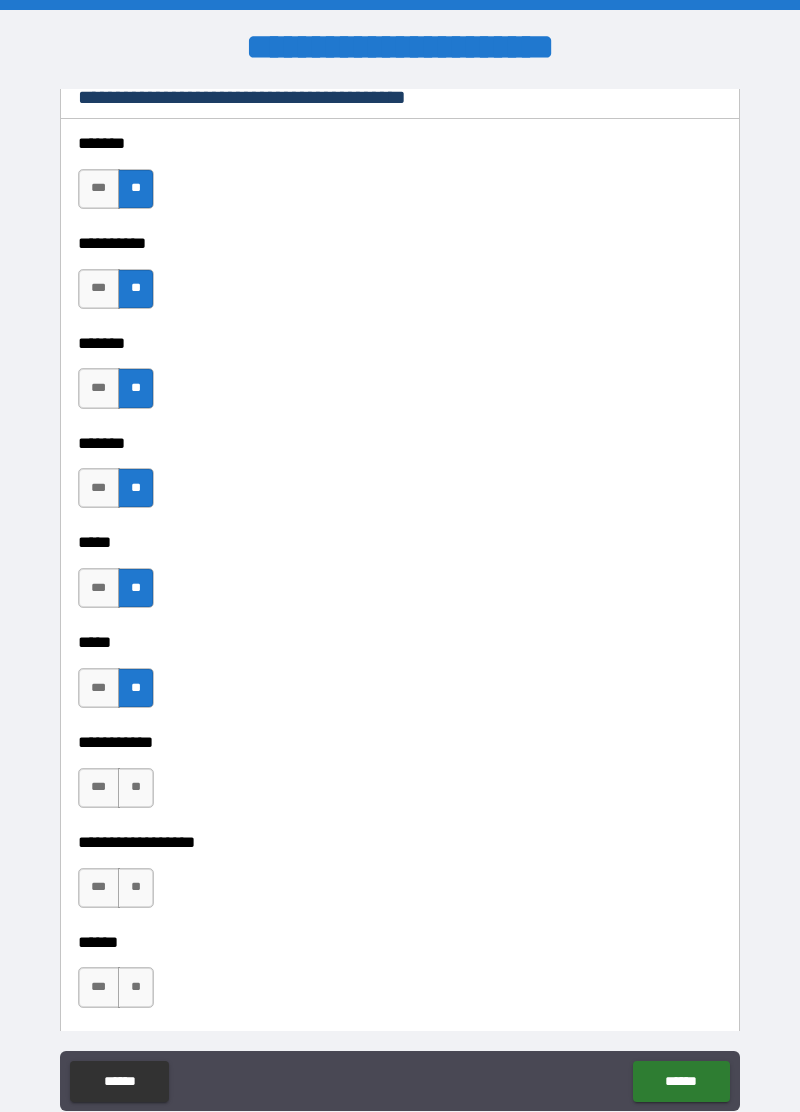 click on "**" at bounding box center [136, 788] 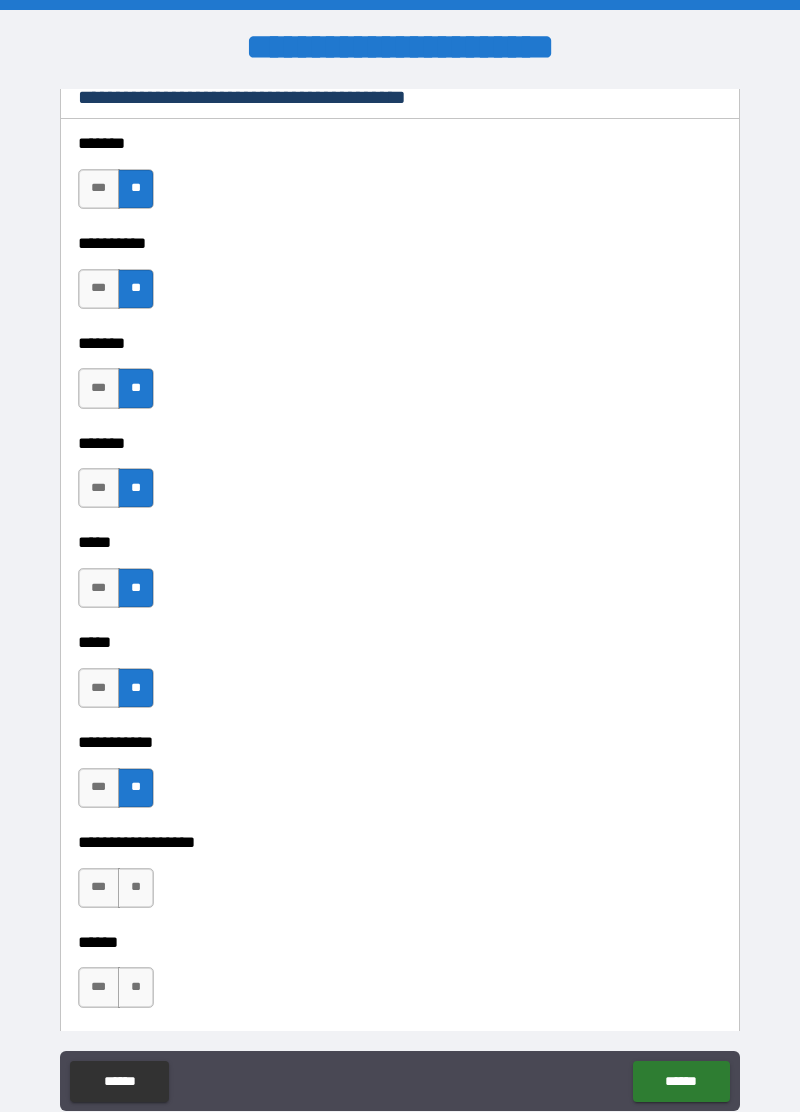 click on "**" at bounding box center (136, 888) 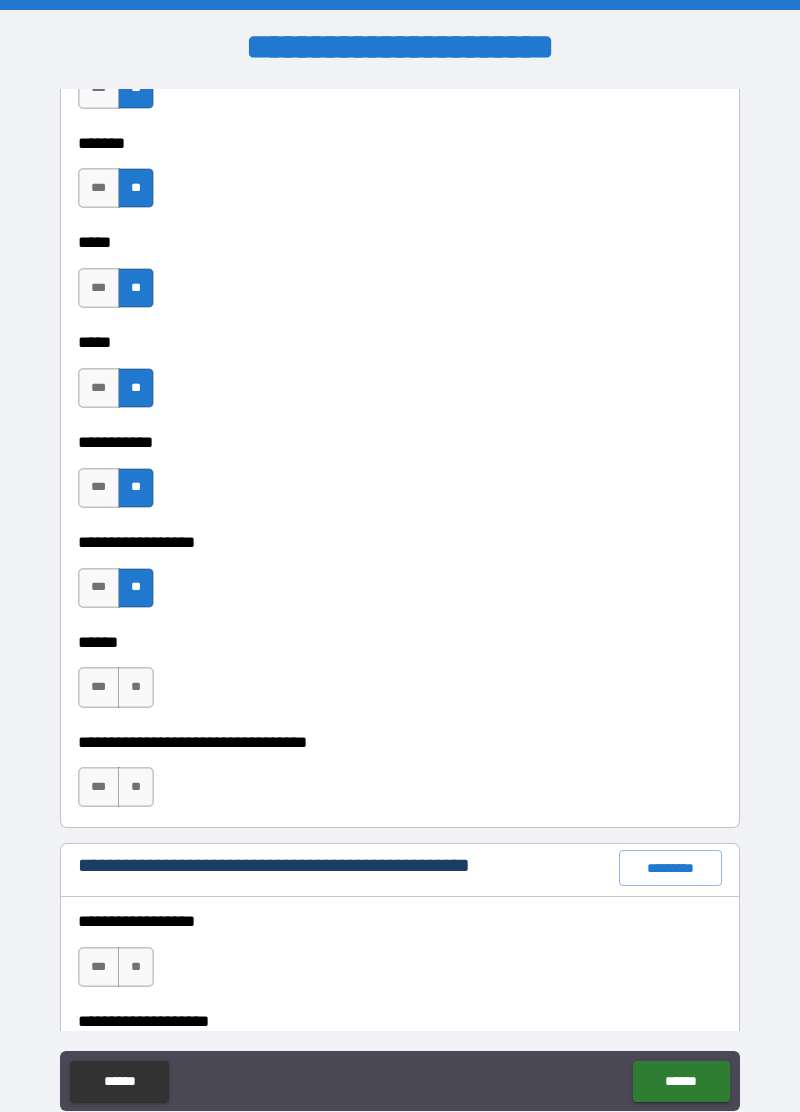 scroll, scrollTop: 1906, scrollLeft: 0, axis: vertical 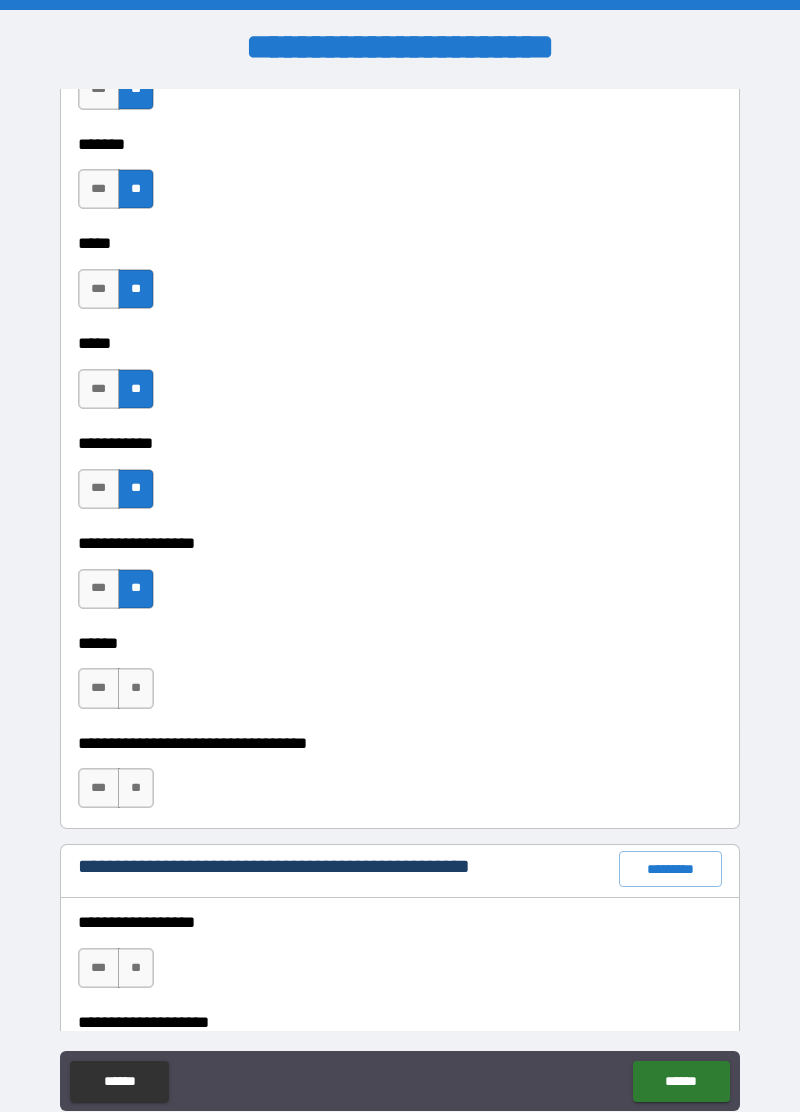 click on "**" at bounding box center (136, 688) 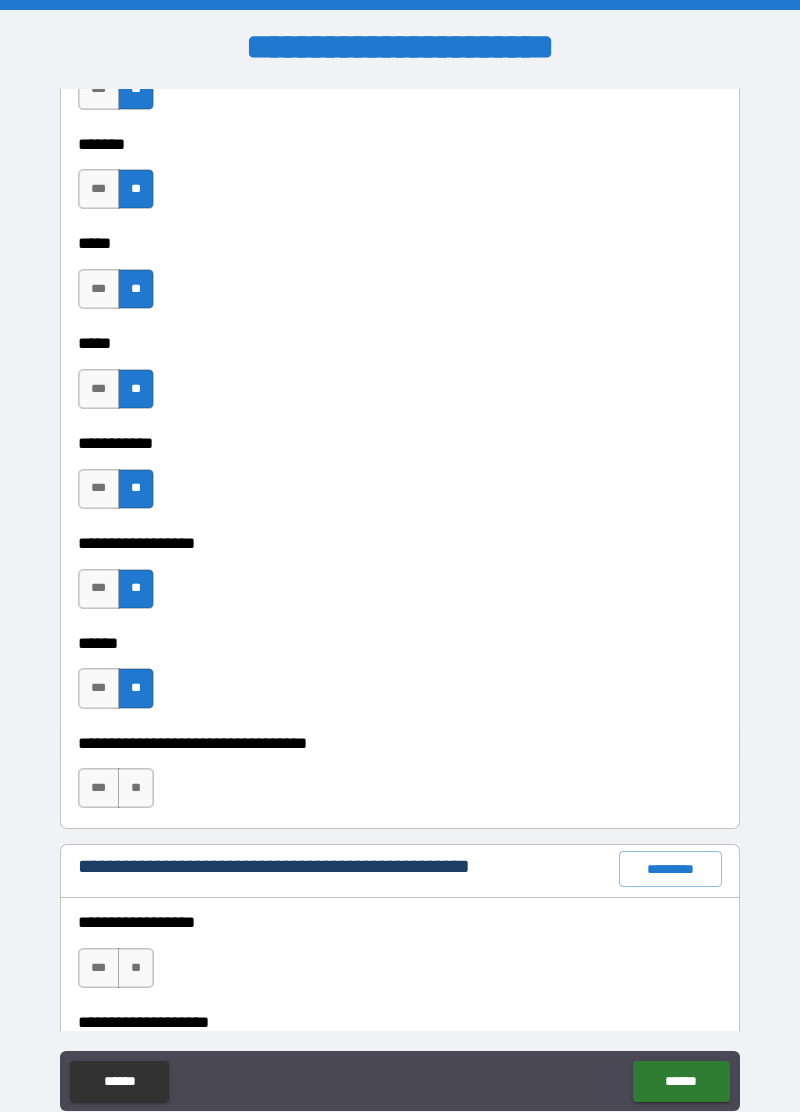 click on "**" at bounding box center (136, 788) 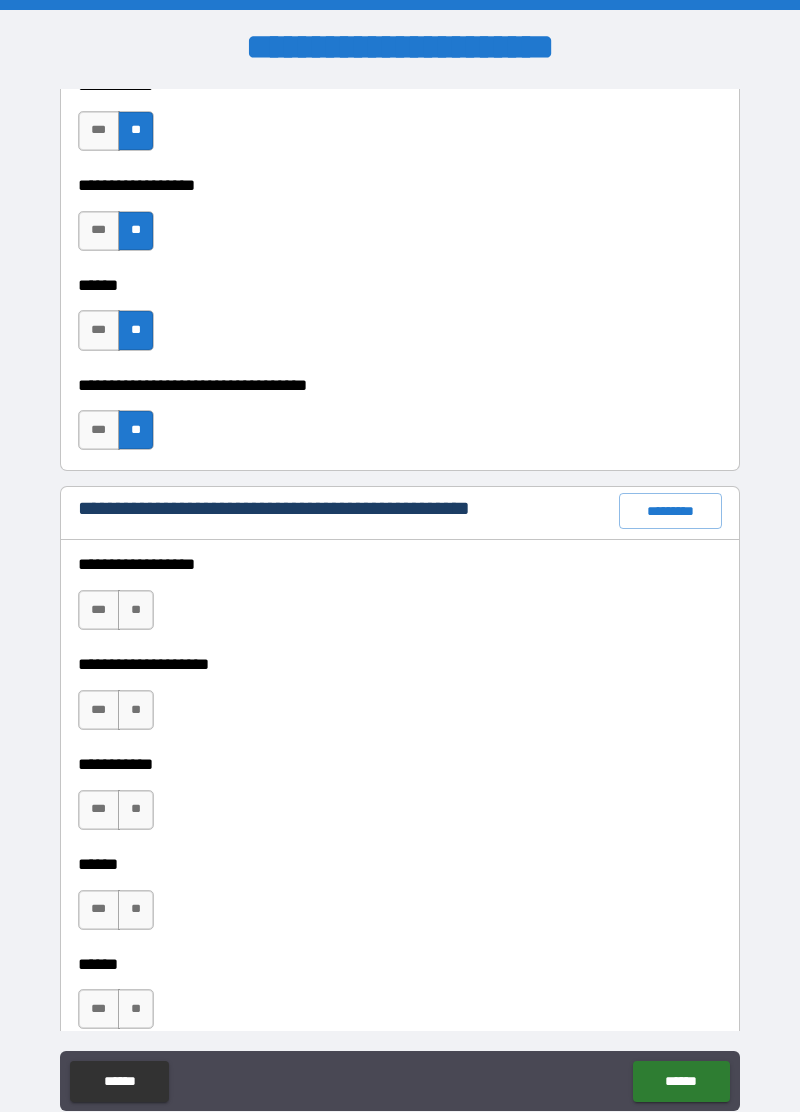 scroll, scrollTop: 2269, scrollLeft: 0, axis: vertical 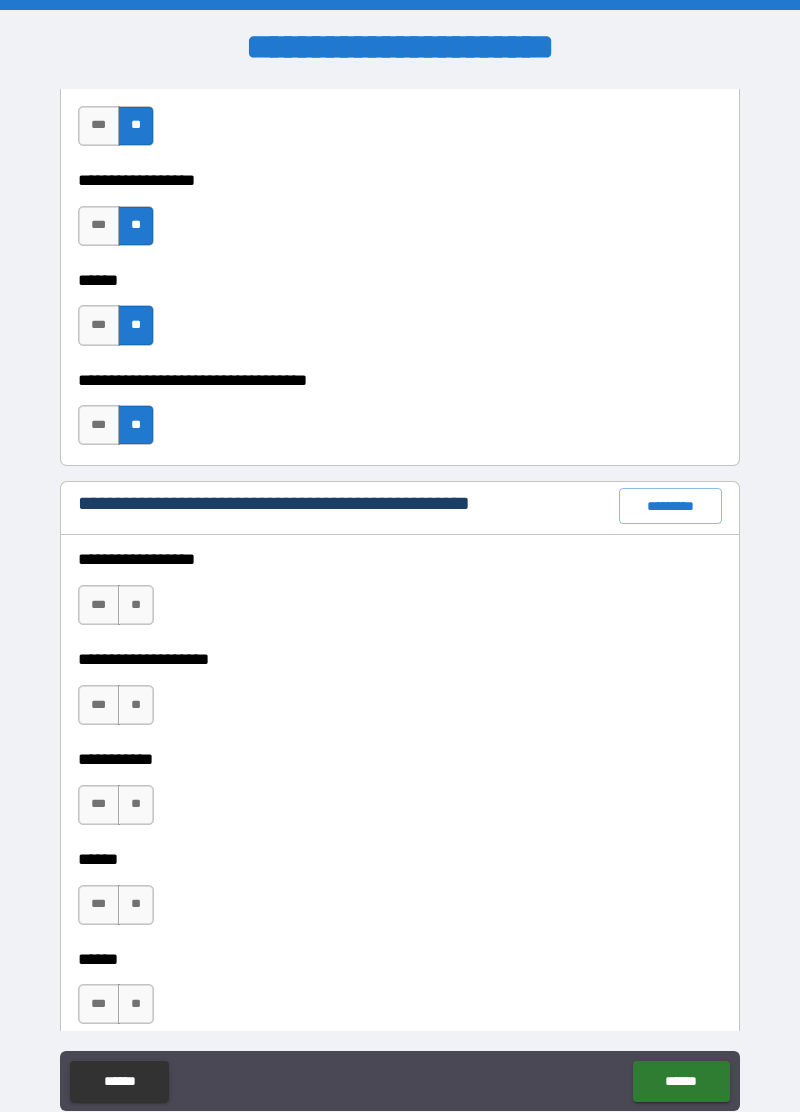 click on "**" at bounding box center (136, 605) 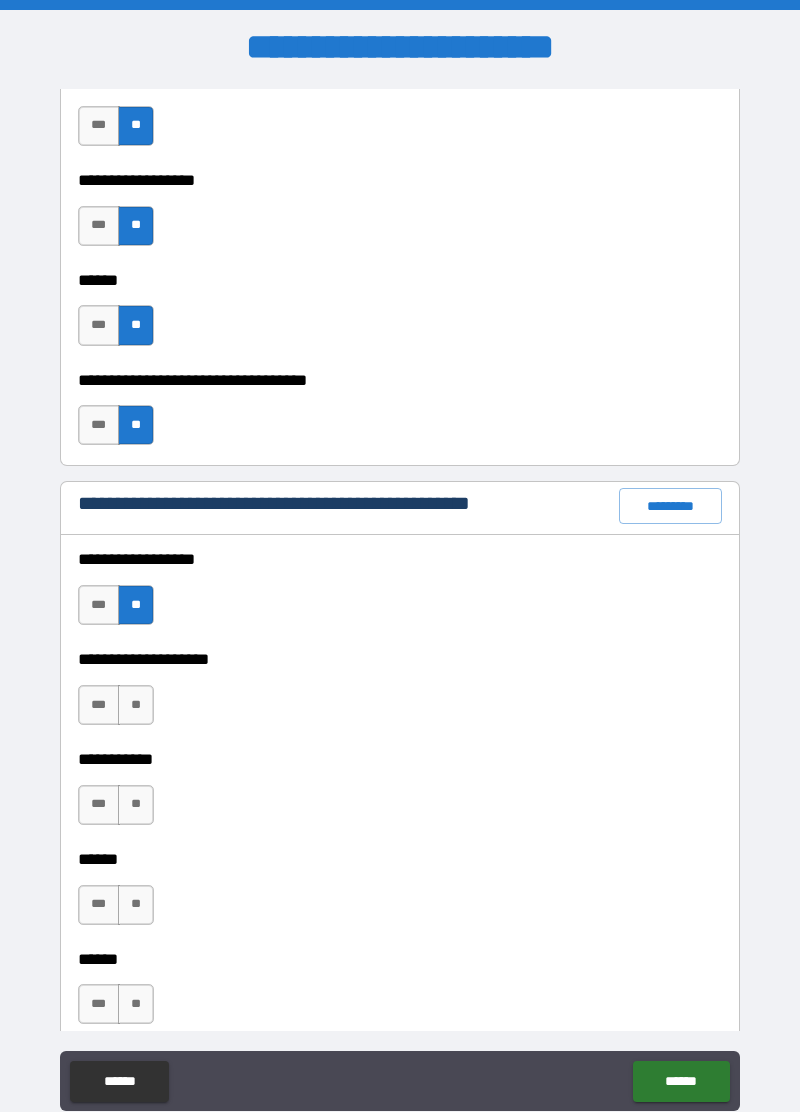click on "**" at bounding box center [136, 705] 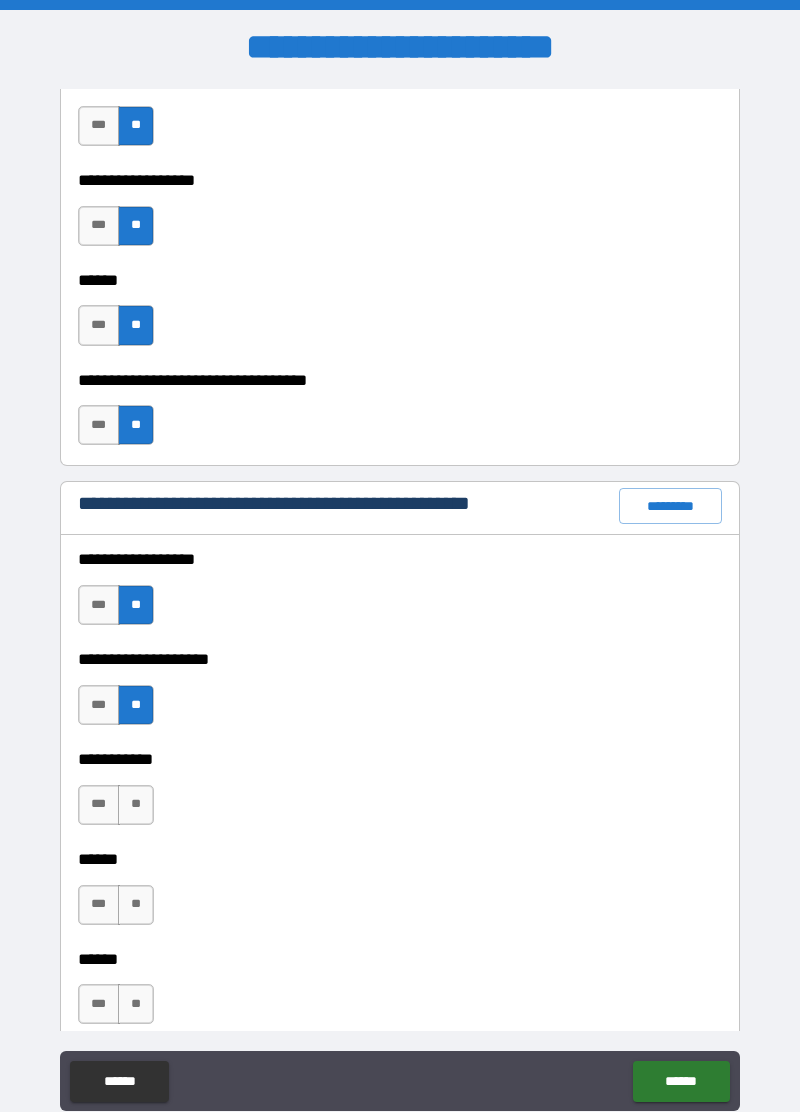 click on "**" at bounding box center (136, 805) 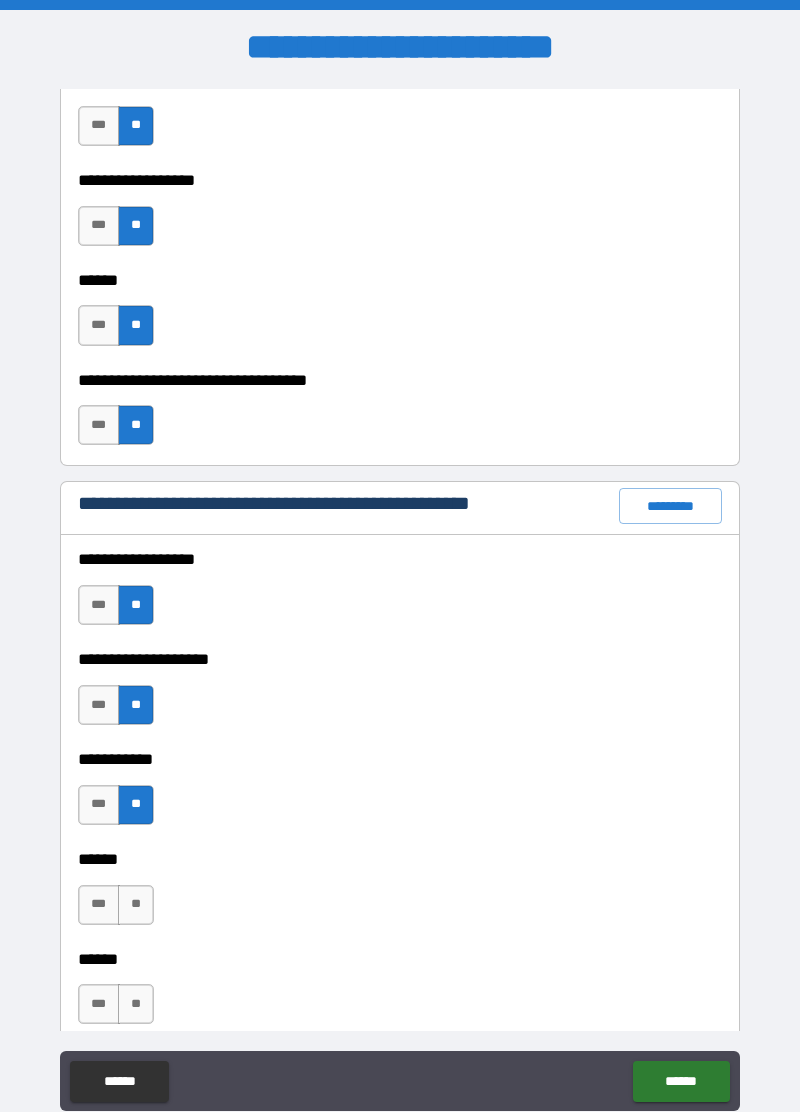 click on "**" at bounding box center (136, 905) 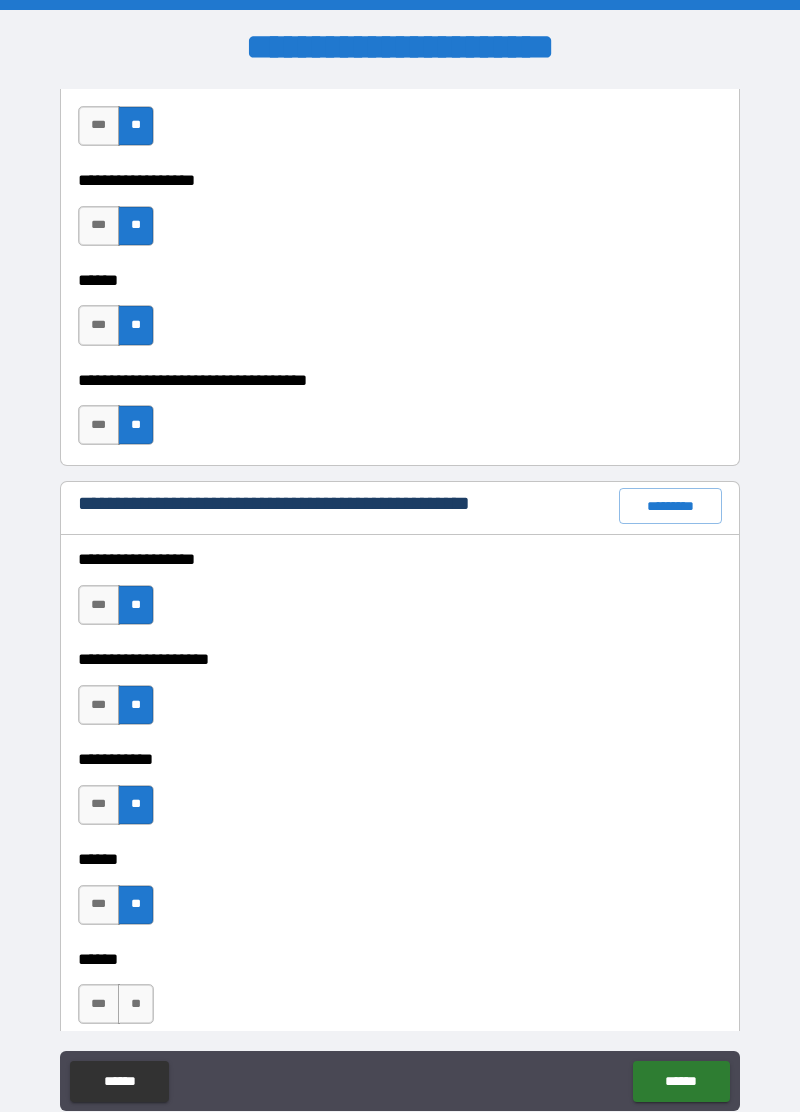 click on "**" at bounding box center (136, 1004) 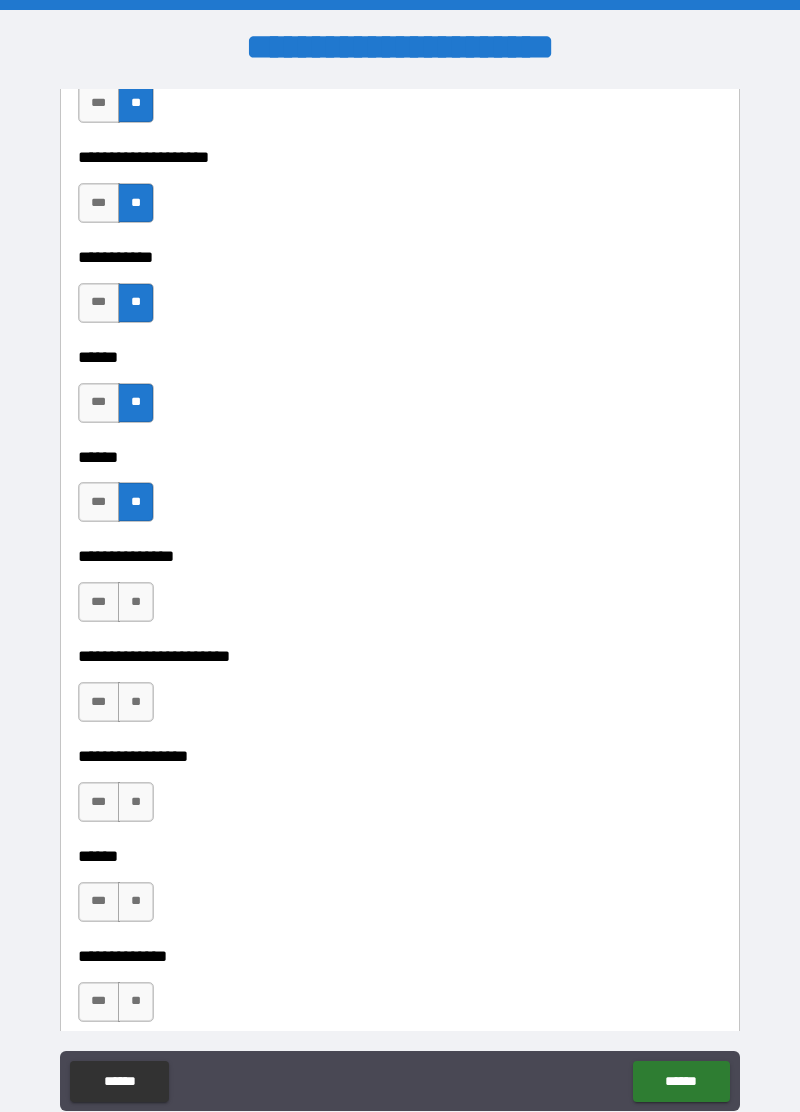 scroll, scrollTop: 2773, scrollLeft: 0, axis: vertical 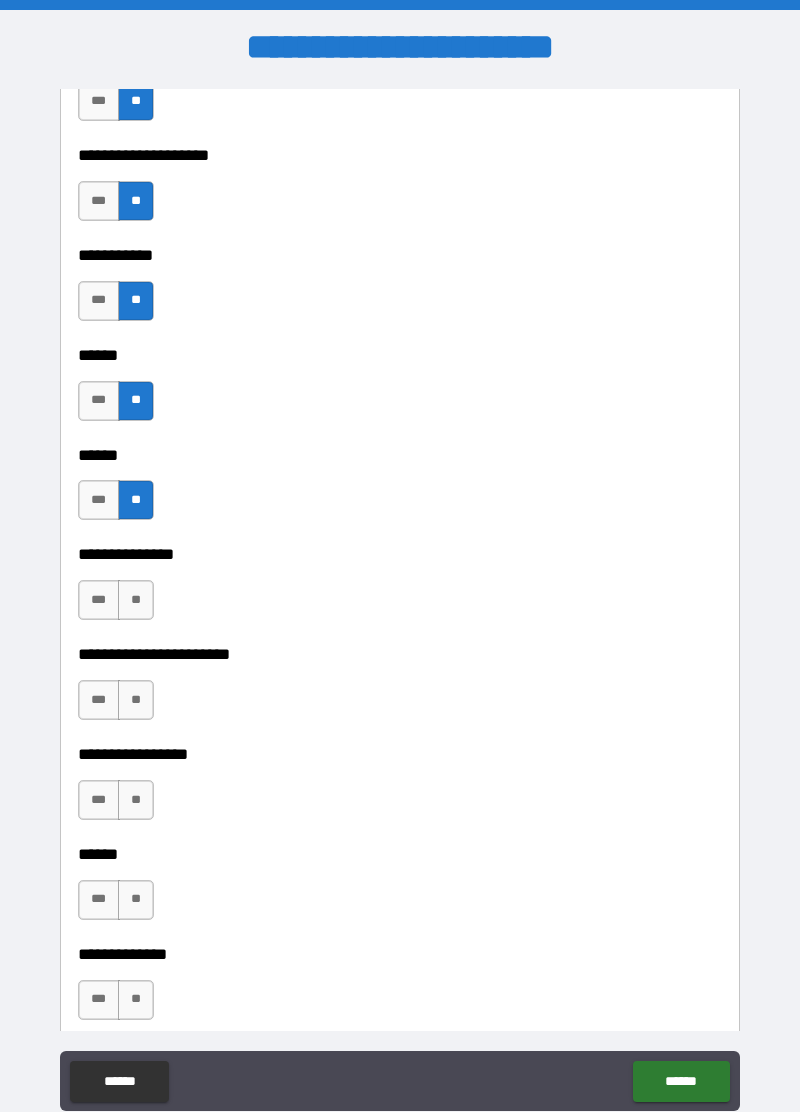 click on "**" at bounding box center (136, 600) 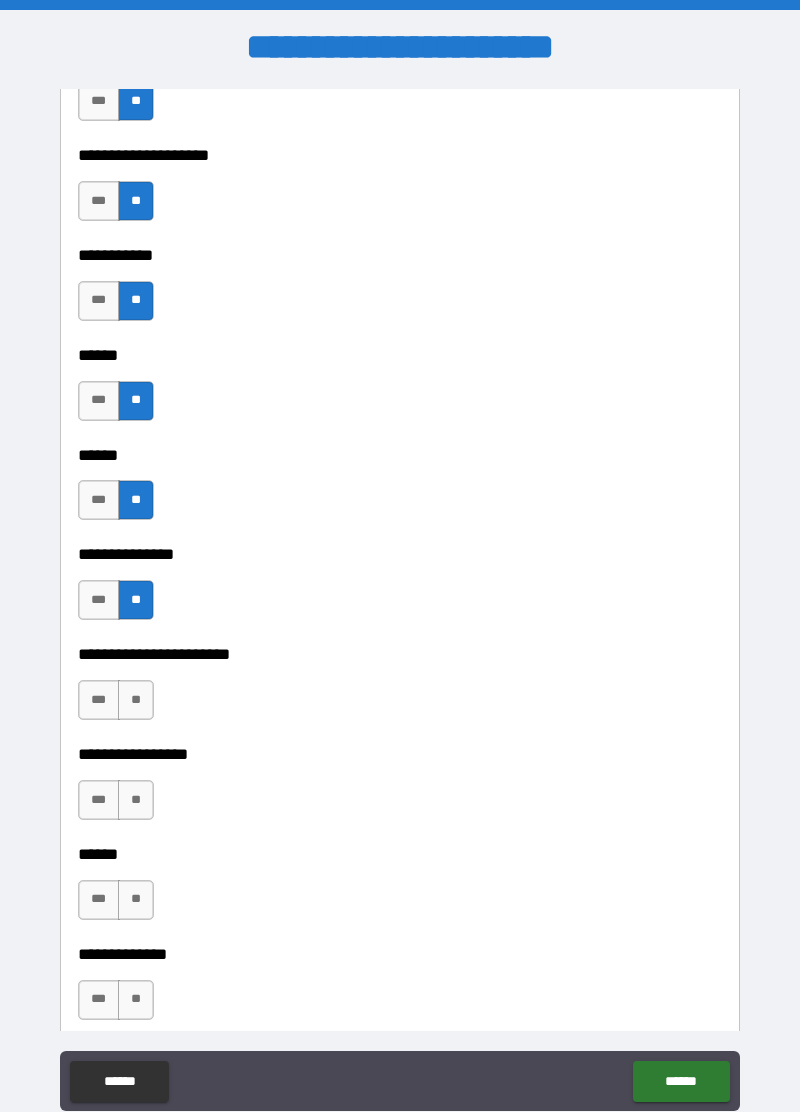click on "**" at bounding box center [136, 700] 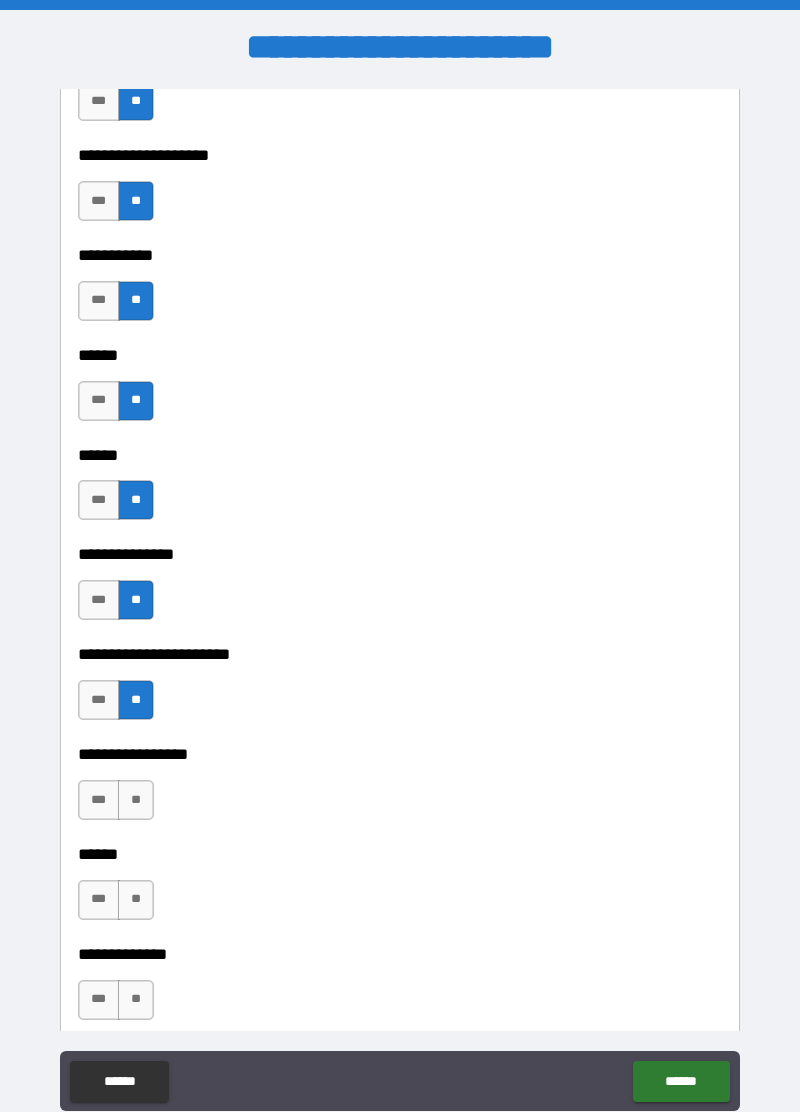 click on "**" at bounding box center (136, 800) 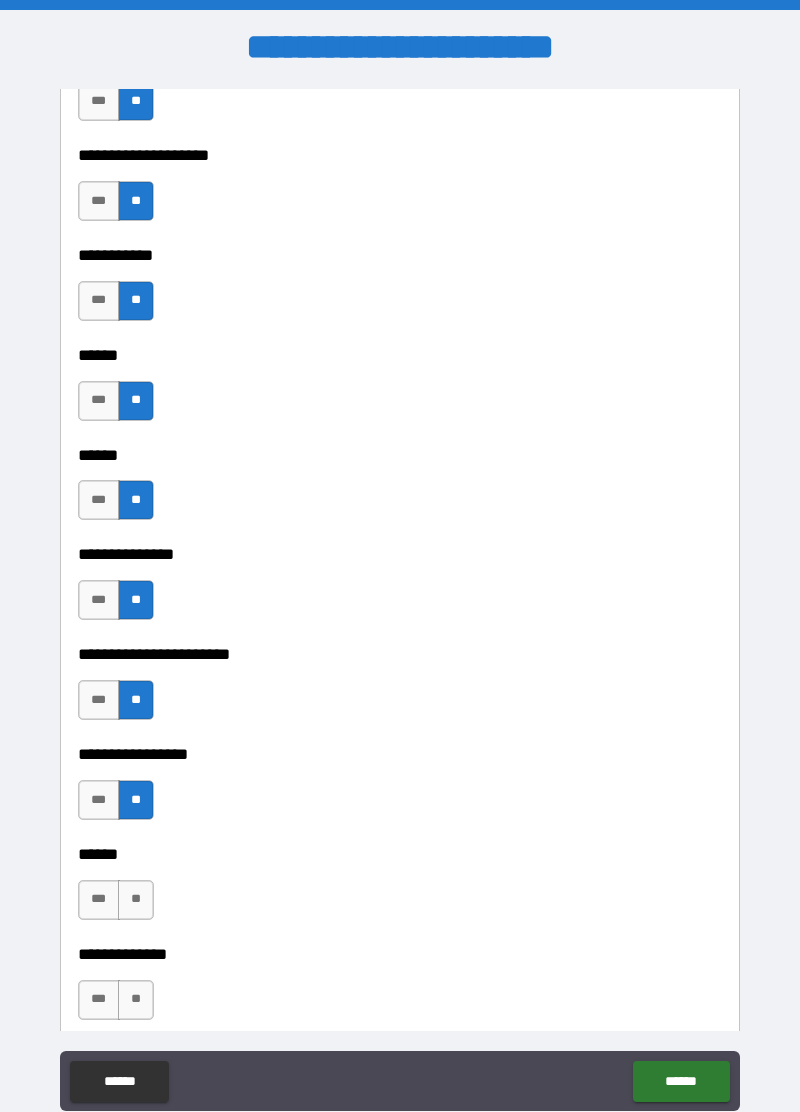 click on "**" at bounding box center [136, 900] 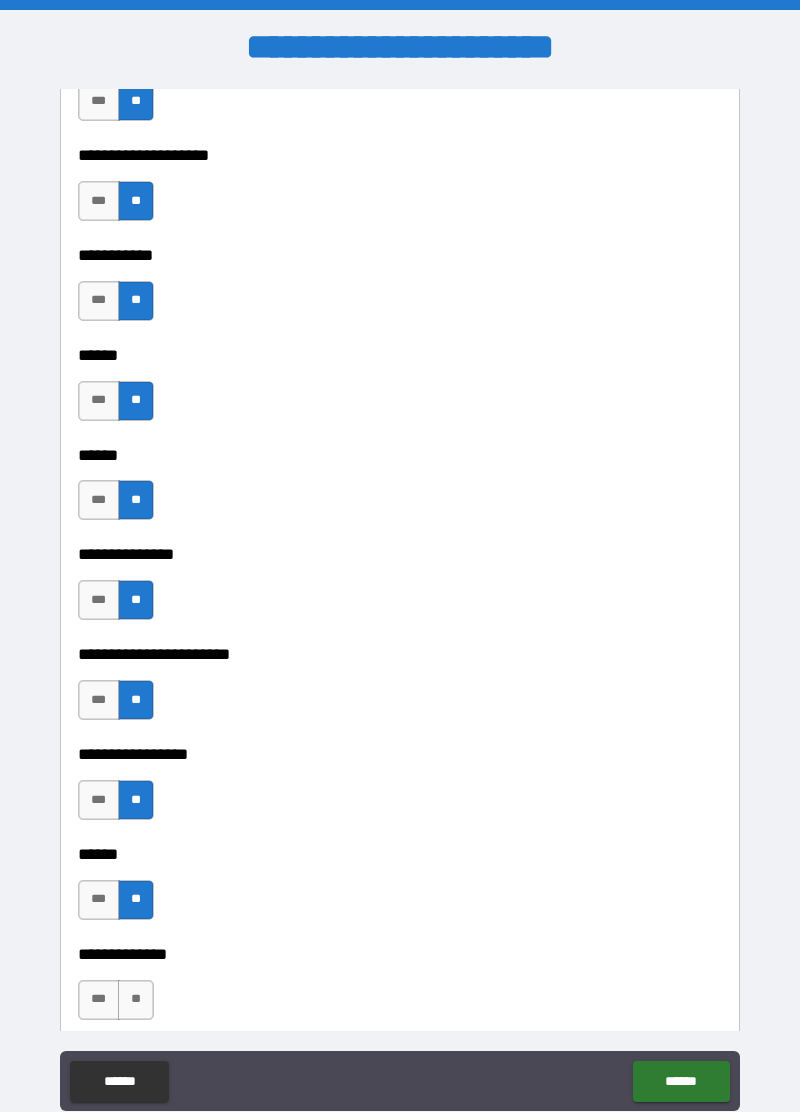 click on "**" at bounding box center [136, 1000] 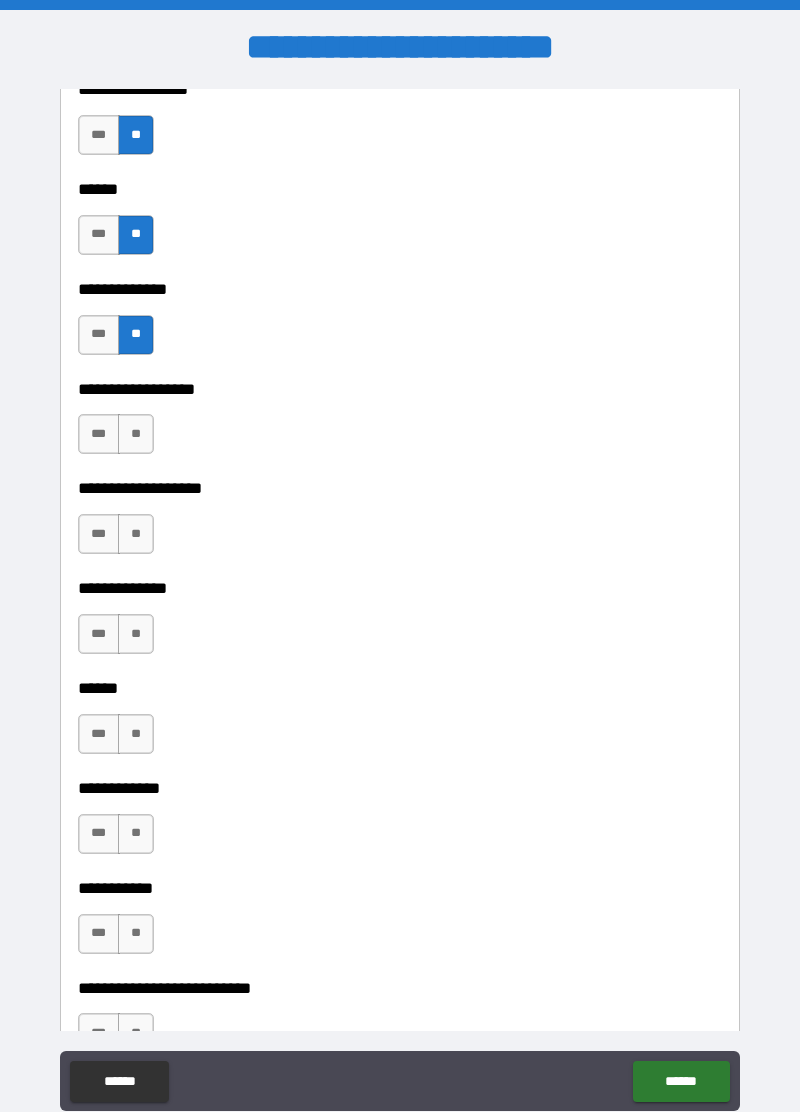 scroll, scrollTop: 3438, scrollLeft: 0, axis: vertical 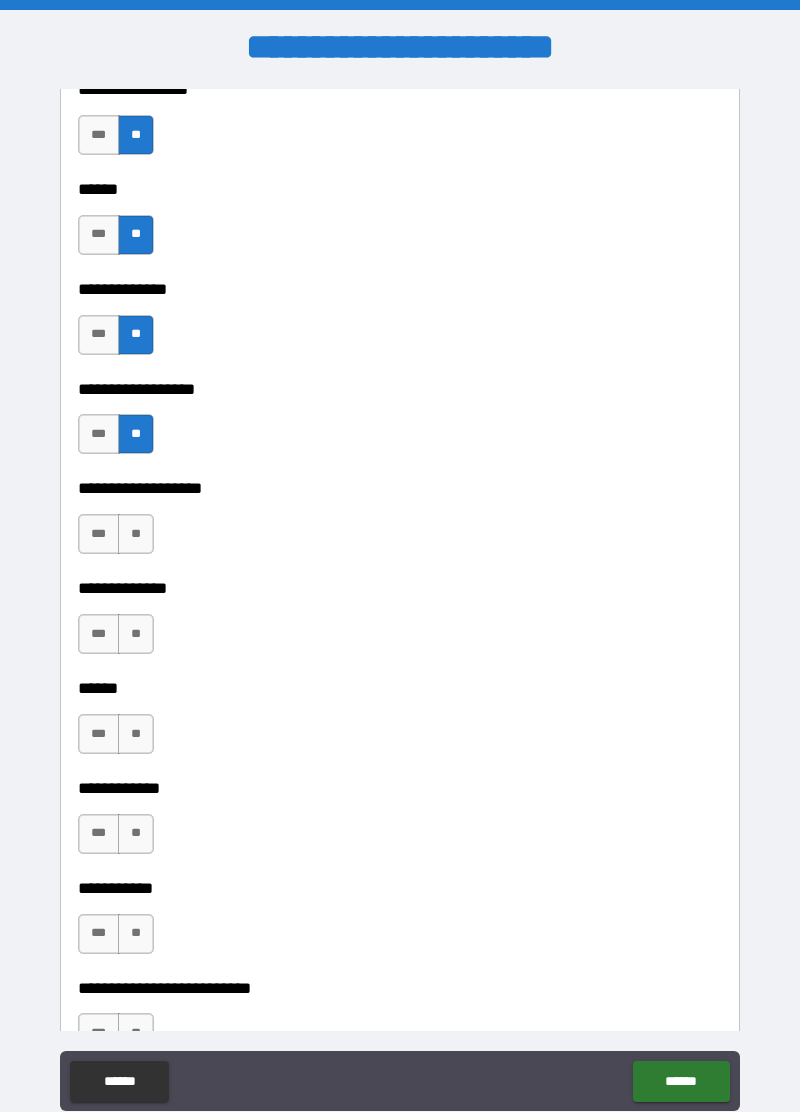 click on "**" at bounding box center [136, 534] 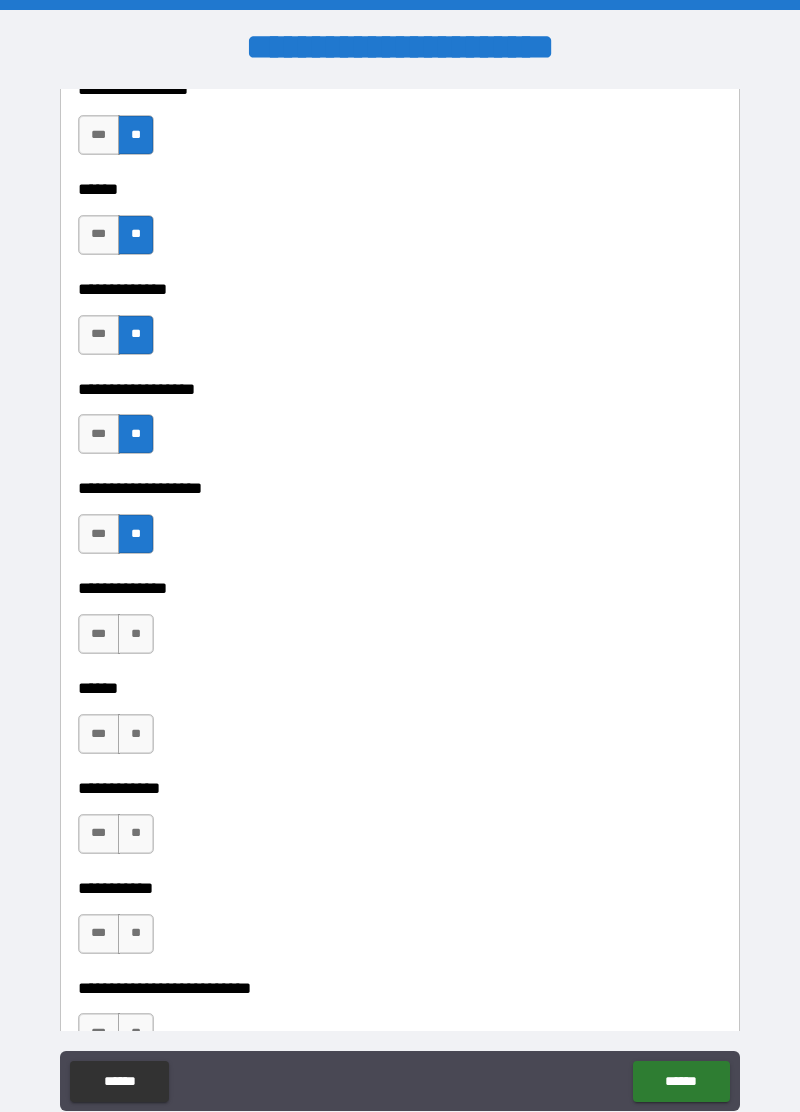 click on "**" at bounding box center [136, 634] 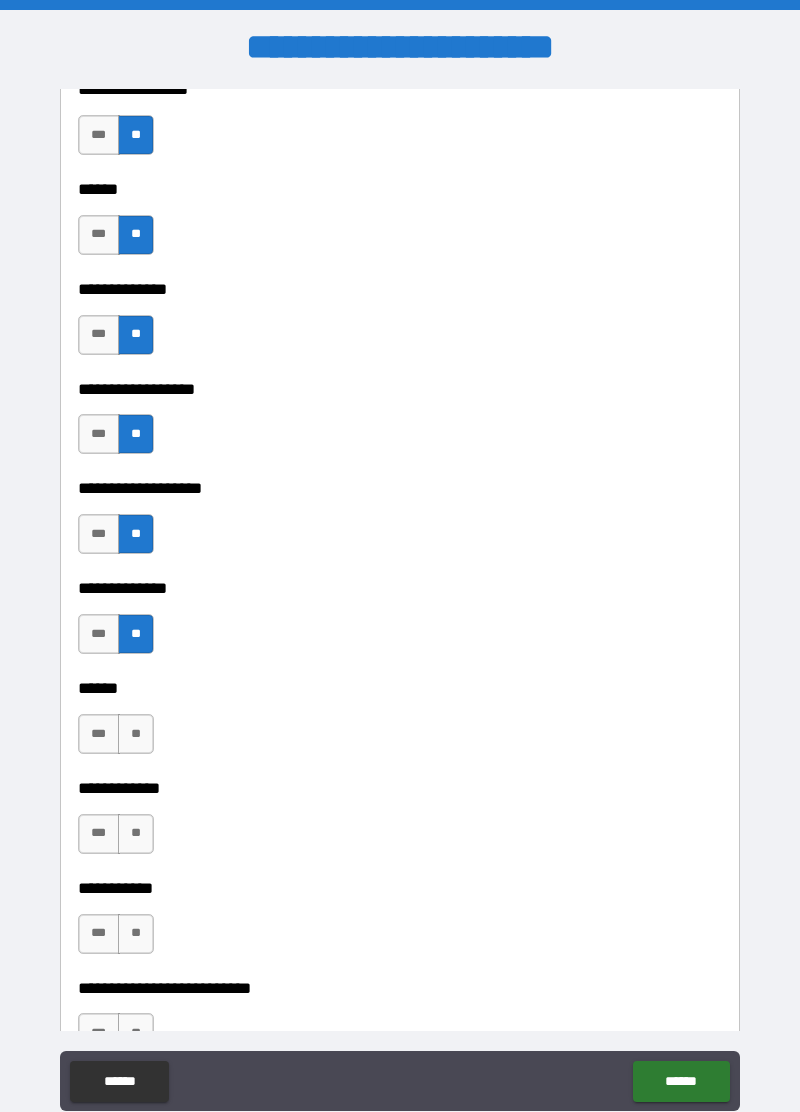 click on "**" at bounding box center [136, 734] 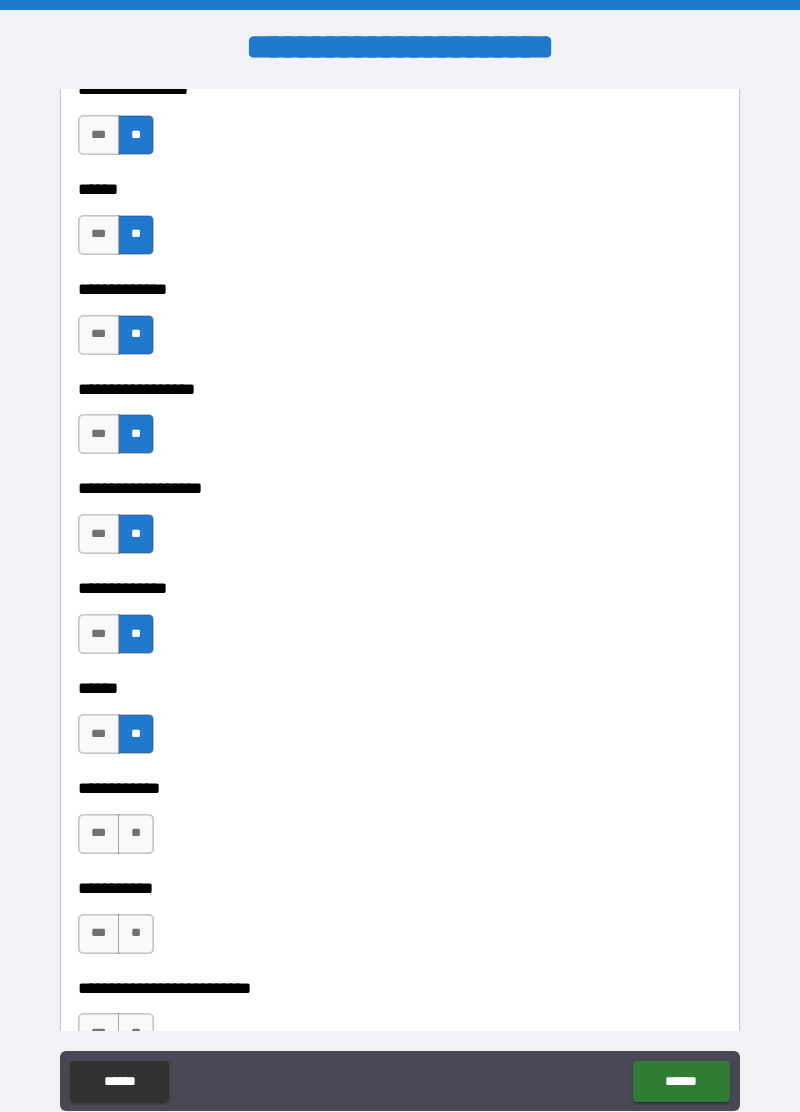 click on "**" at bounding box center [136, 834] 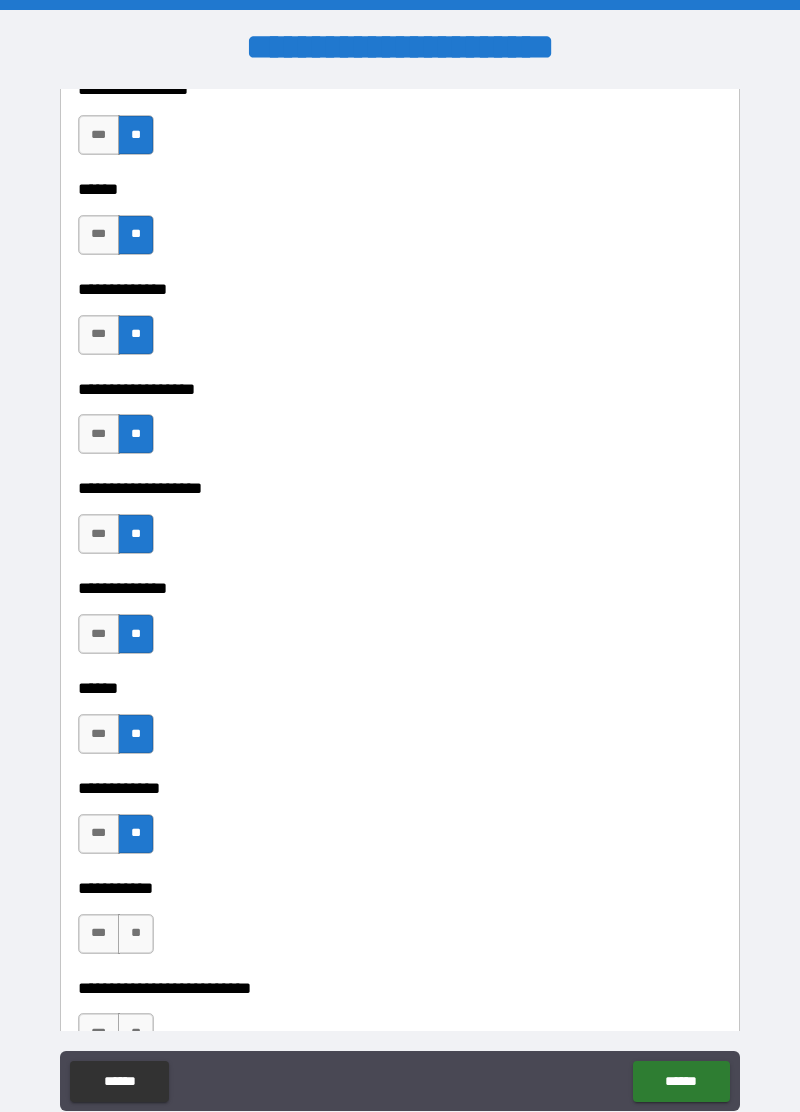 click on "**" at bounding box center (136, 934) 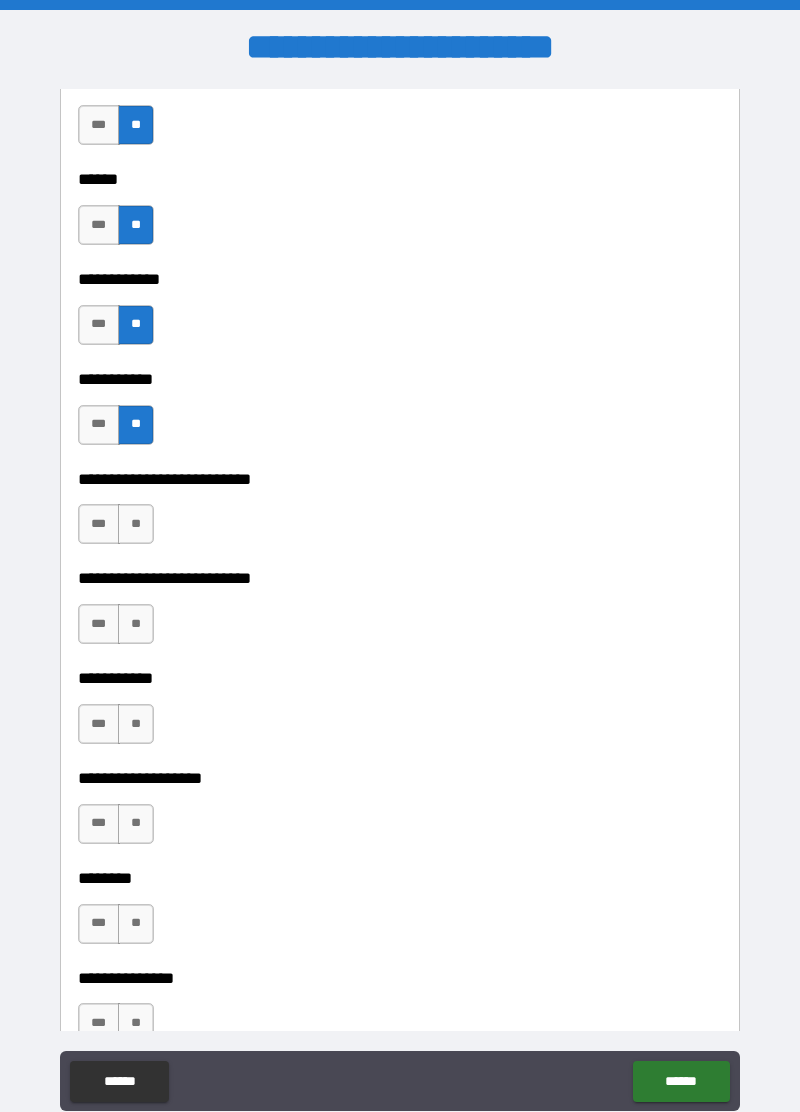 scroll, scrollTop: 3948, scrollLeft: 0, axis: vertical 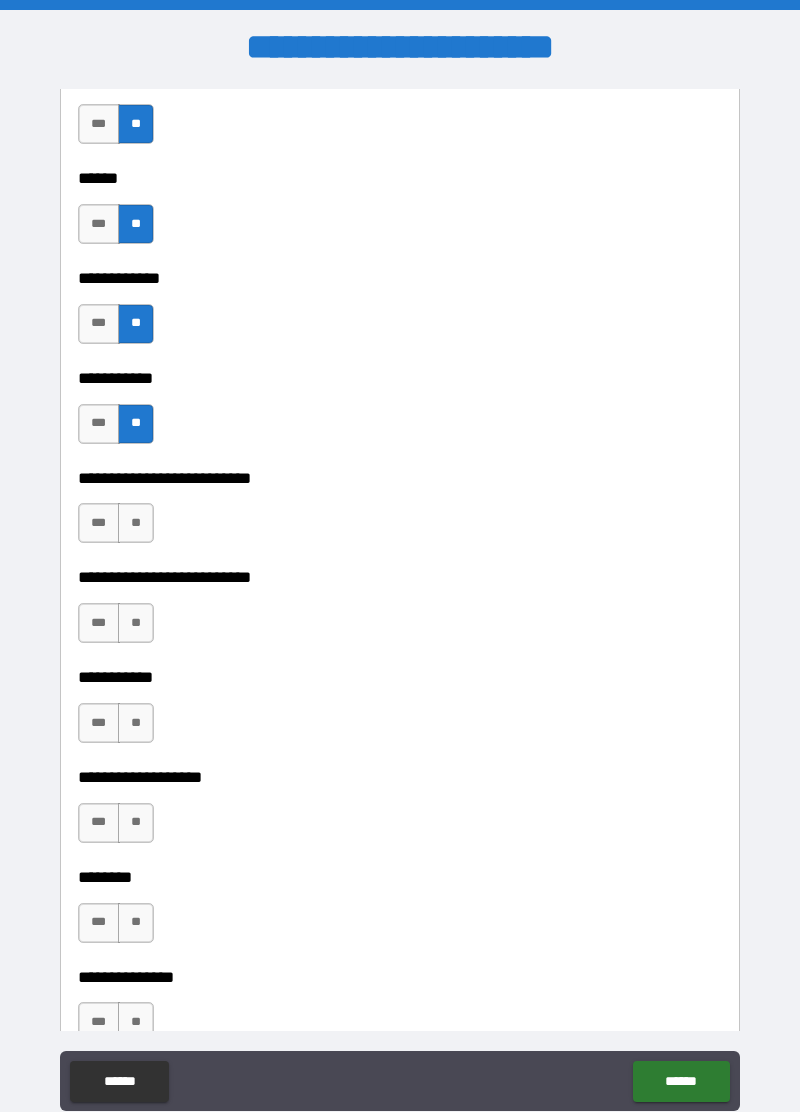 click on "**" at bounding box center (136, 523) 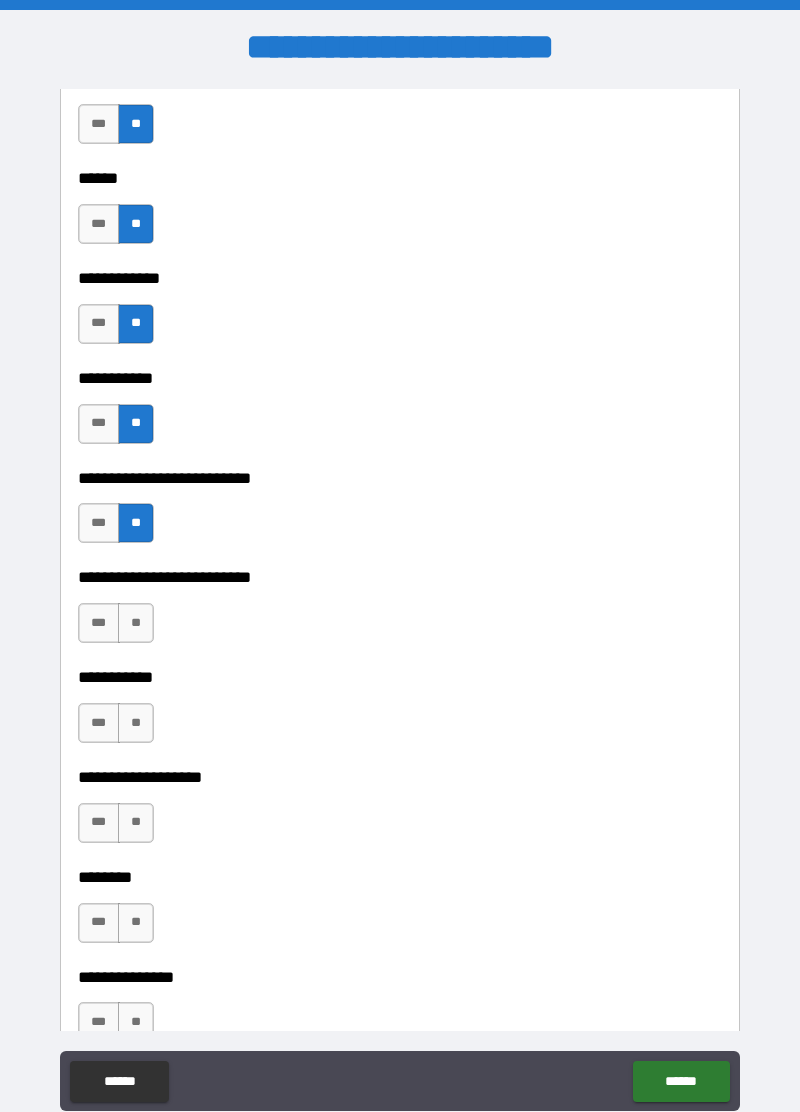 click on "**" at bounding box center (136, 623) 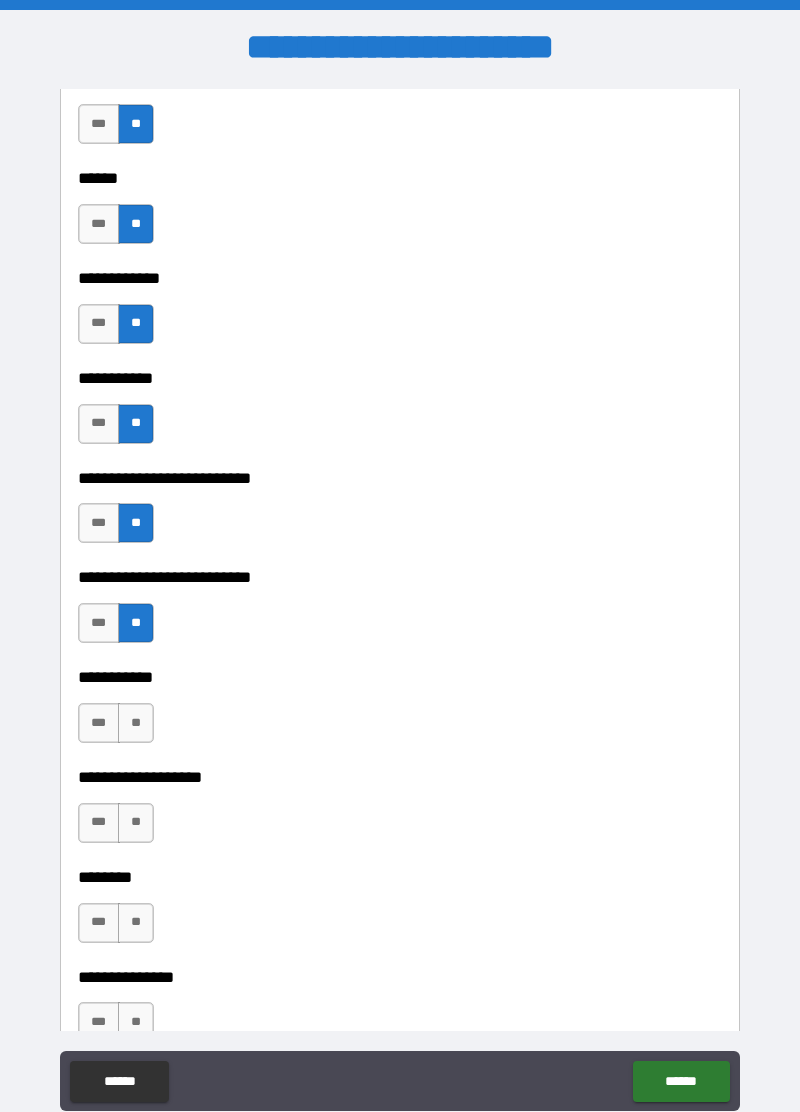 click on "**" at bounding box center (136, 723) 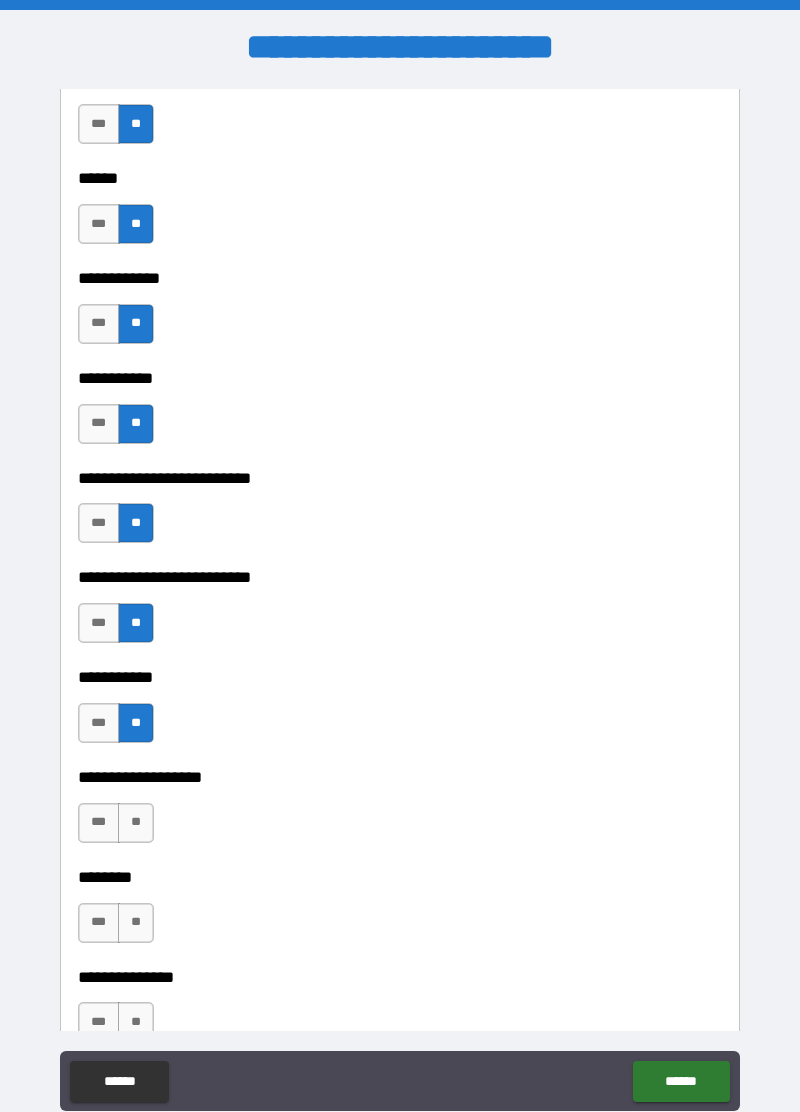 click on "**" at bounding box center (136, 823) 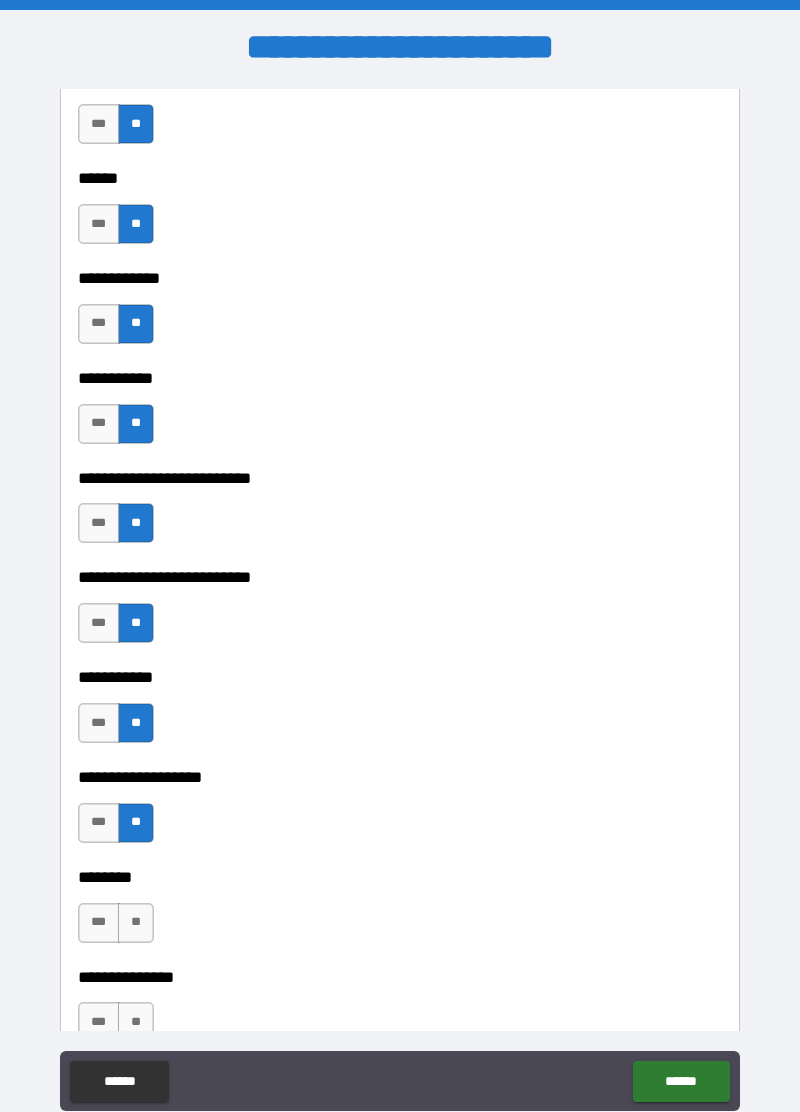 click on "**" at bounding box center [136, 923] 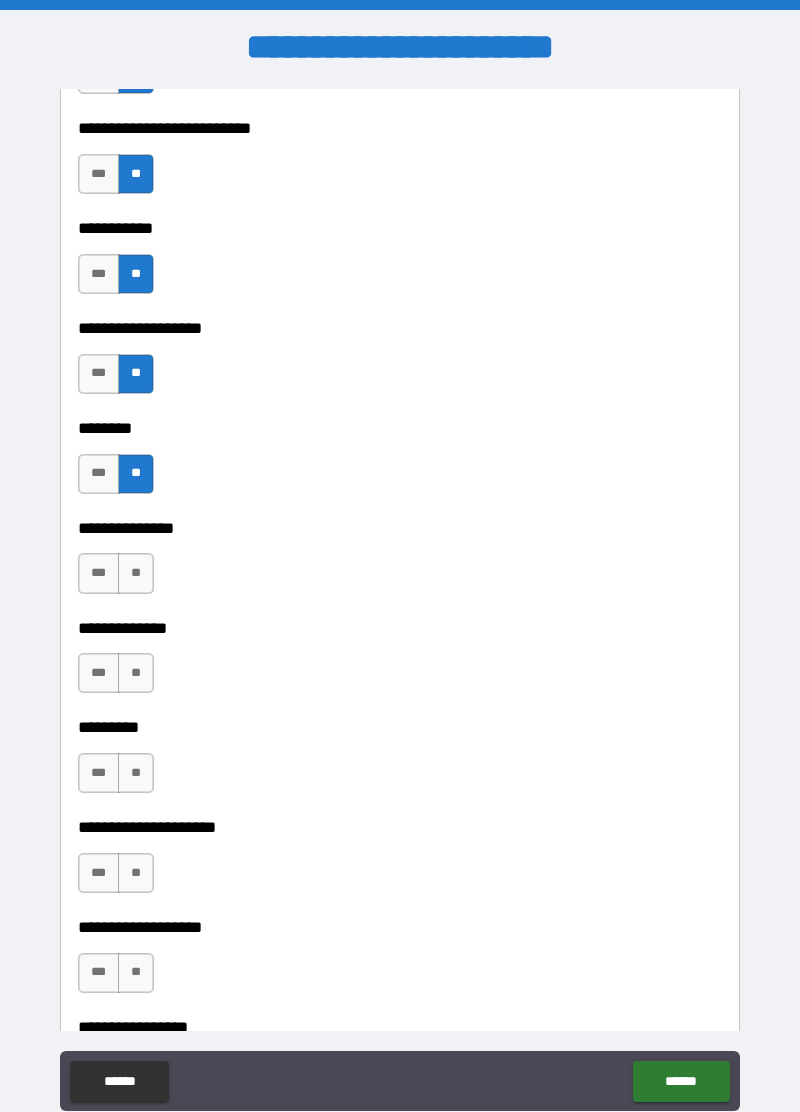 scroll, scrollTop: 4424, scrollLeft: 0, axis: vertical 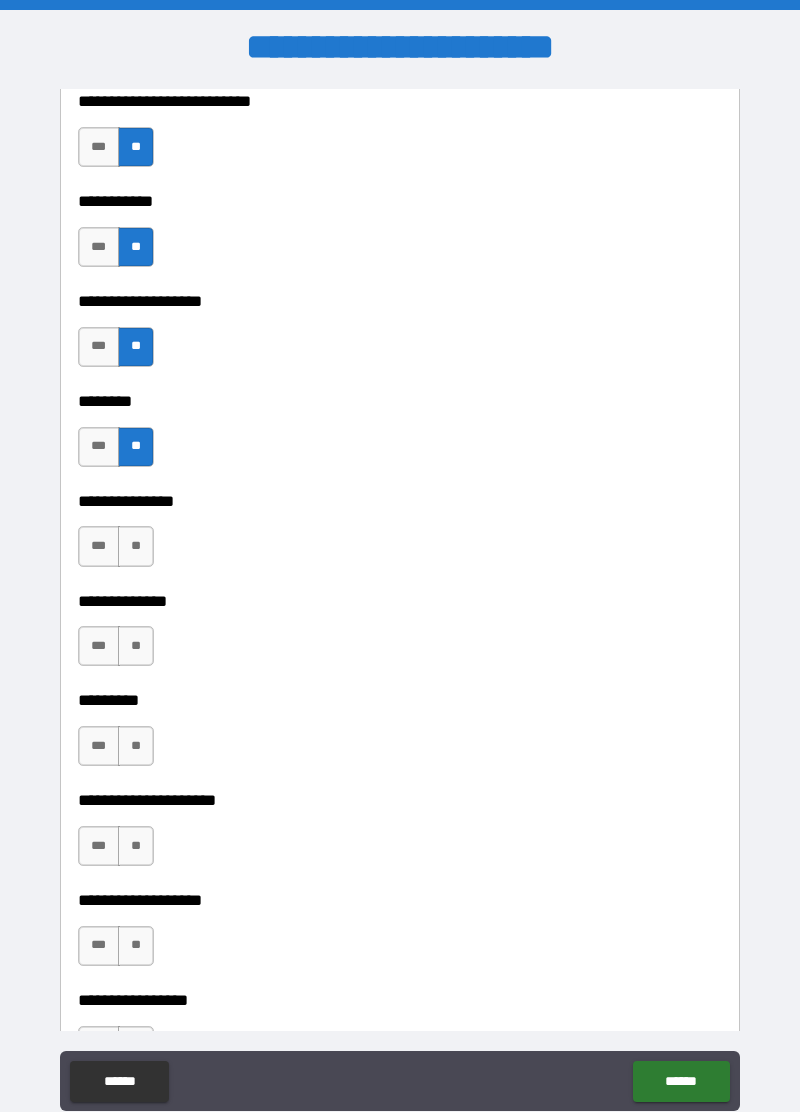 click on "**" at bounding box center (136, 546) 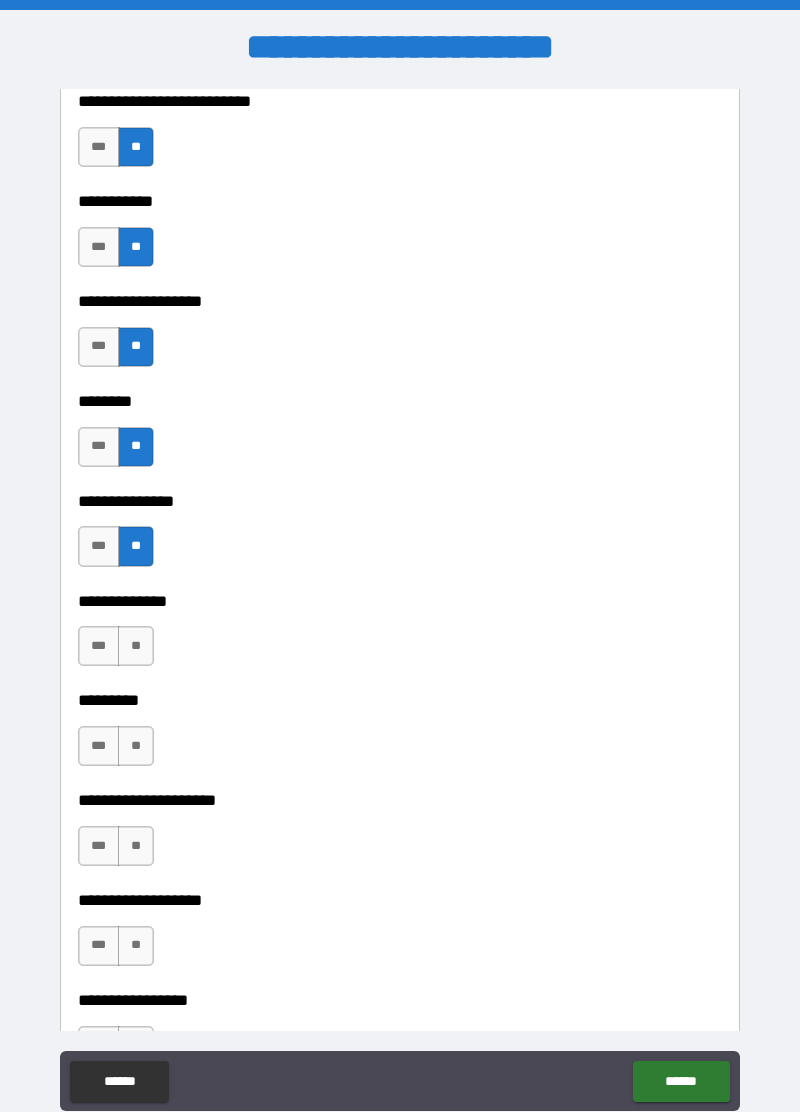click on "**" at bounding box center (136, 646) 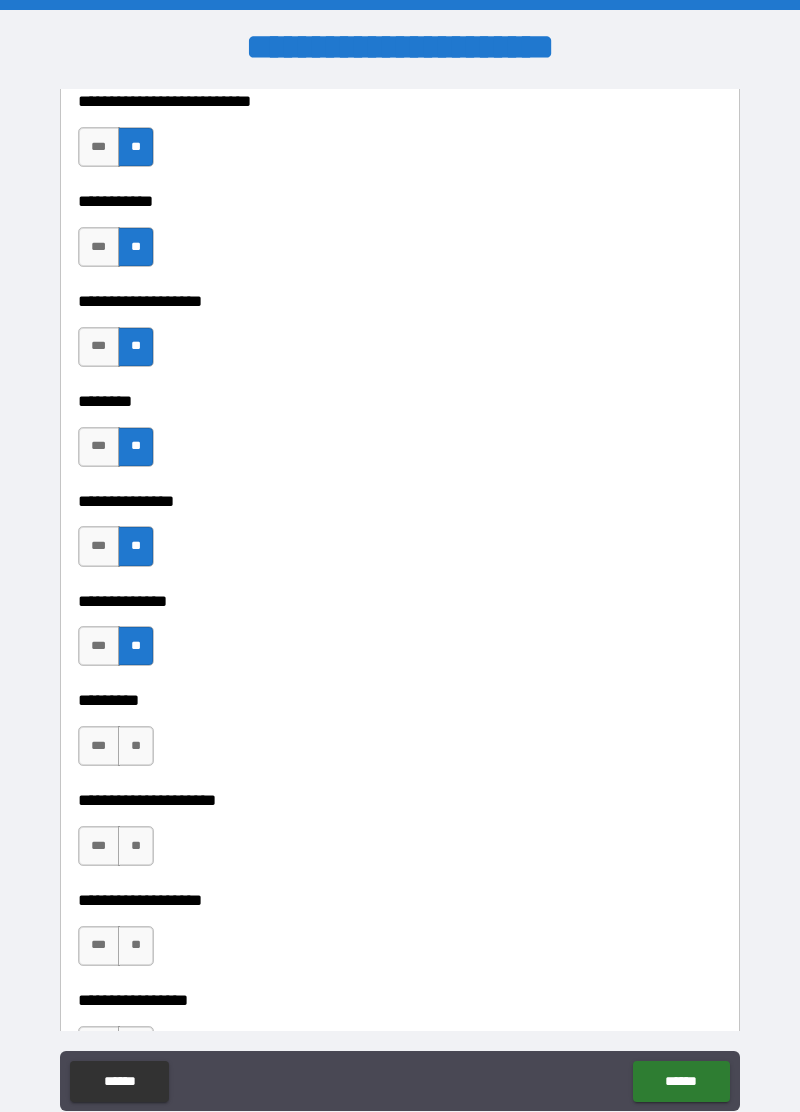 click on "**" at bounding box center (136, 746) 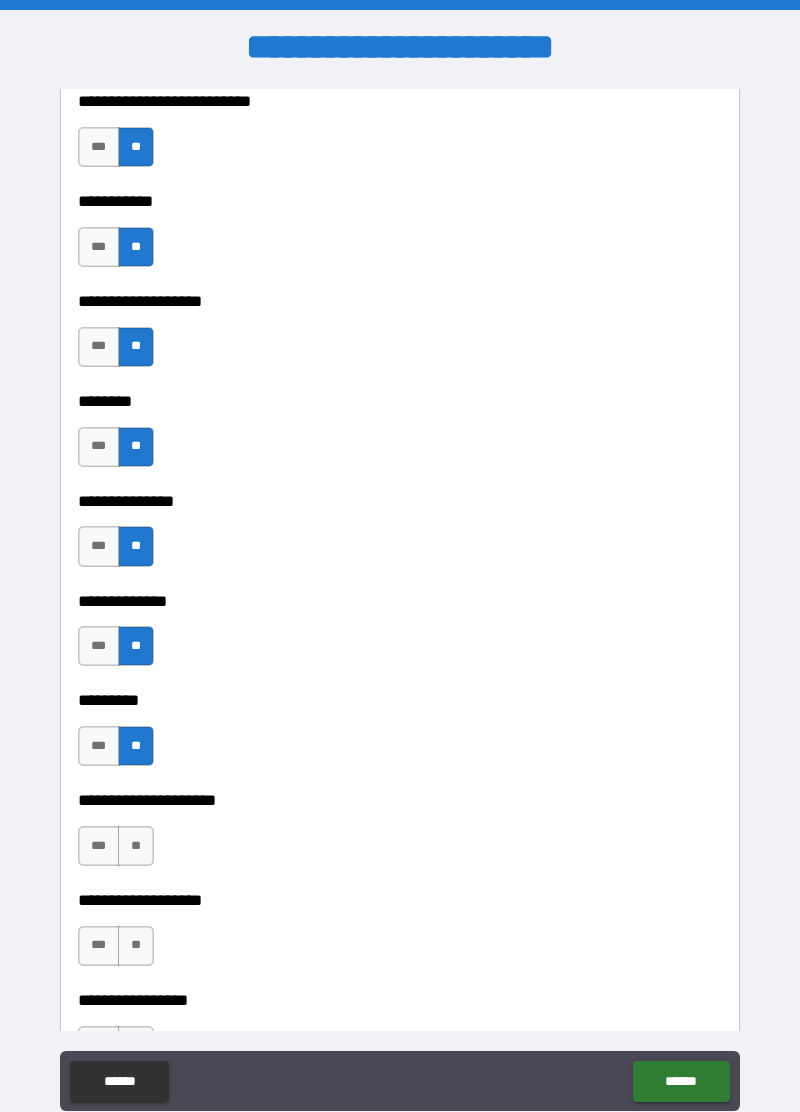 click on "**" at bounding box center (136, 846) 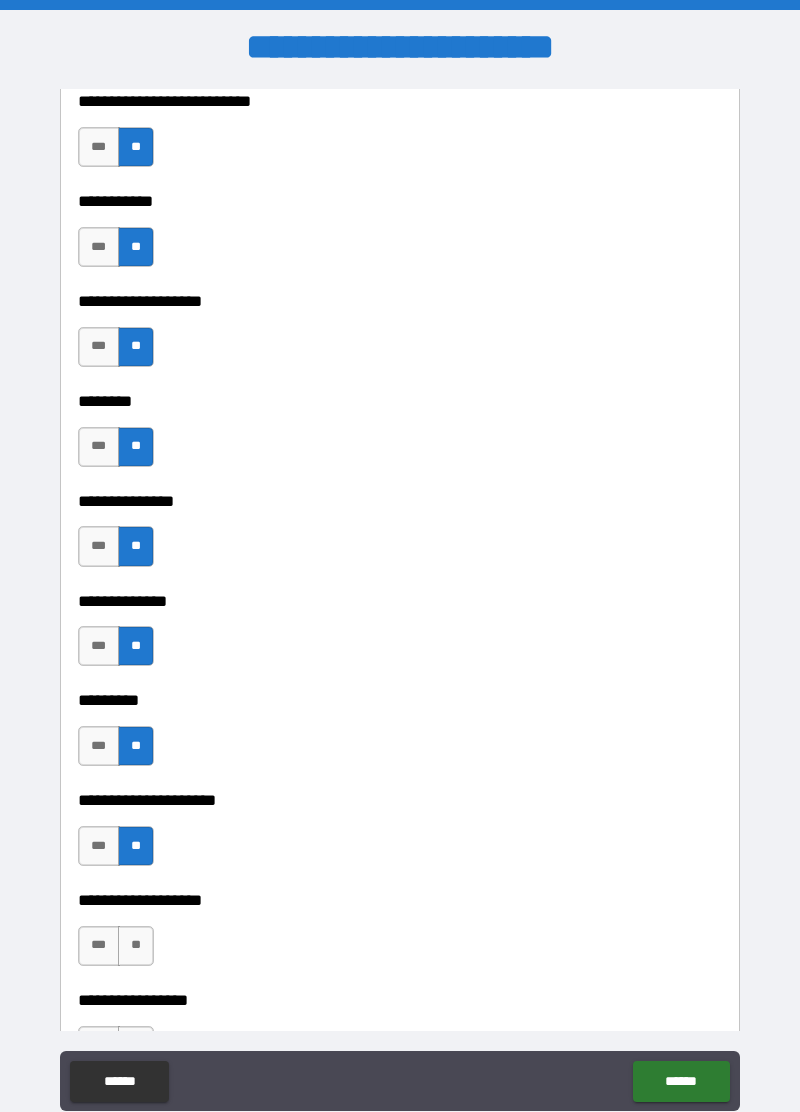 click on "**" at bounding box center (136, 946) 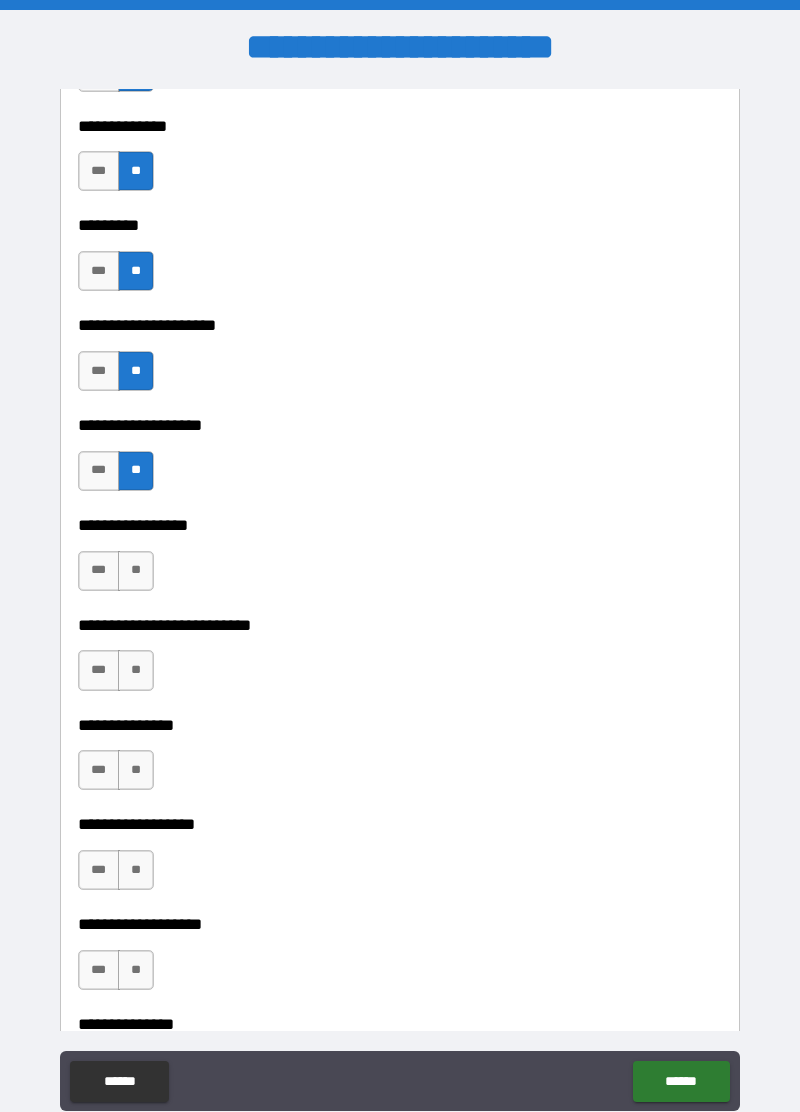 scroll, scrollTop: 4910, scrollLeft: 0, axis: vertical 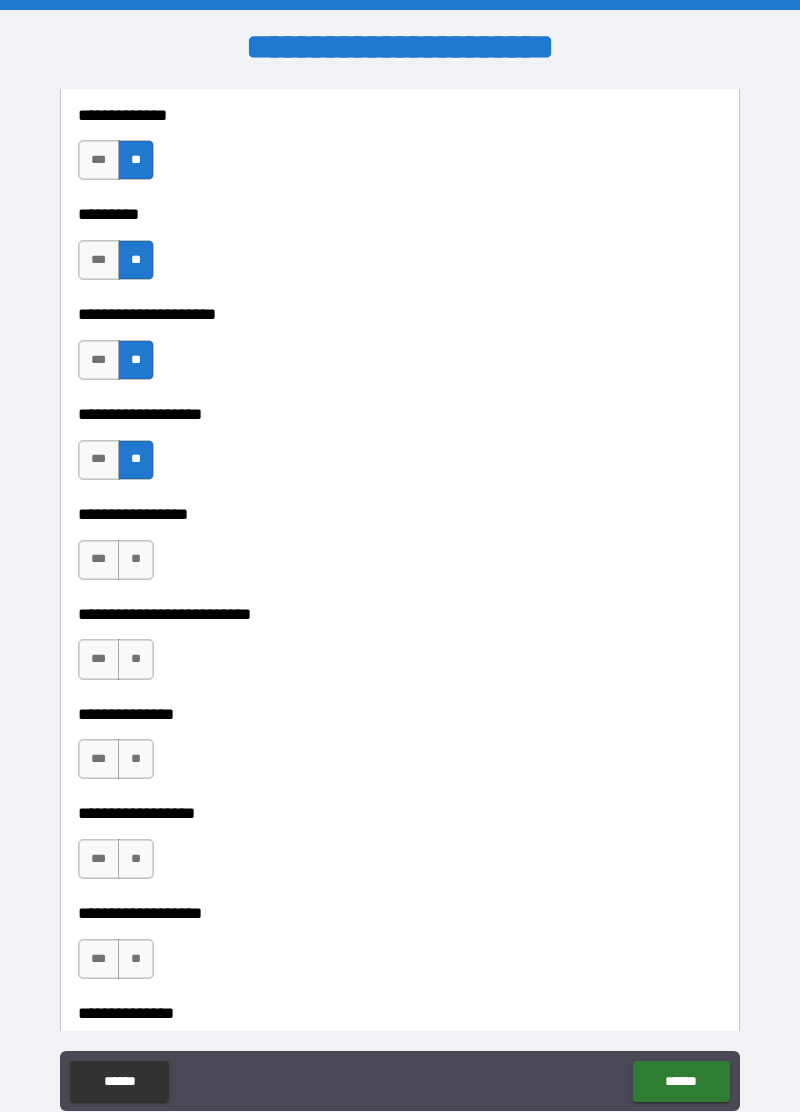 click on "**" at bounding box center (136, 560) 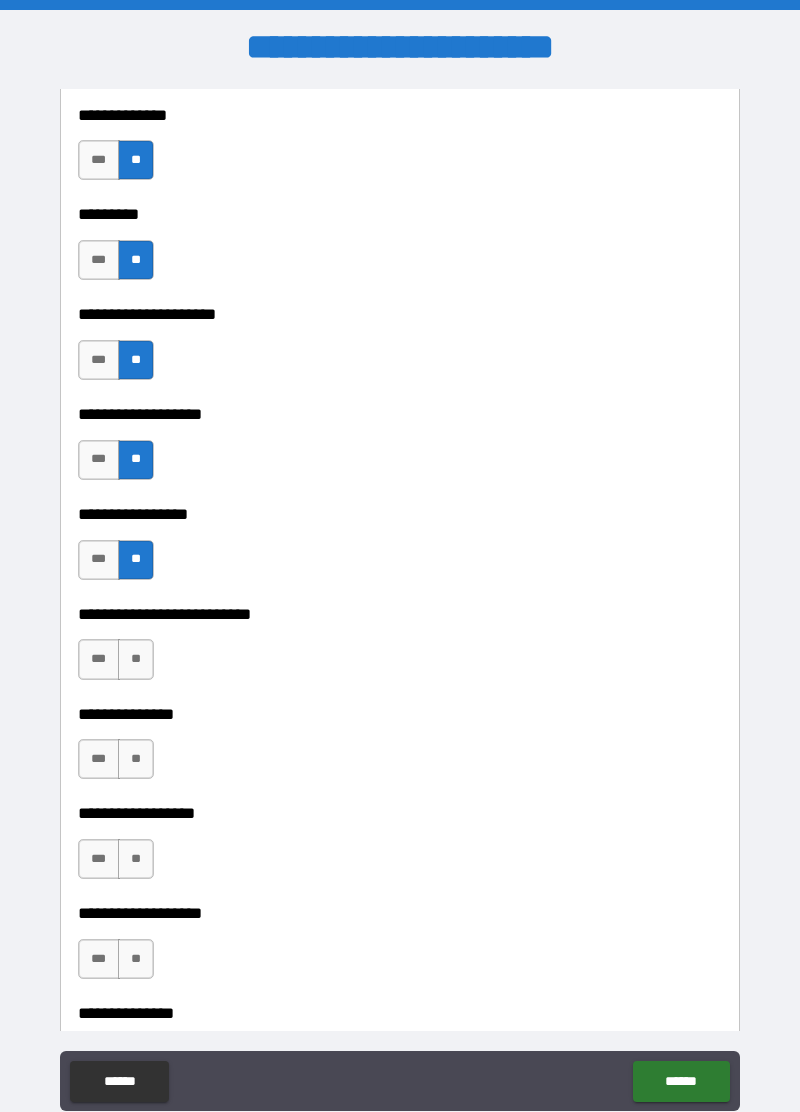 click on "**" at bounding box center [136, 659] 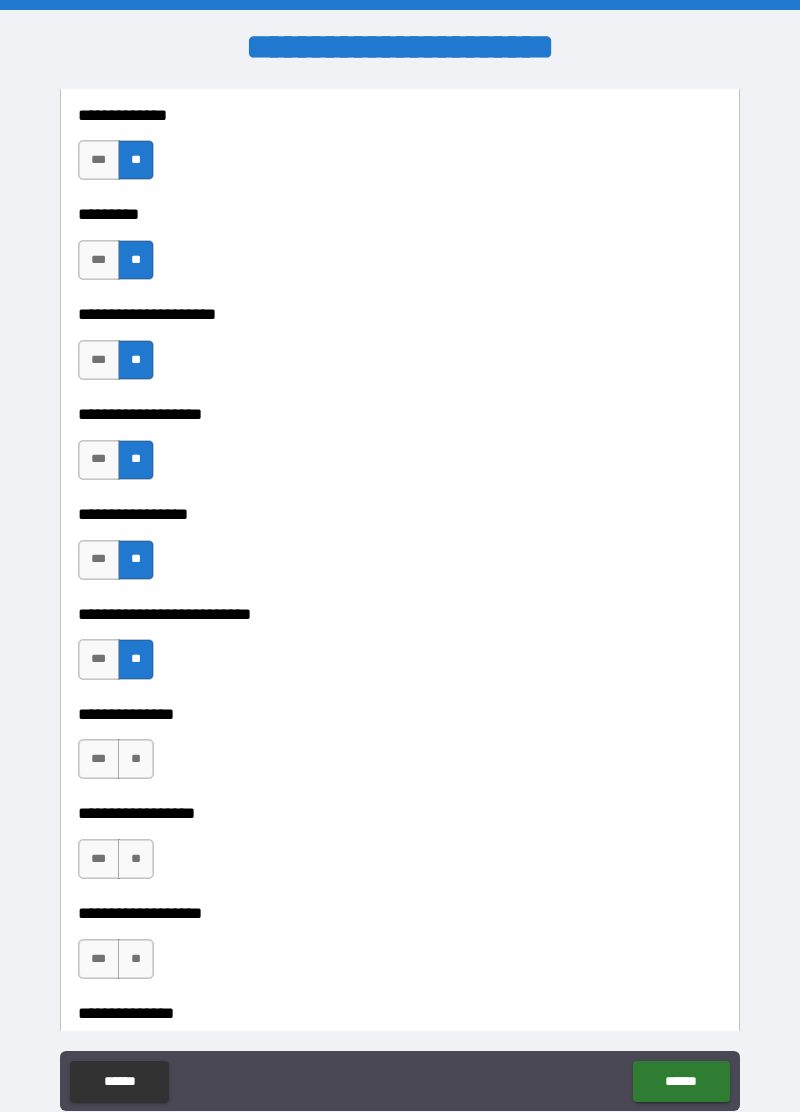 click on "**" at bounding box center (136, 759) 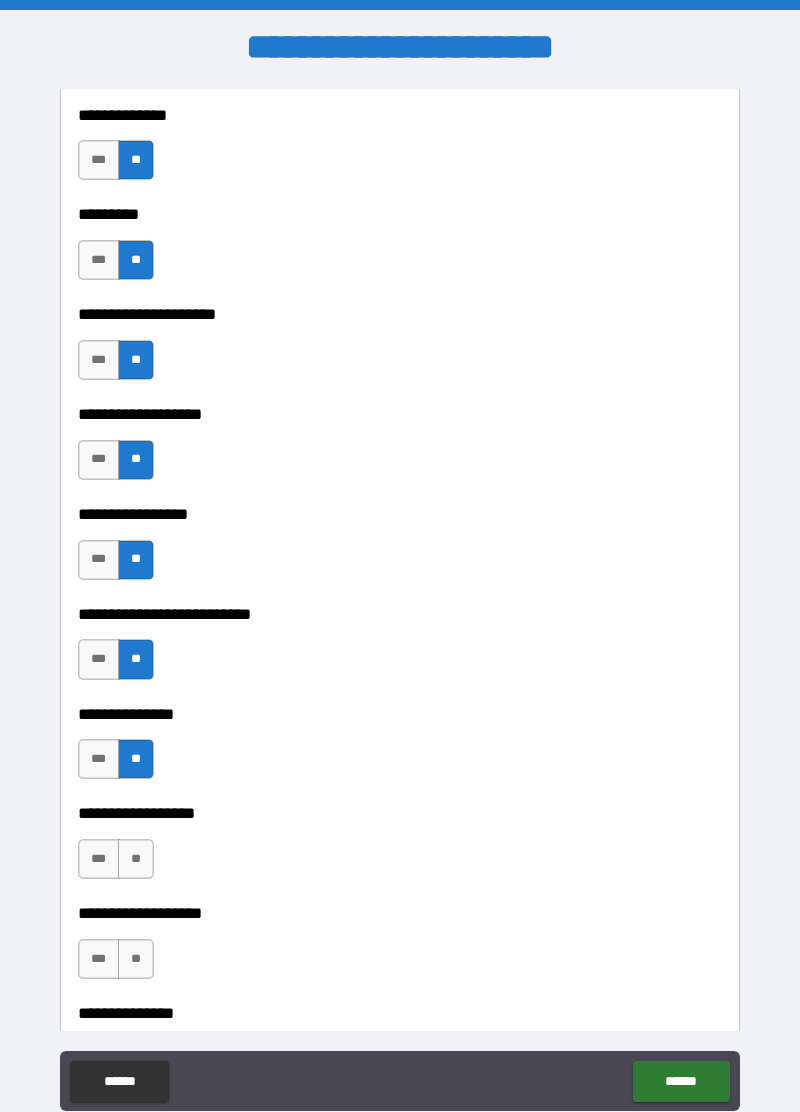 click on "**" at bounding box center [136, 859] 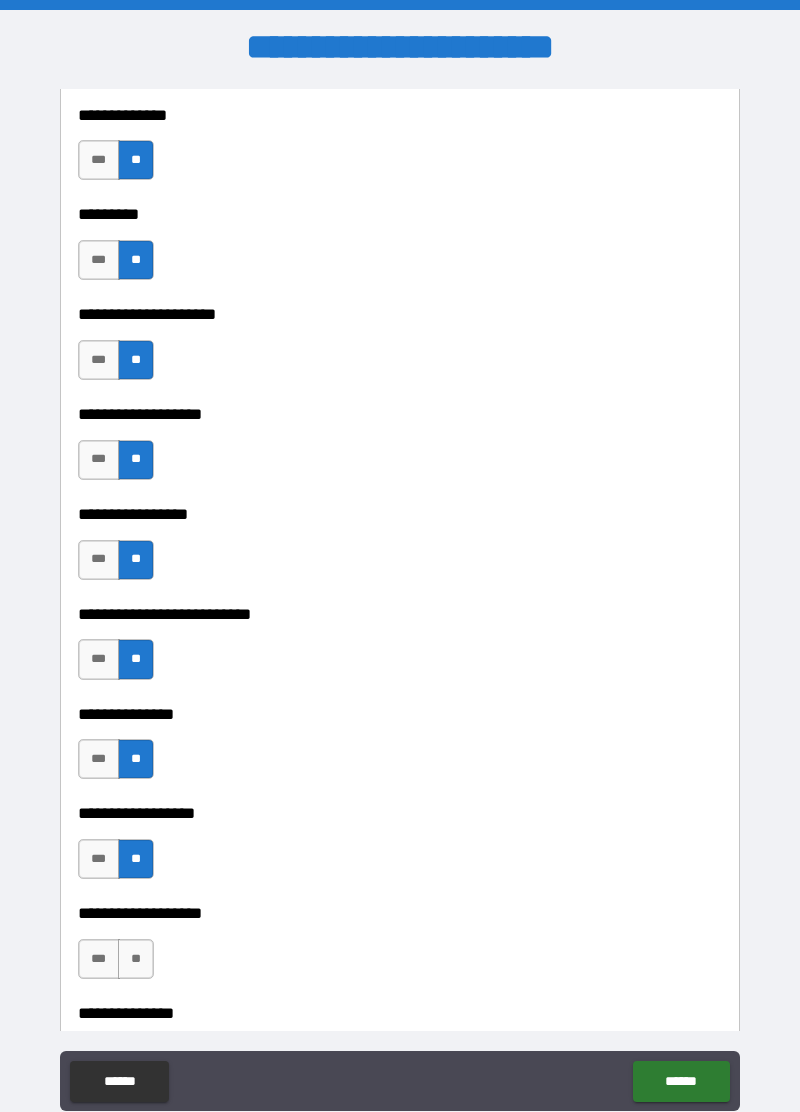 click on "**" at bounding box center [136, 959] 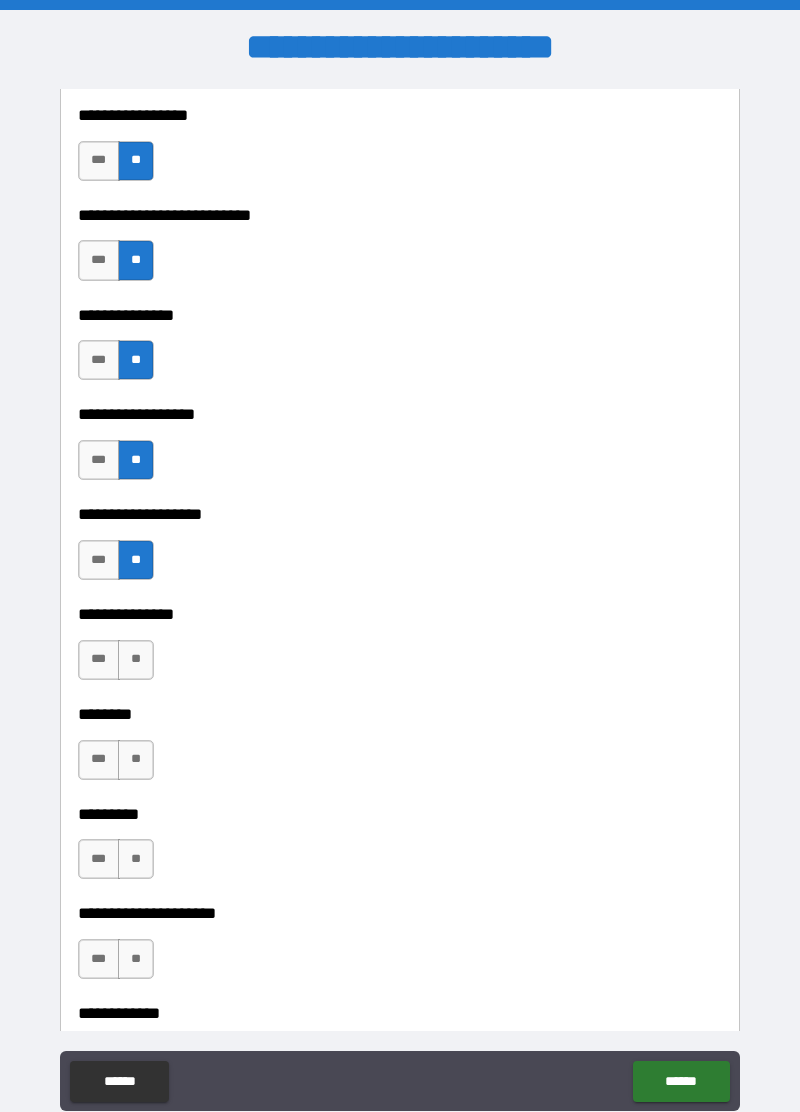 scroll, scrollTop: 5394, scrollLeft: 0, axis: vertical 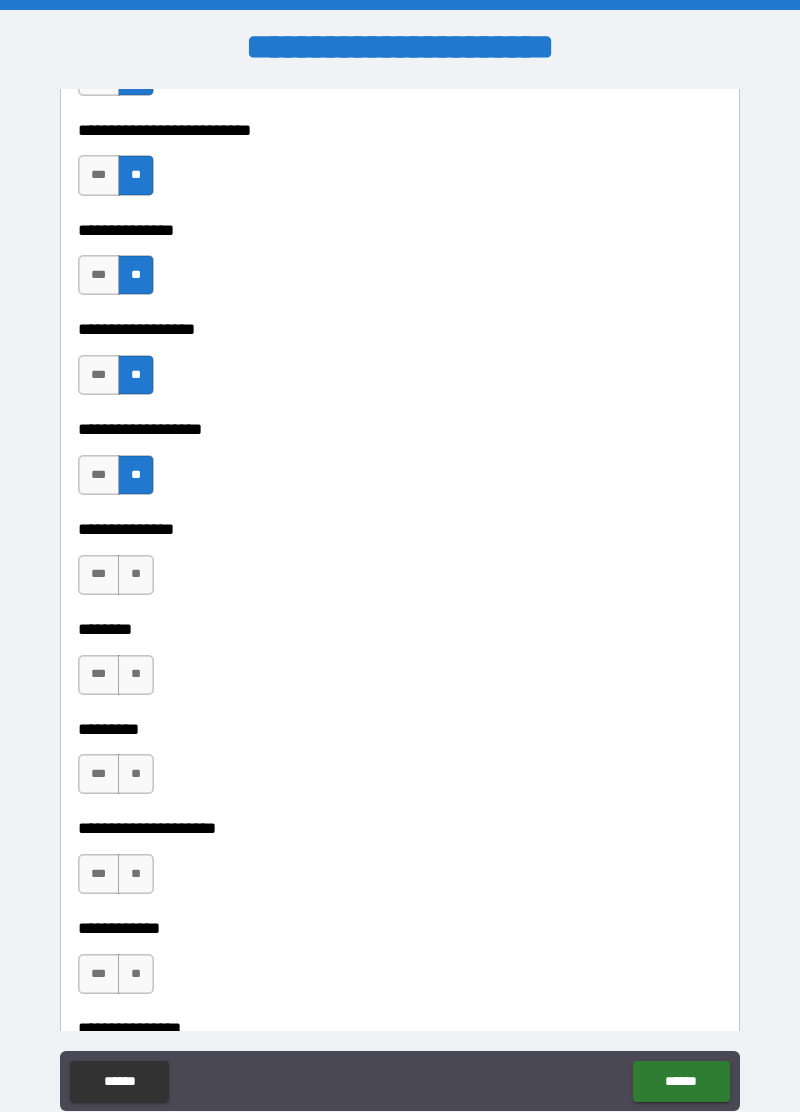 click on "**" at bounding box center [136, 575] 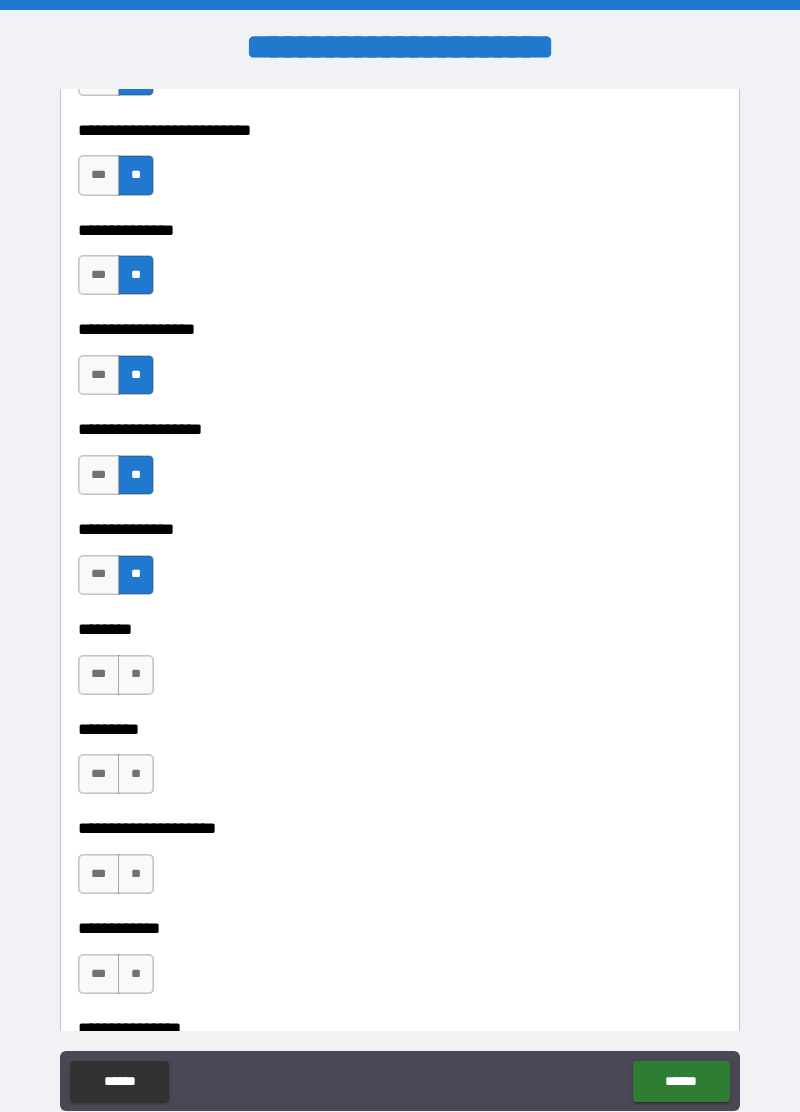 click on "**" at bounding box center [136, 675] 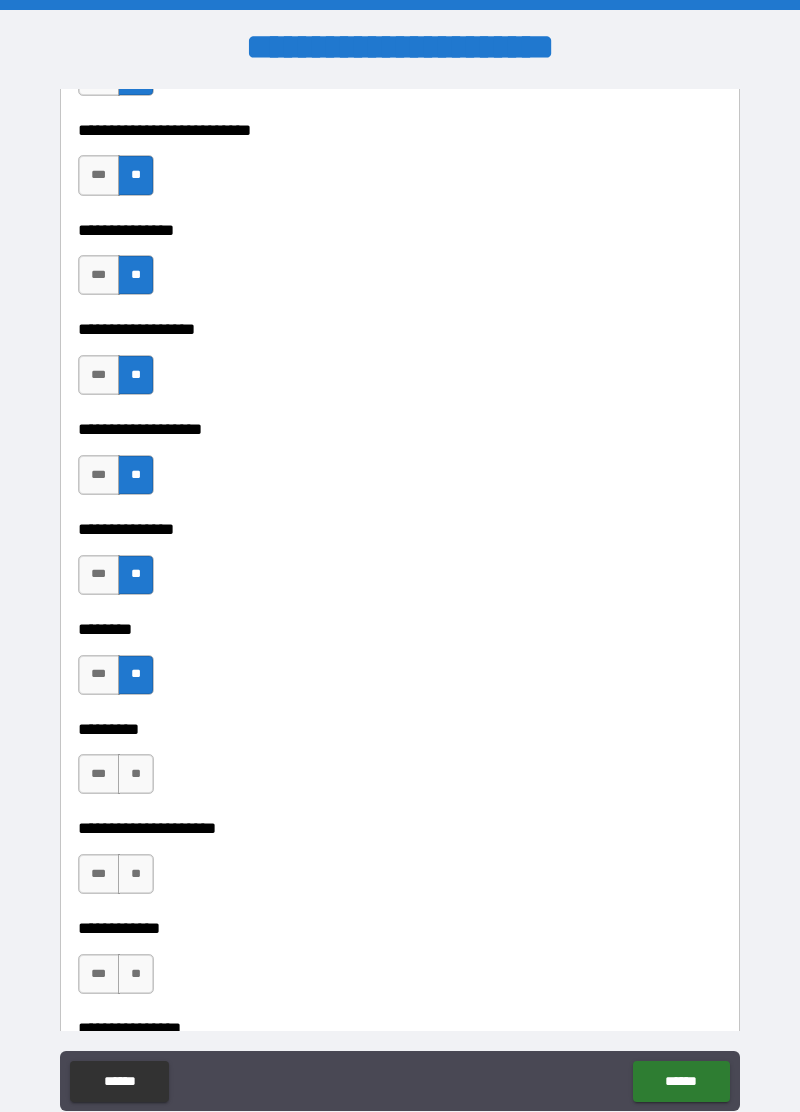 click on "**" at bounding box center (136, 774) 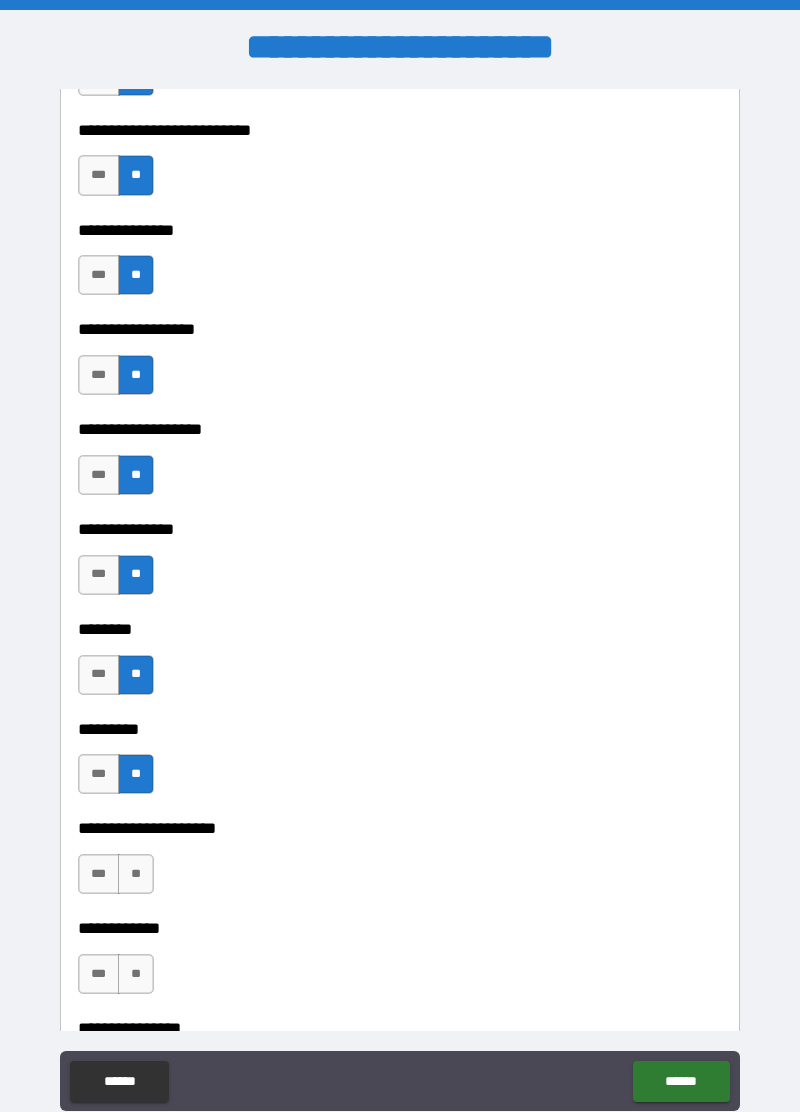 click on "**" at bounding box center (136, 874) 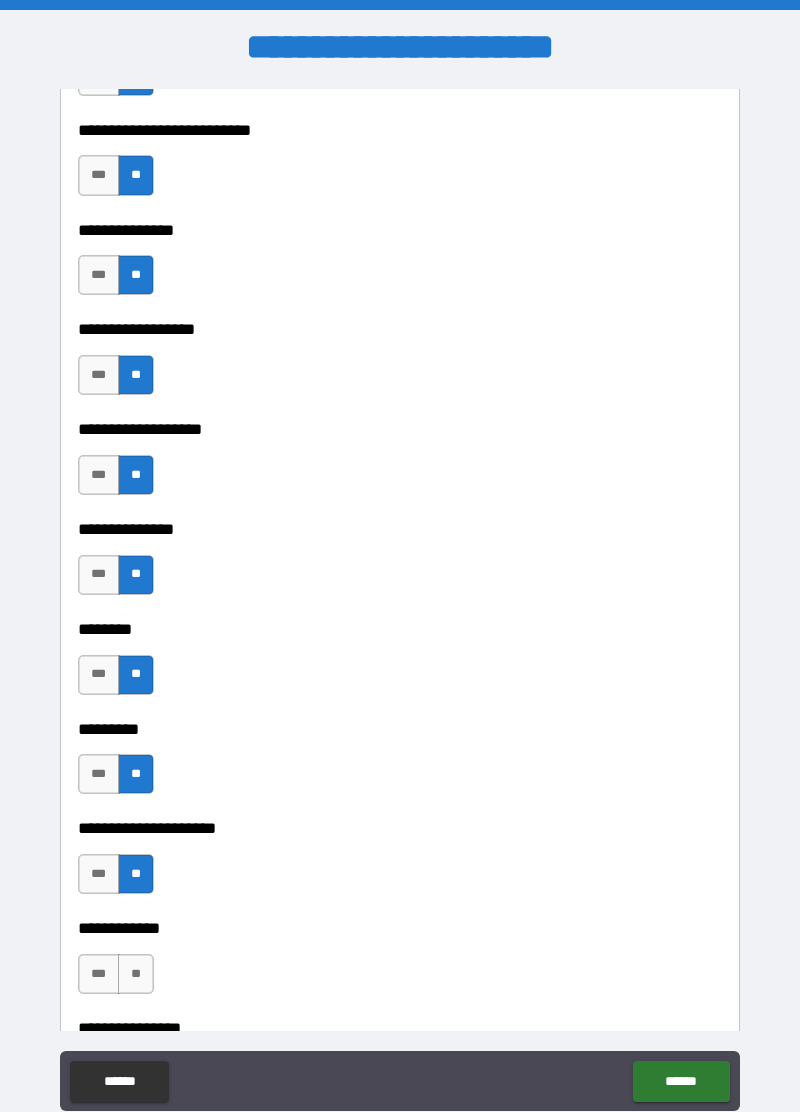 click on "**" at bounding box center (136, 974) 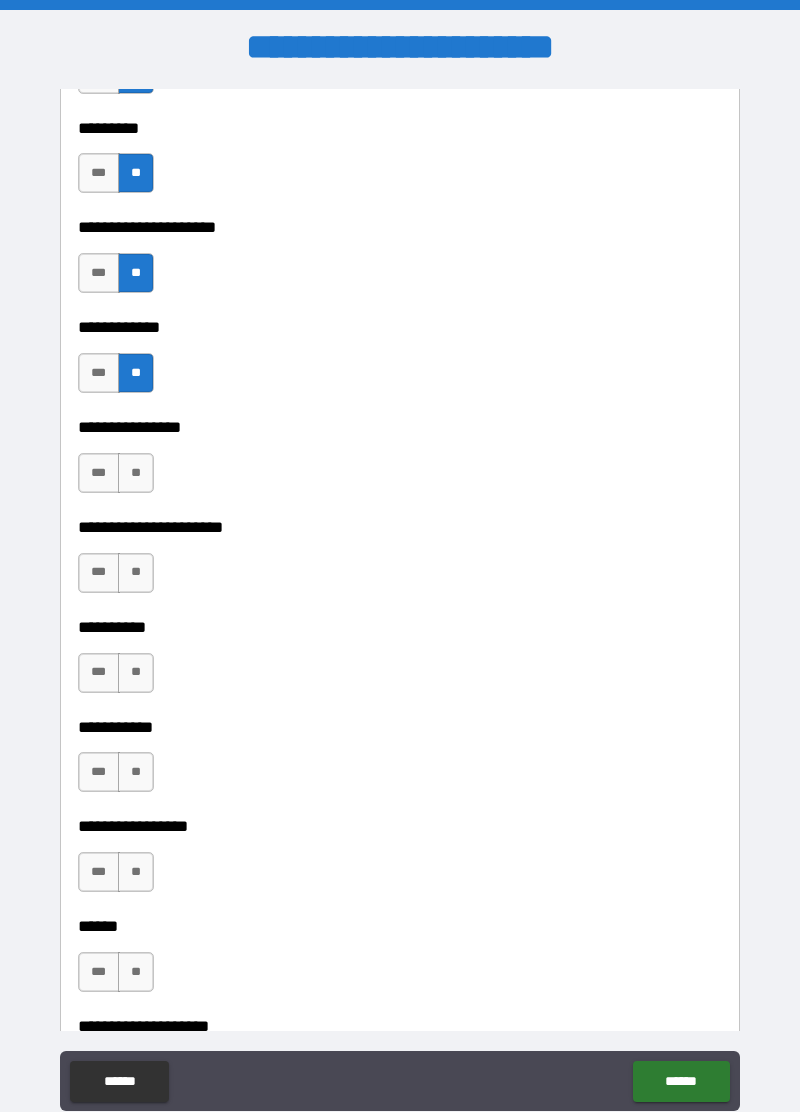 scroll, scrollTop: 6005, scrollLeft: 0, axis: vertical 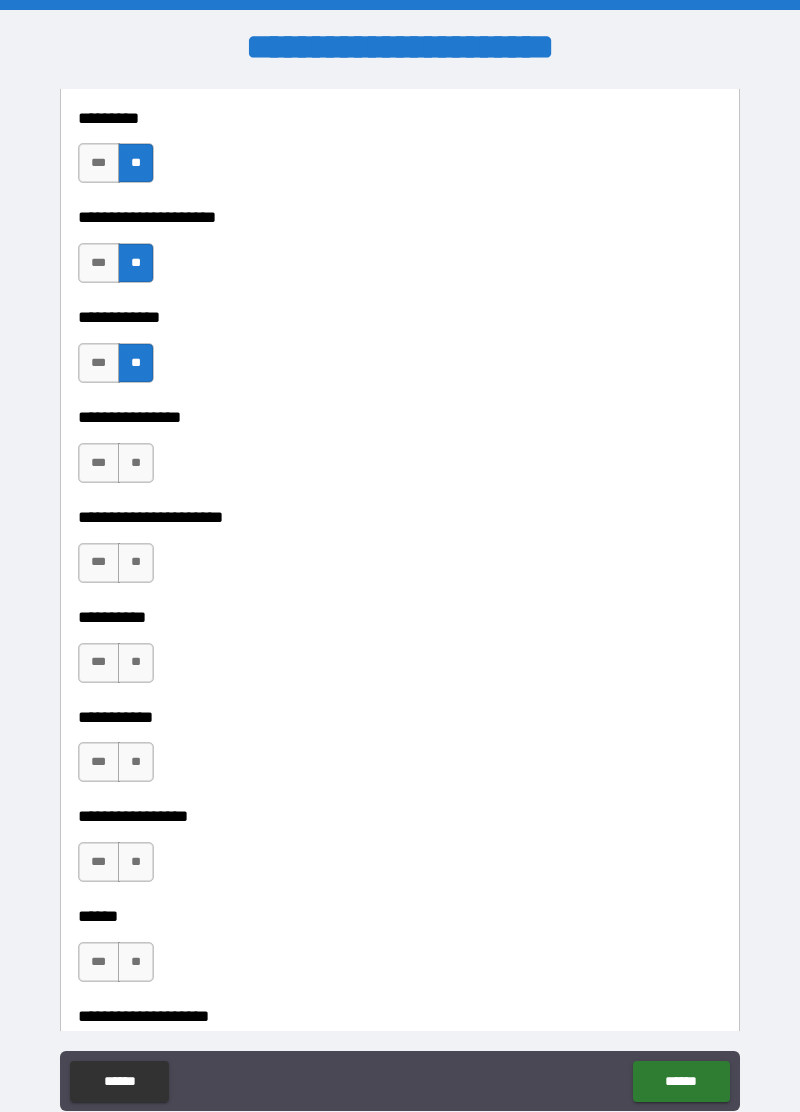 click on "**" at bounding box center (136, 463) 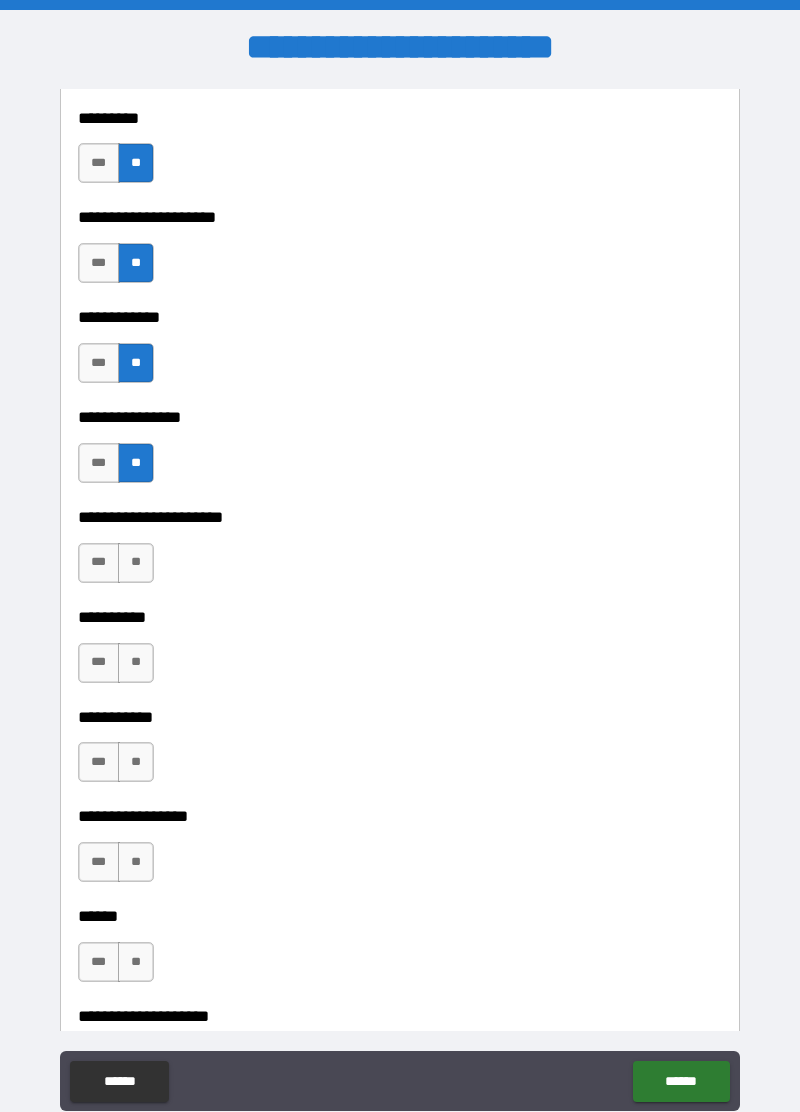 click on "**" at bounding box center [136, 563] 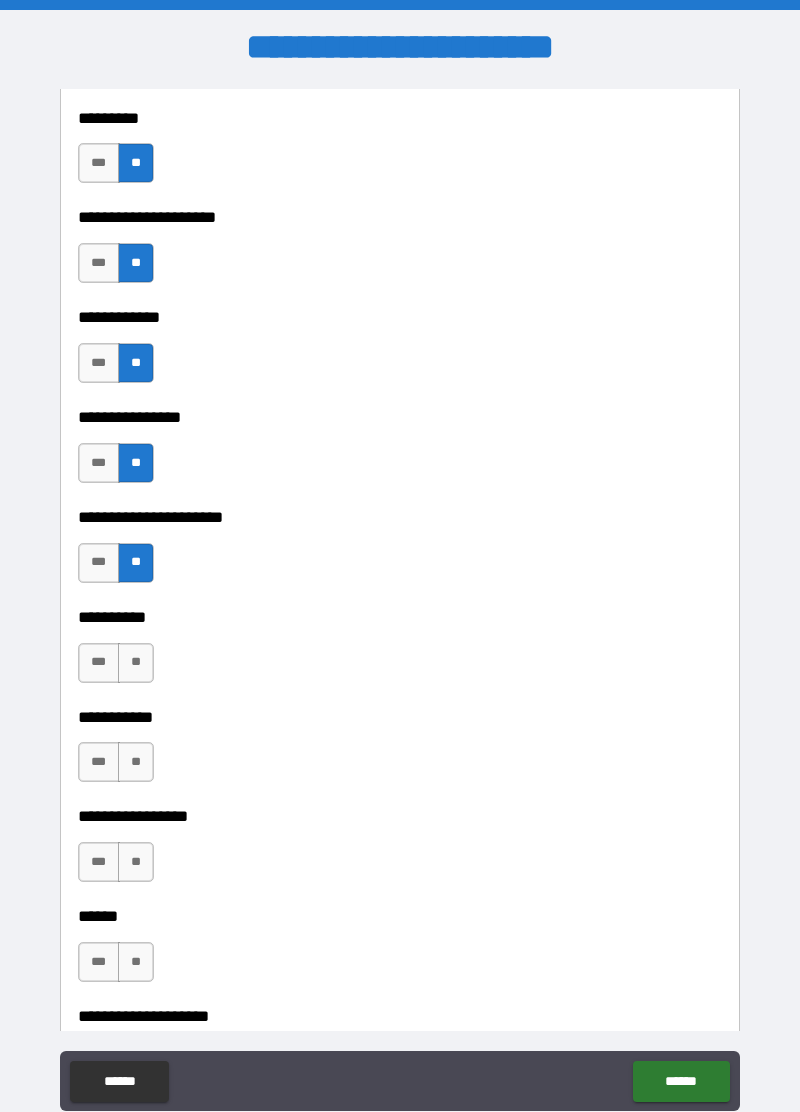 click on "**" at bounding box center (136, 663) 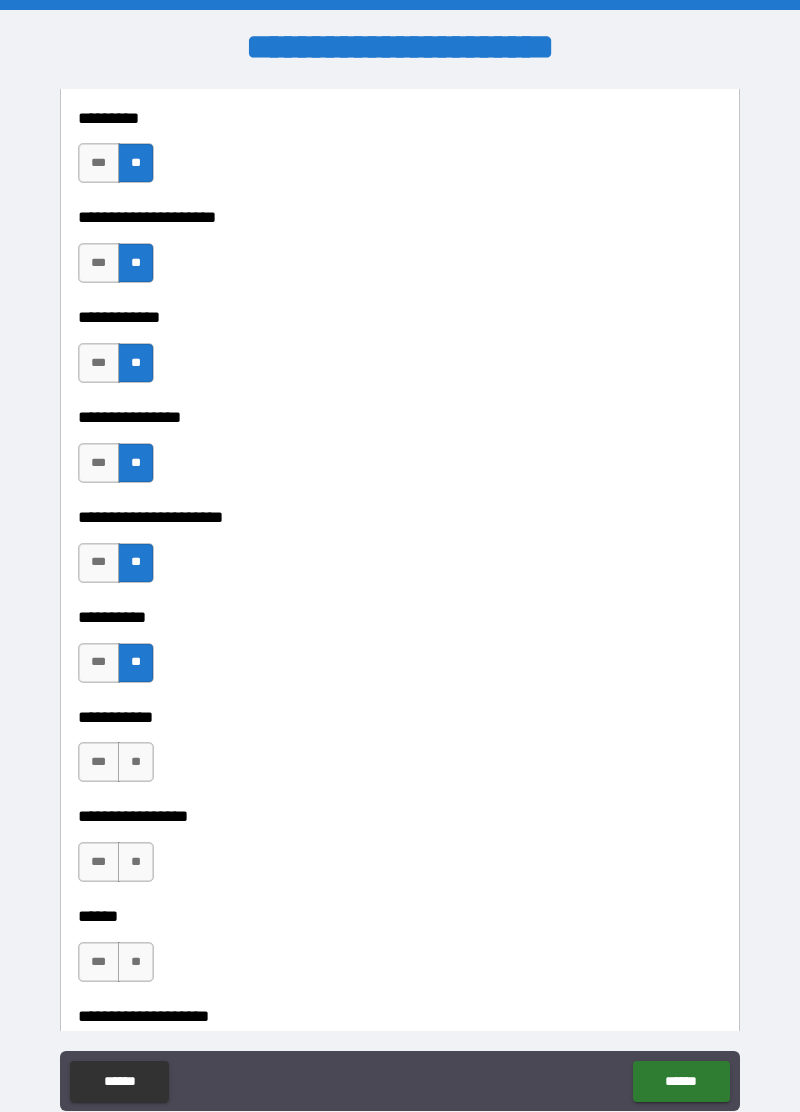 click on "**" at bounding box center (136, 762) 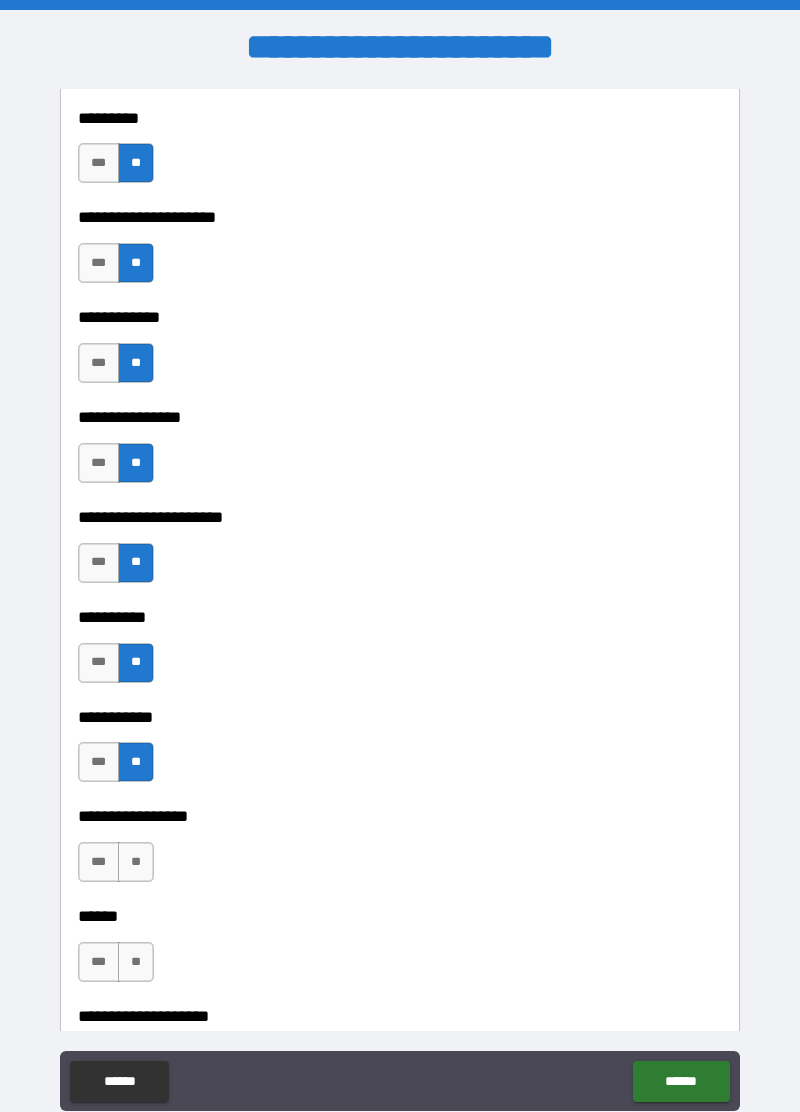 click on "**" at bounding box center (136, 862) 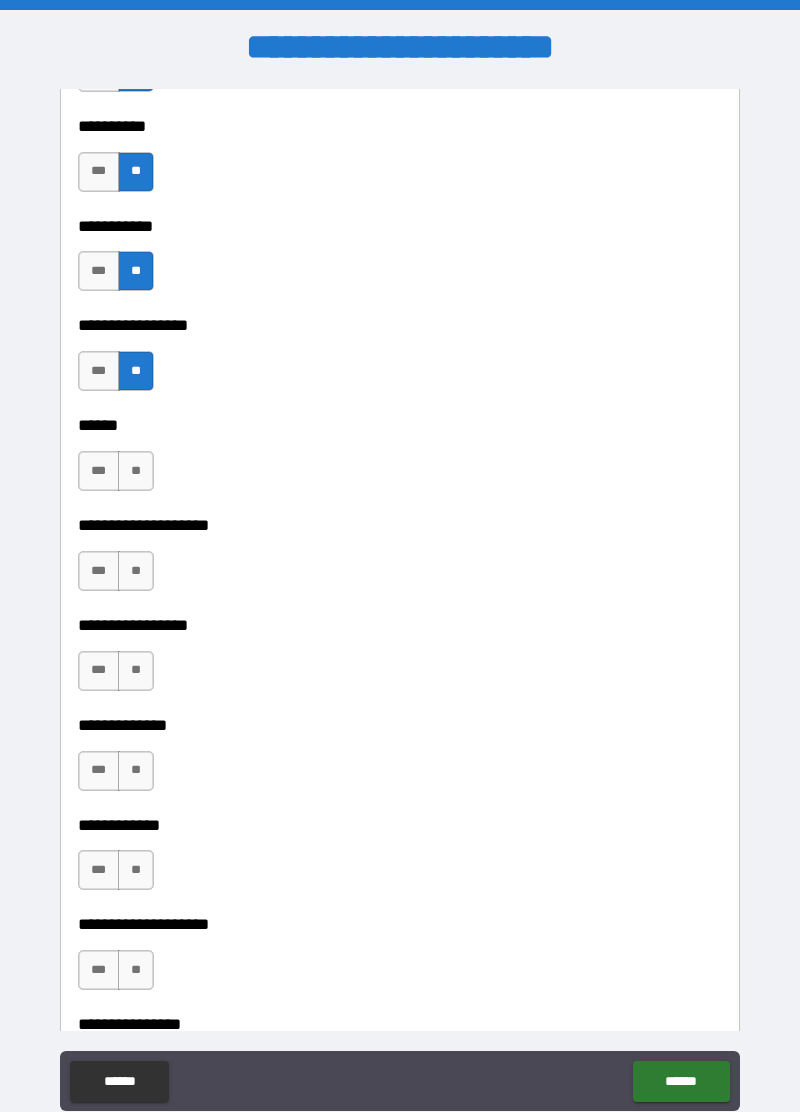 scroll, scrollTop: 6571, scrollLeft: 0, axis: vertical 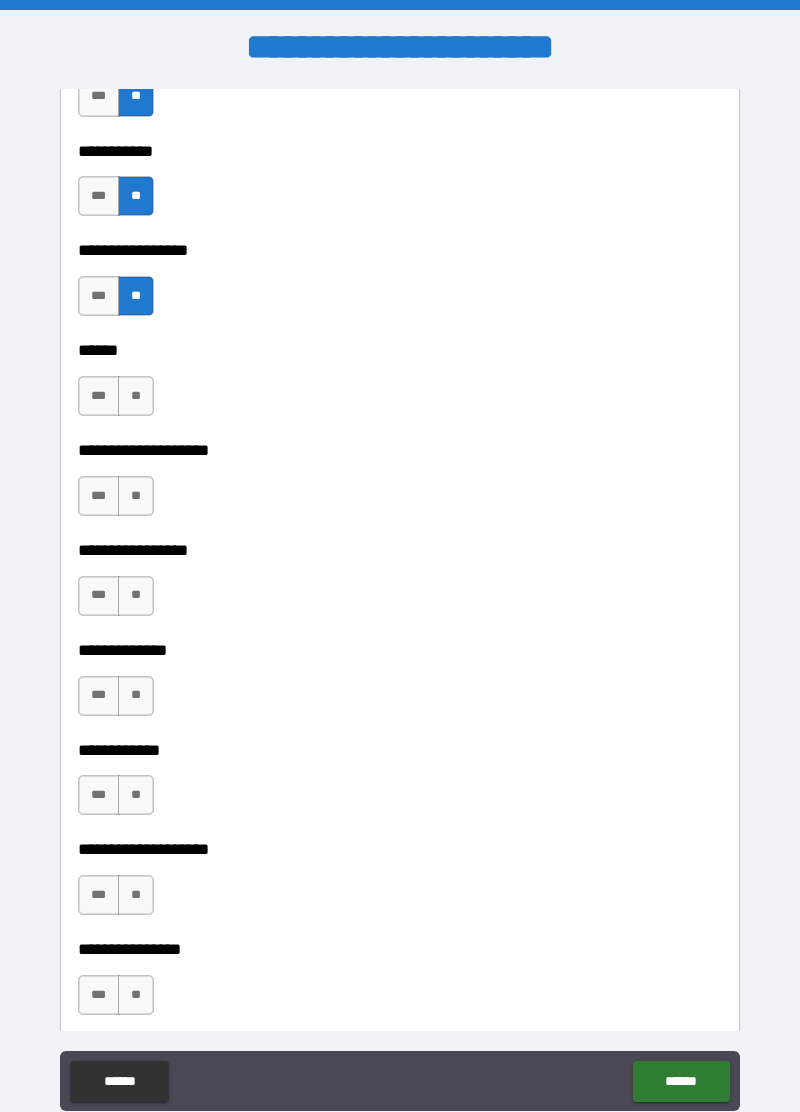click on "**" at bounding box center [136, 396] 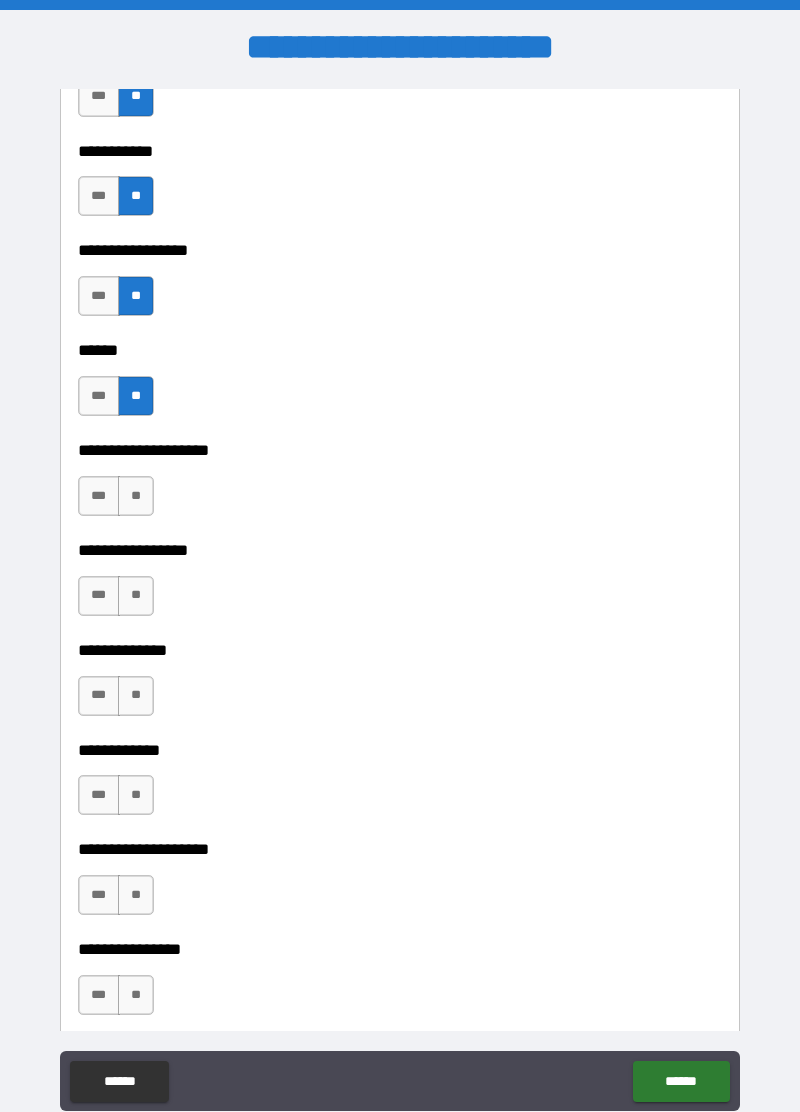 click on "**" at bounding box center [136, 496] 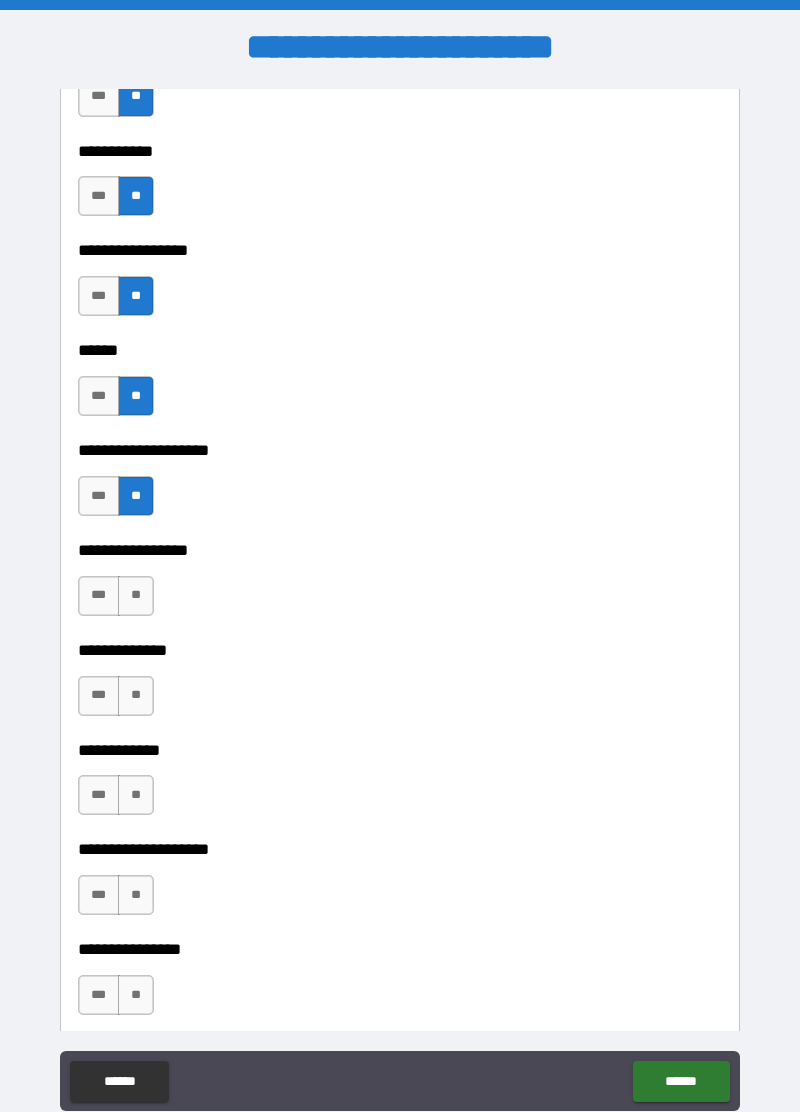 click on "**" at bounding box center [136, 596] 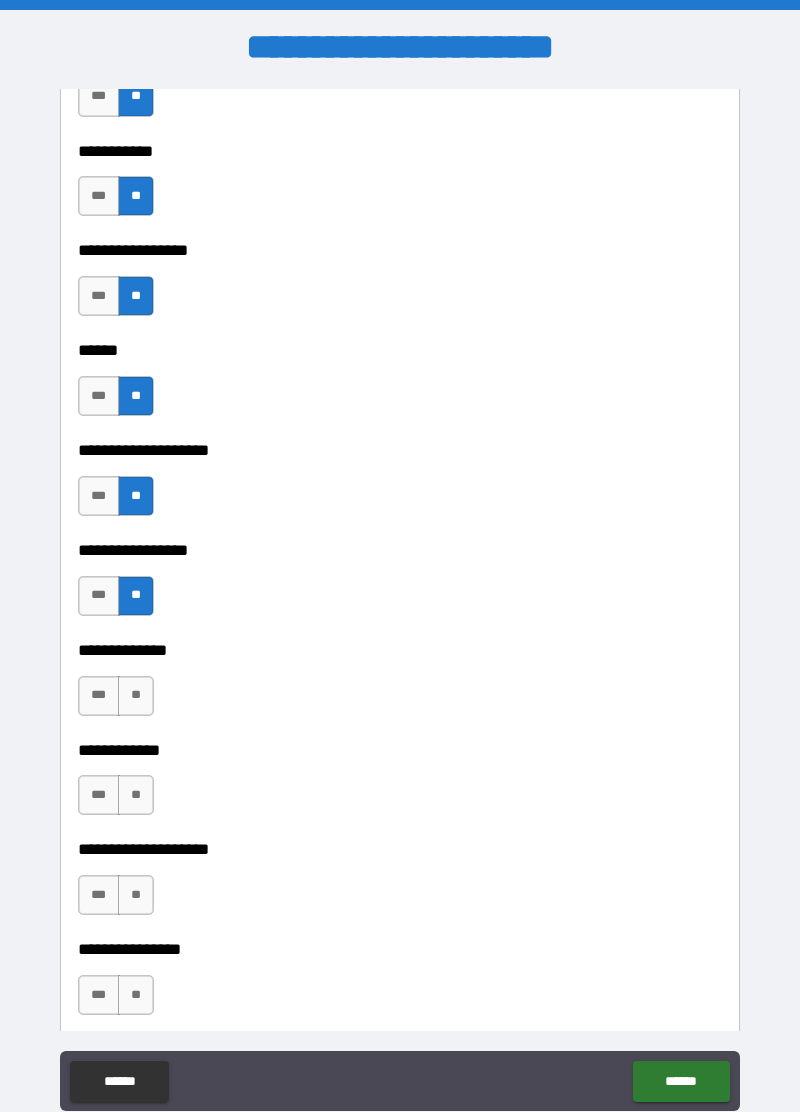 click on "**" at bounding box center [136, 696] 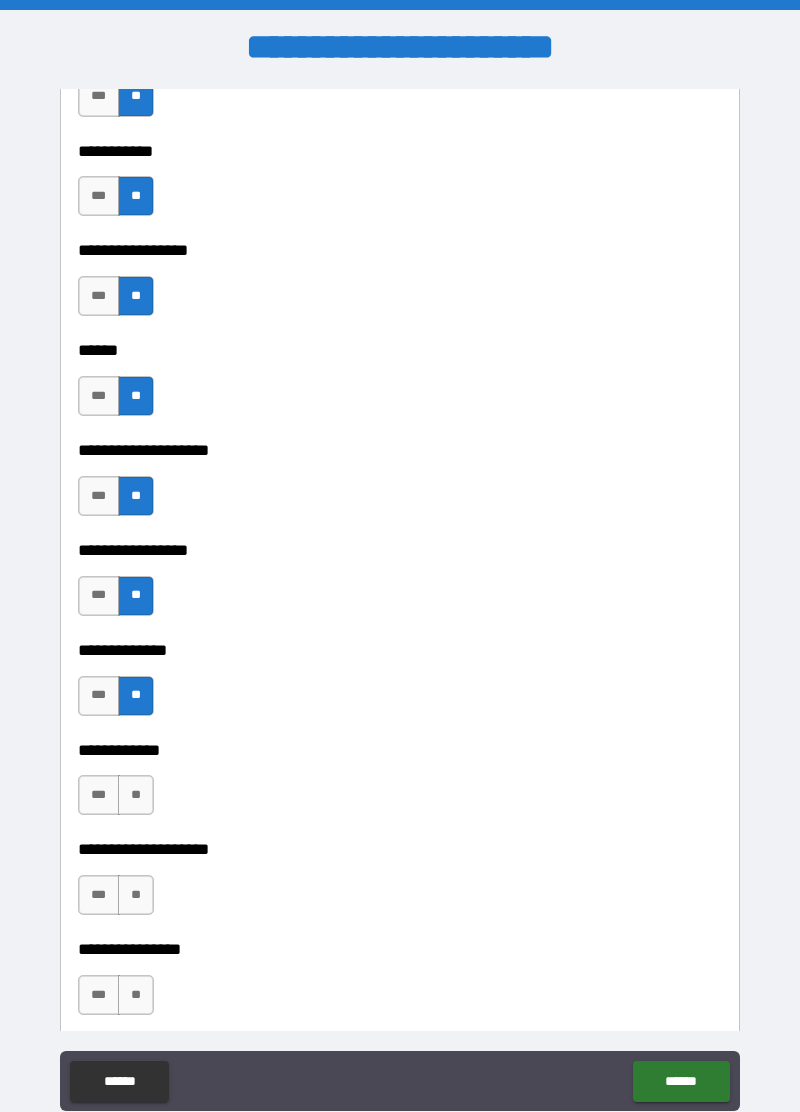 click on "**" at bounding box center (136, 795) 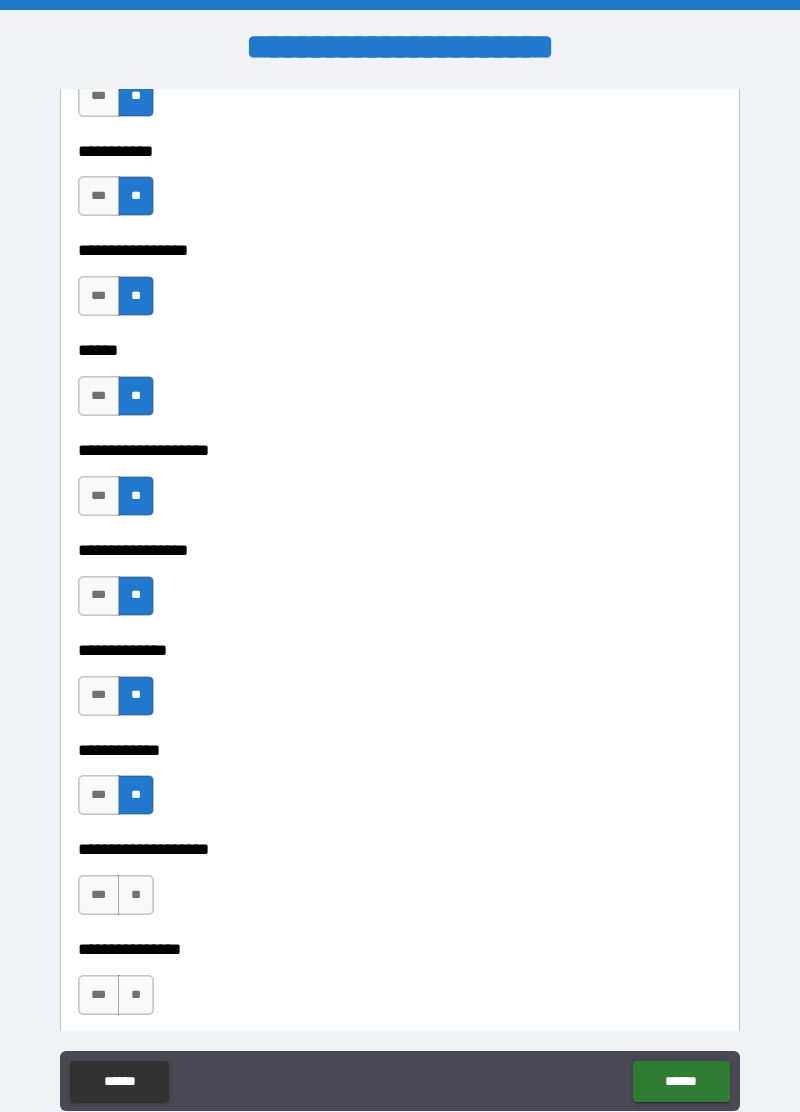 click on "**" at bounding box center [136, 895] 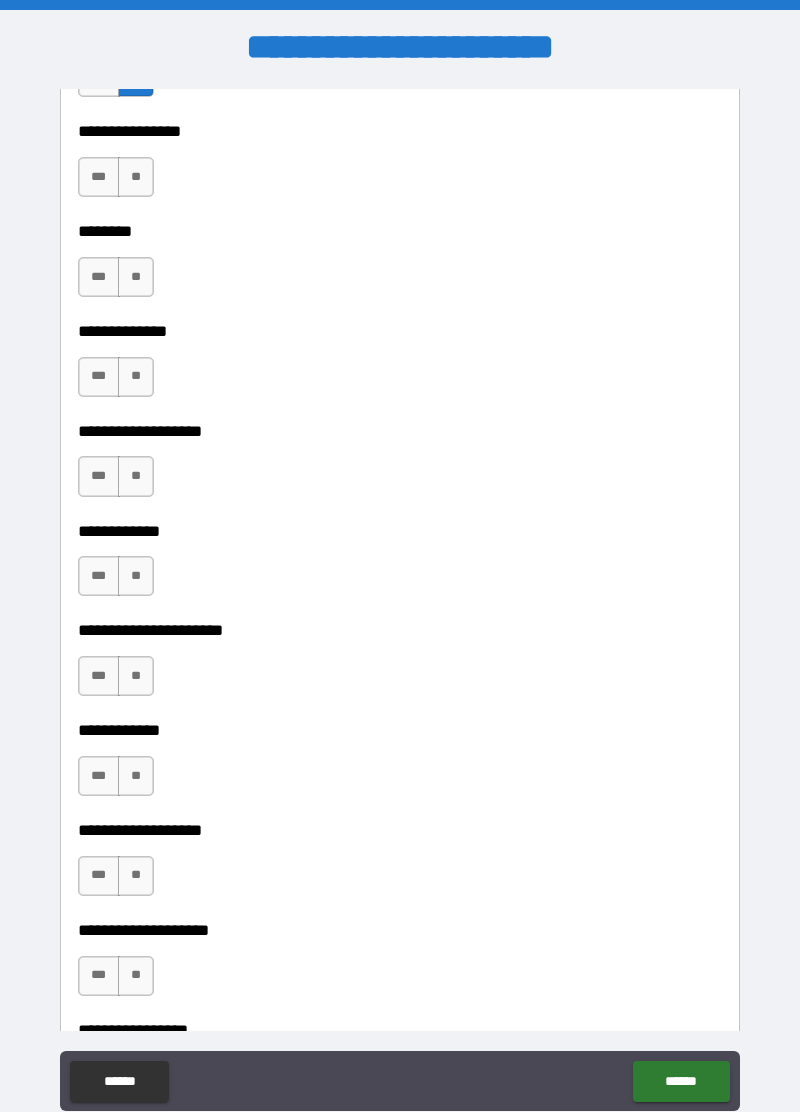 scroll, scrollTop: 7388, scrollLeft: 0, axis: vertical 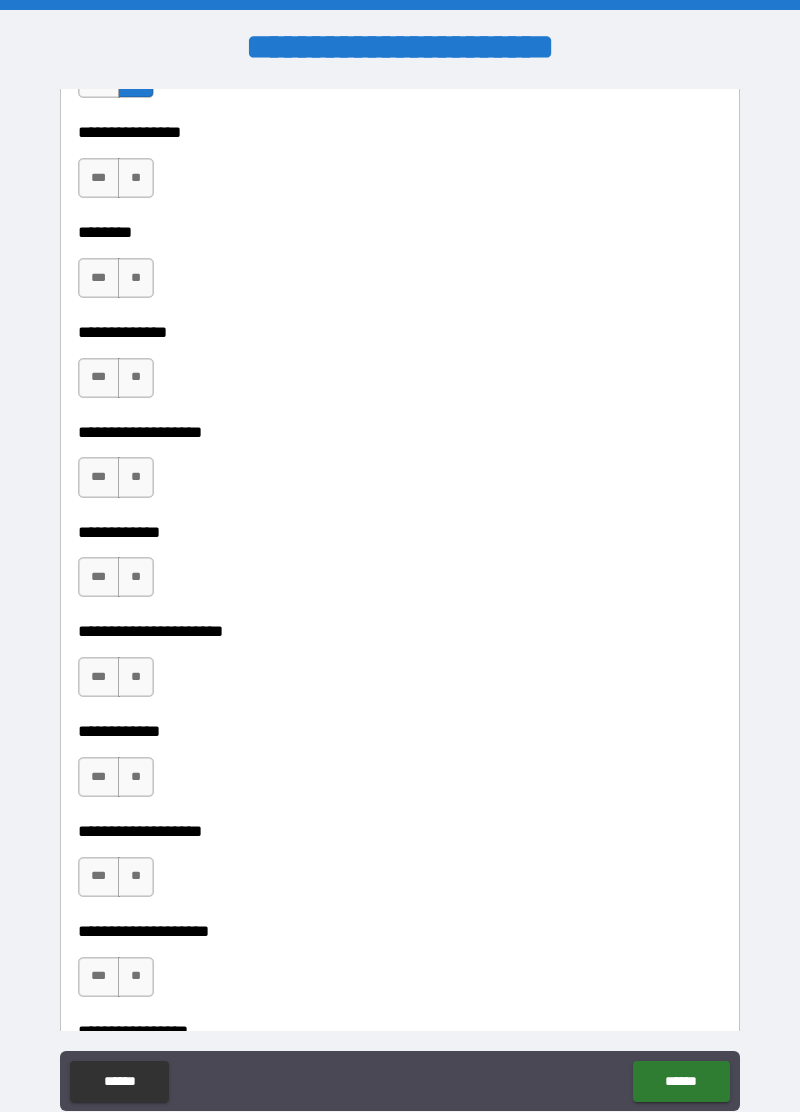 click on "**" at bounding box center [136, 178] 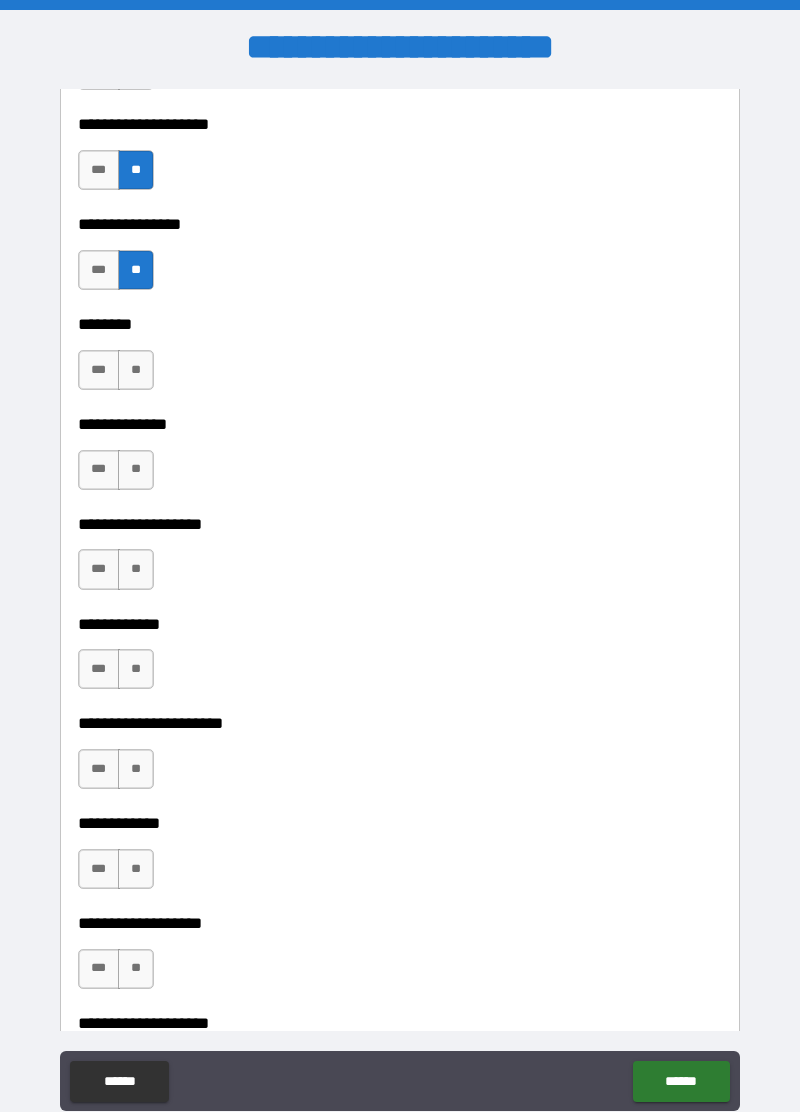 scroll, scrollTop: 7292, scrollLeft: 0, axis: vertical 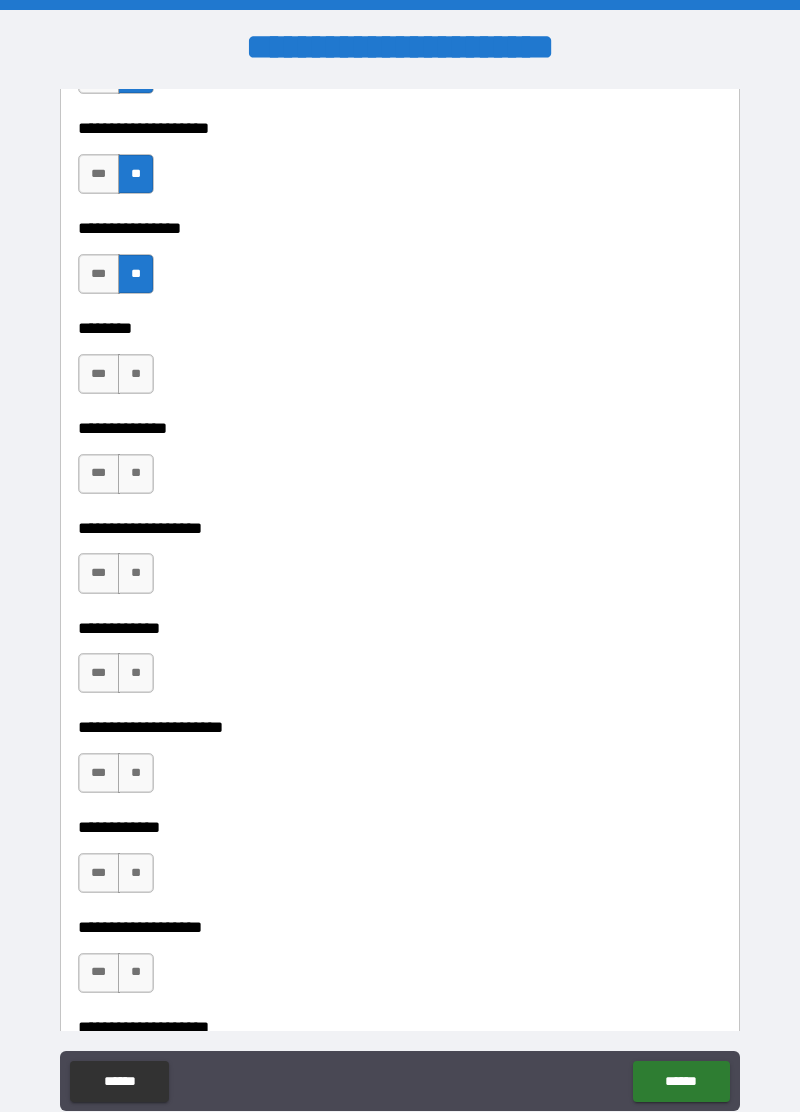 click on "**" at bounding box center [136, 374] 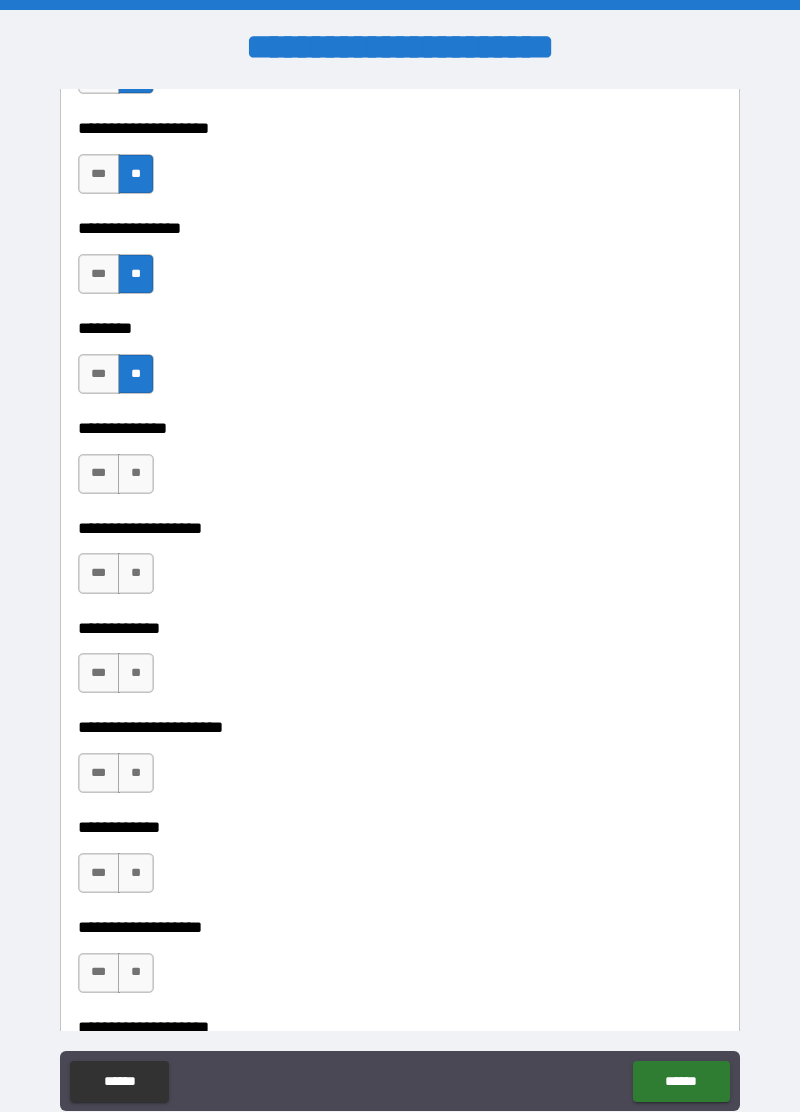 click on "**" at bounding box center [136, 474] 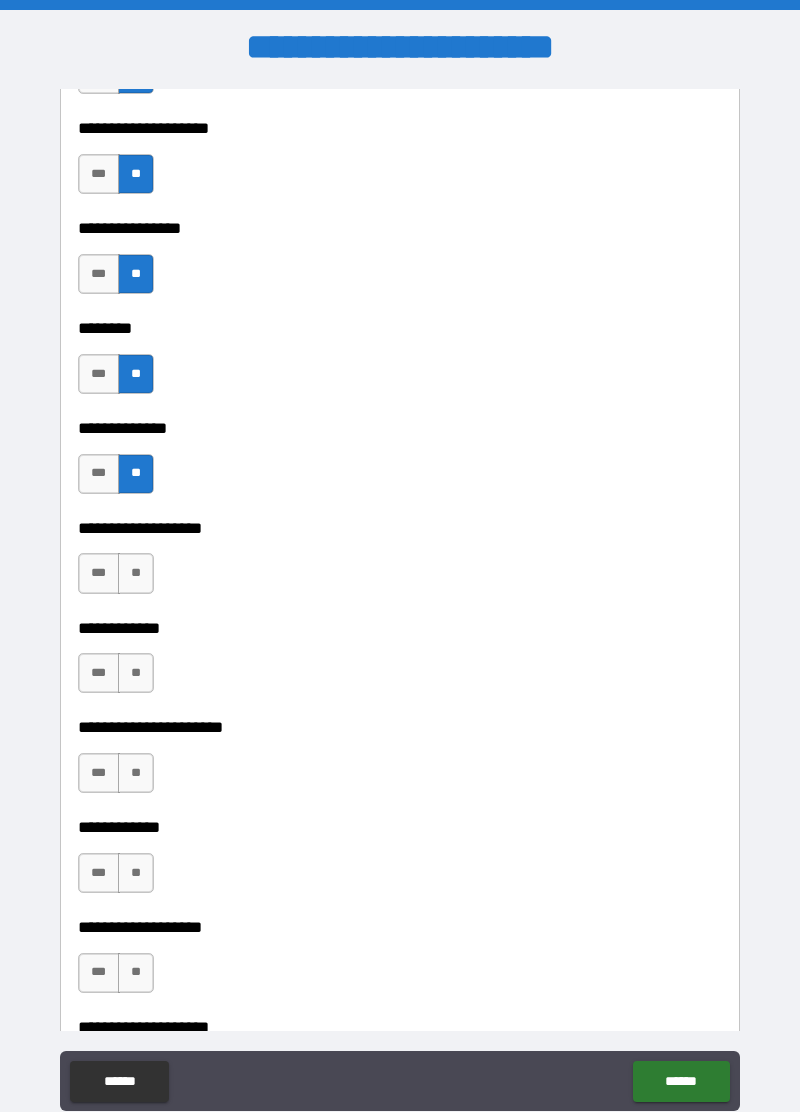 click on "**" at bounding box center (136, 573) 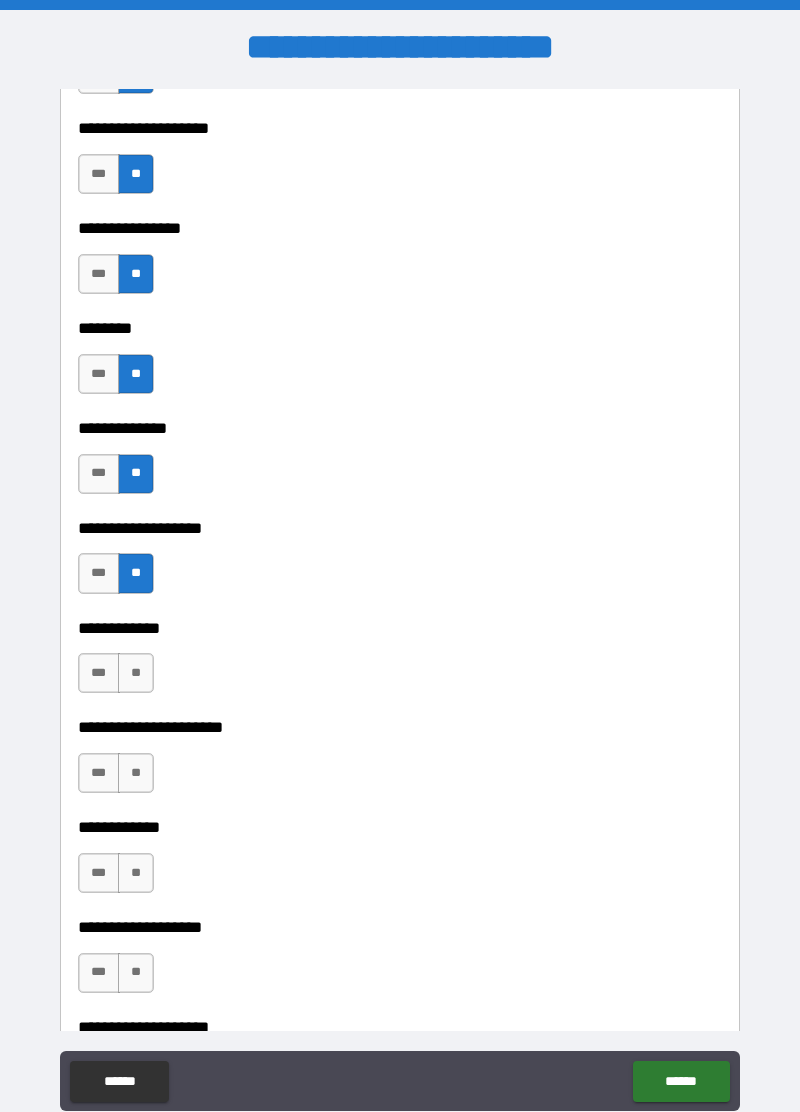 click on "**" at bounding box center [136, 673] 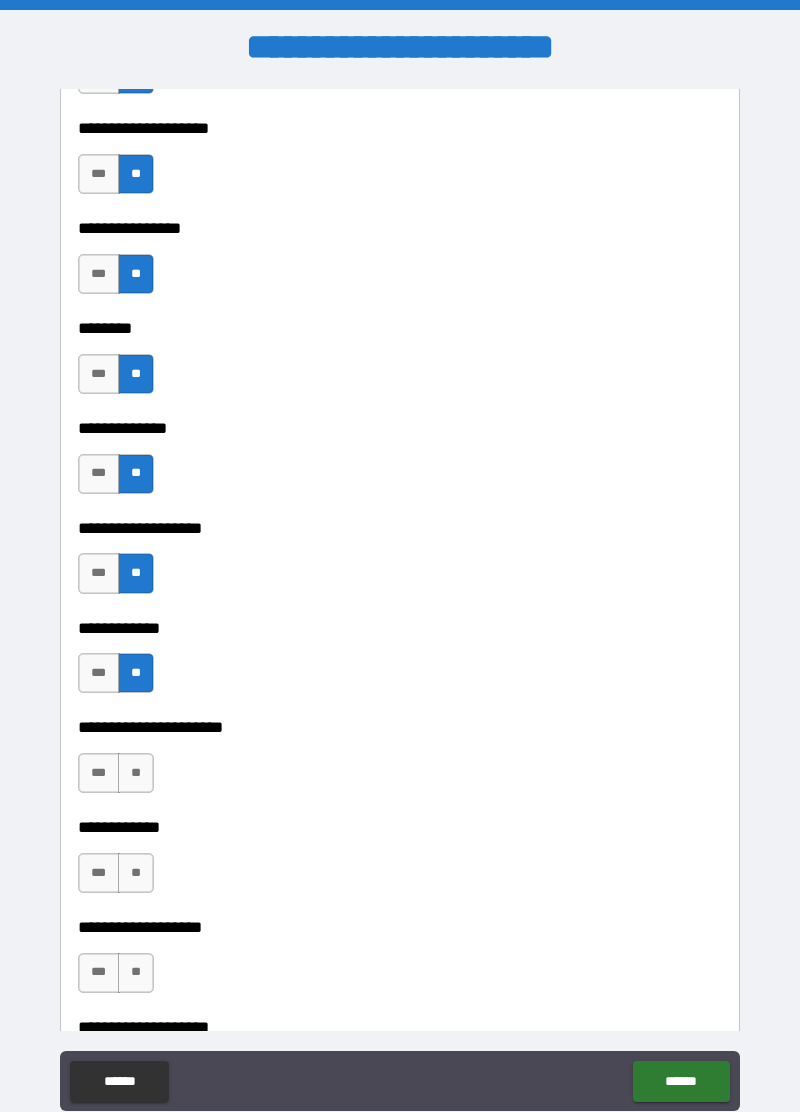 click on "**" at bounding box center (136, 773) 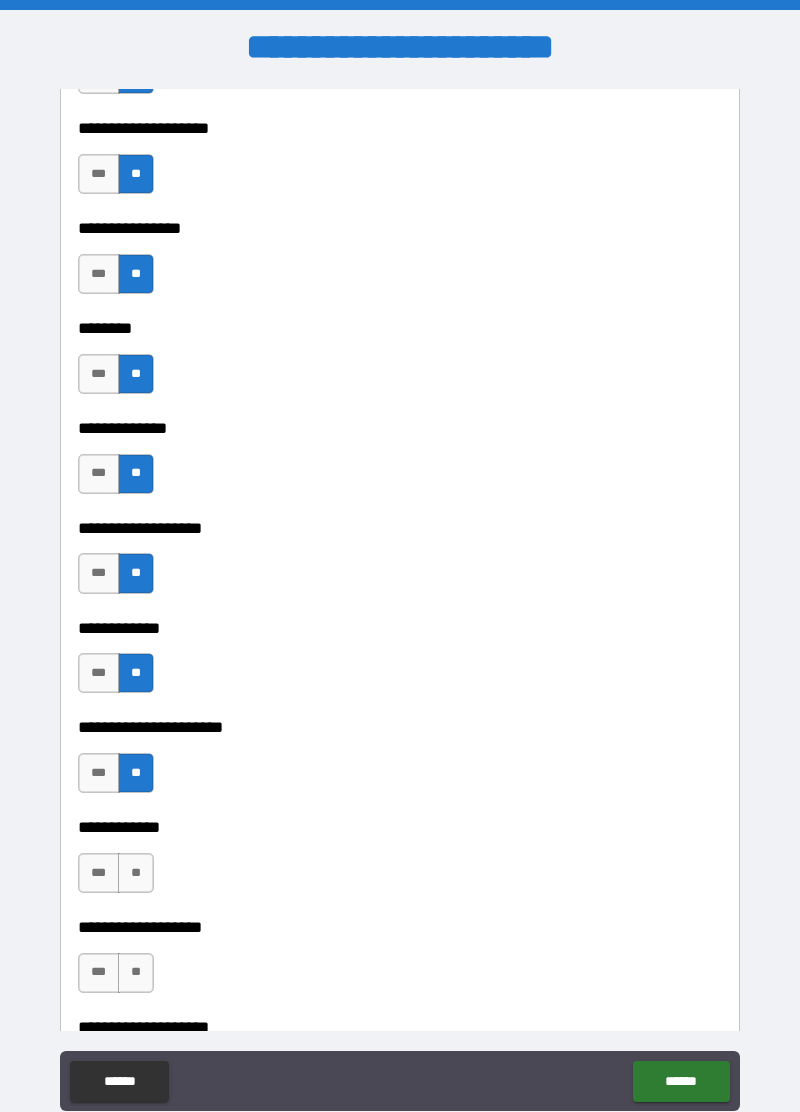 click on "**" at bounding box center (136, 873) 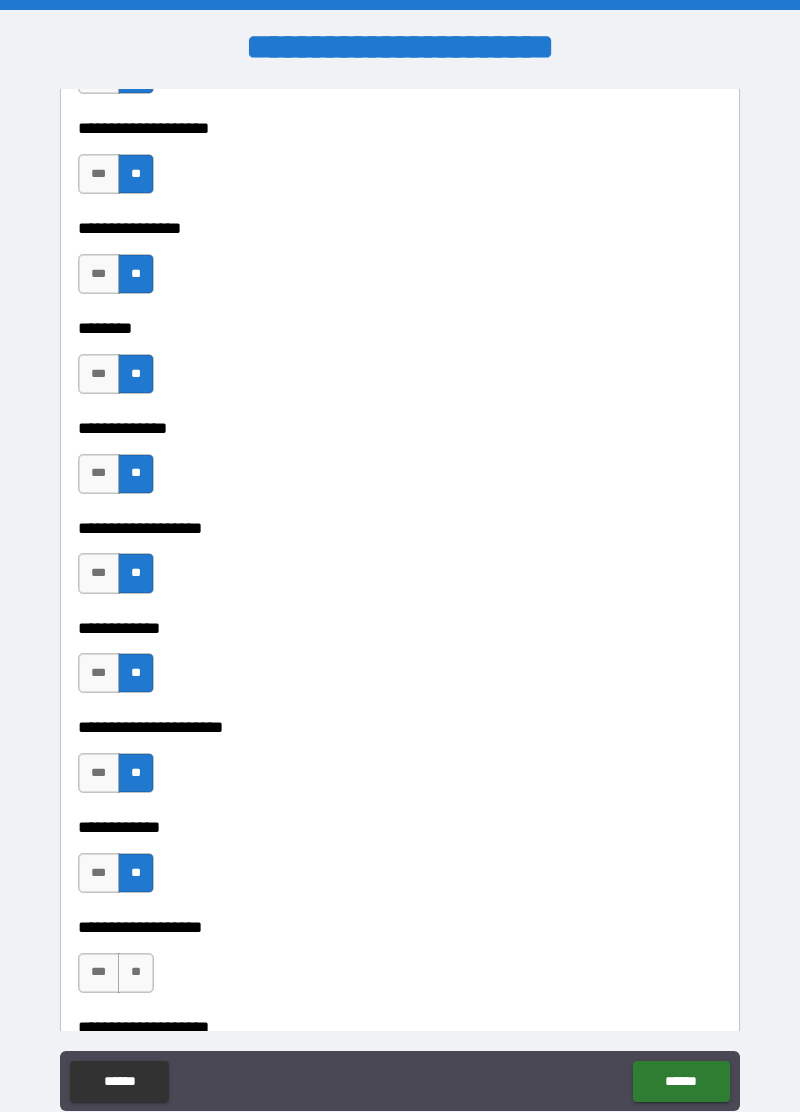 click on "**" at bounding box center [136, 973] 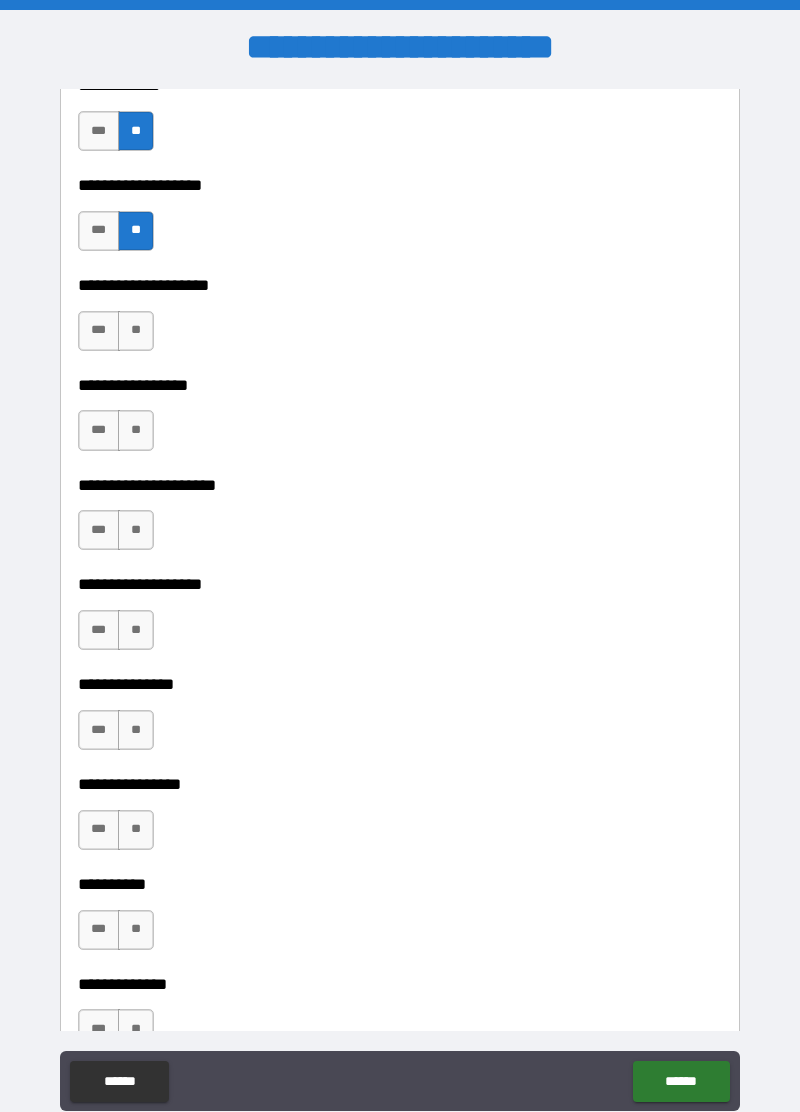 scroll, scrollTop: 8041, scrollLeft: 0, axis: vertical 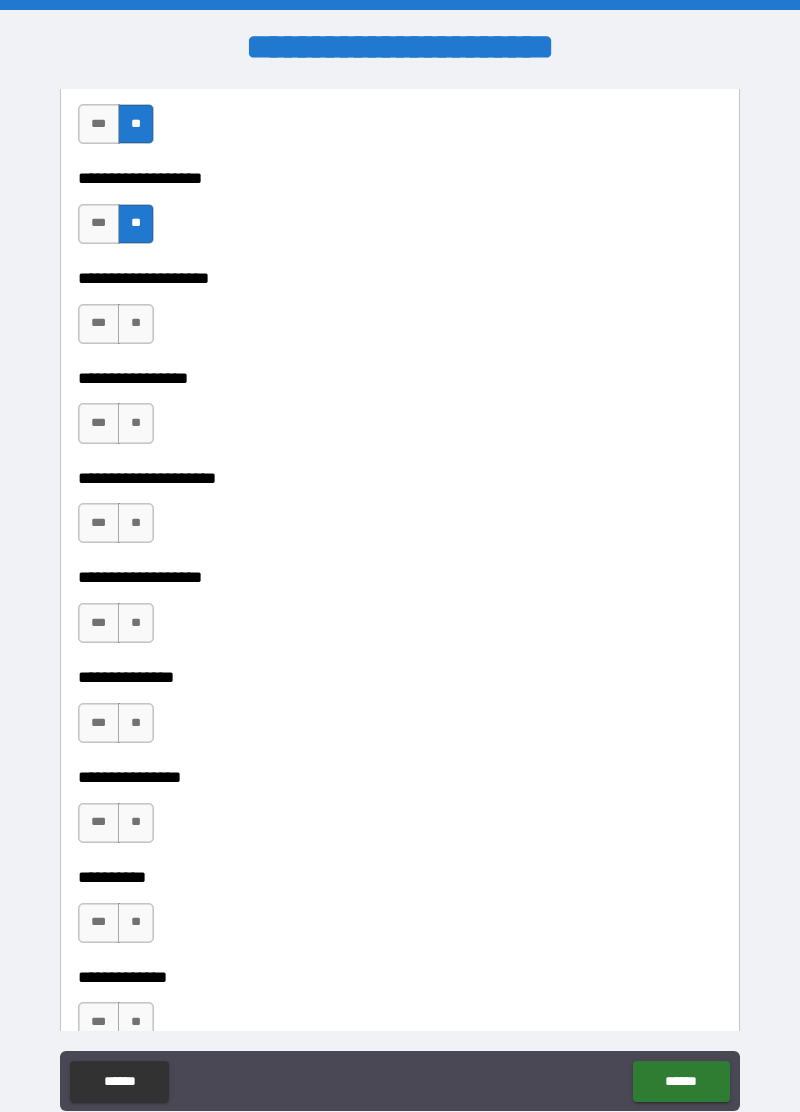click on "**" at bounding box center (136, 324) 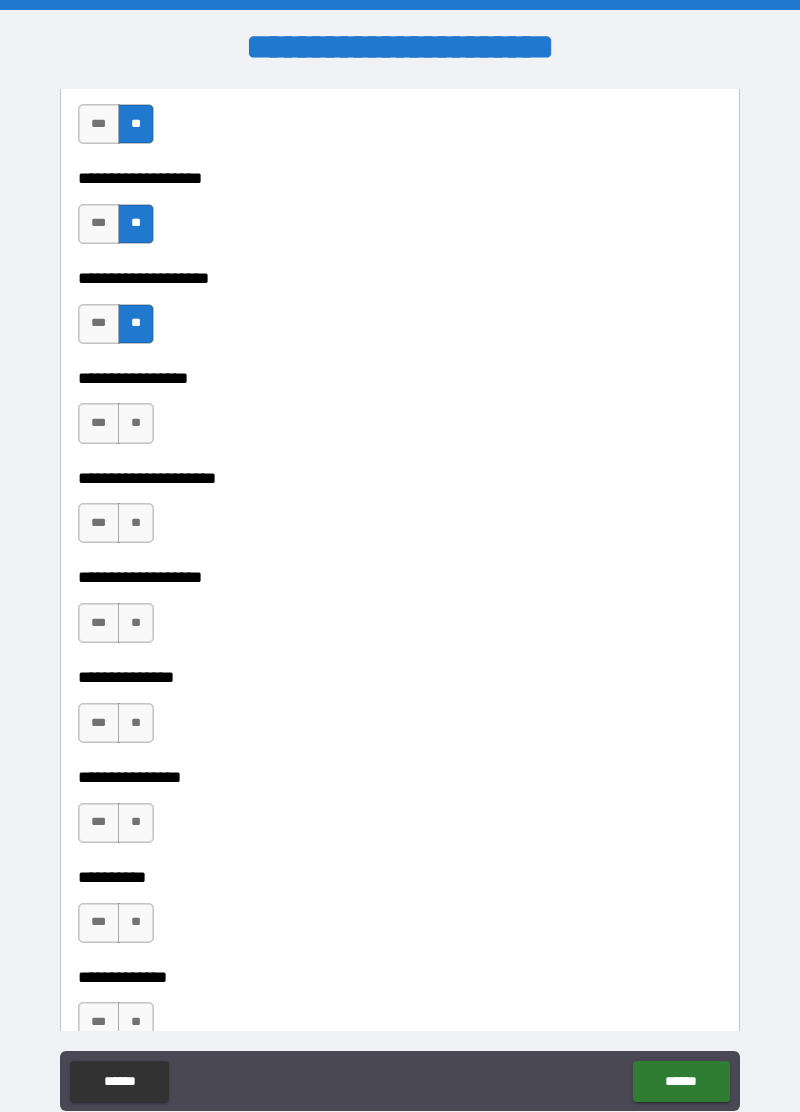 click on "**" at bounding box center (136, 423) 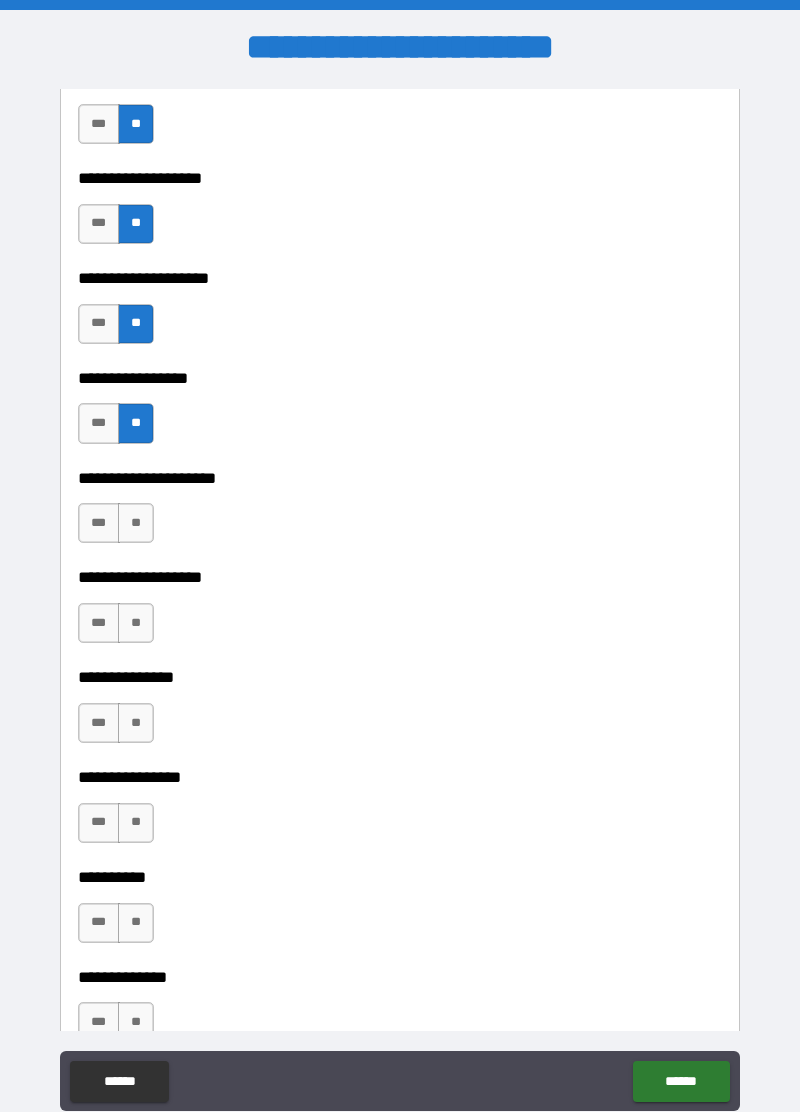 click on "**" at bounding box center (136, 523) 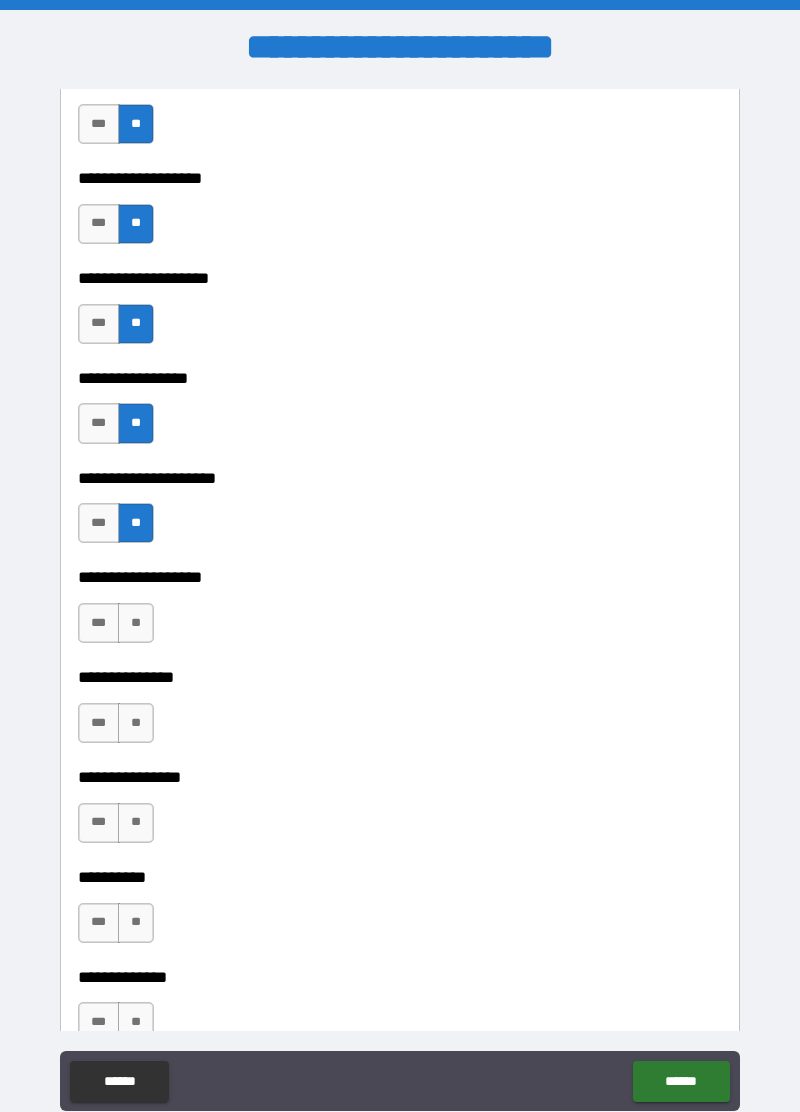click on "**" at bounding box center [136, 623] 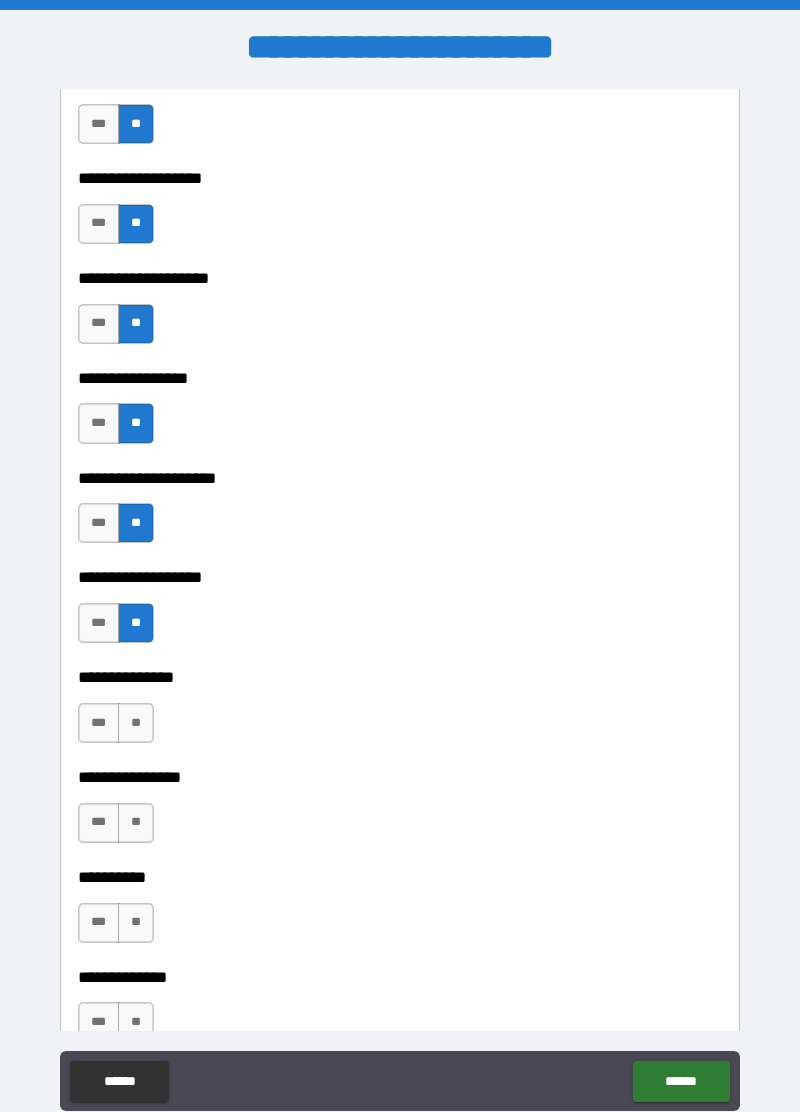 click on "**" at bounding box center [136, 723] 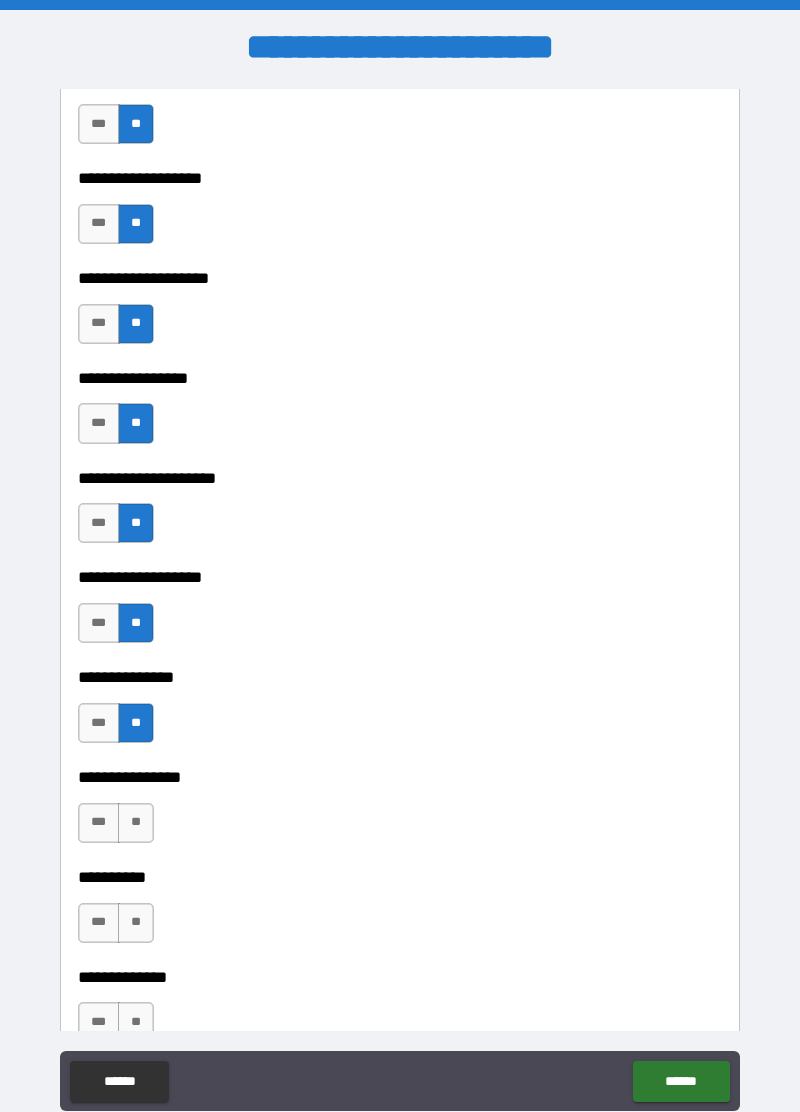 click on "**" at bounding box center [136, 823] 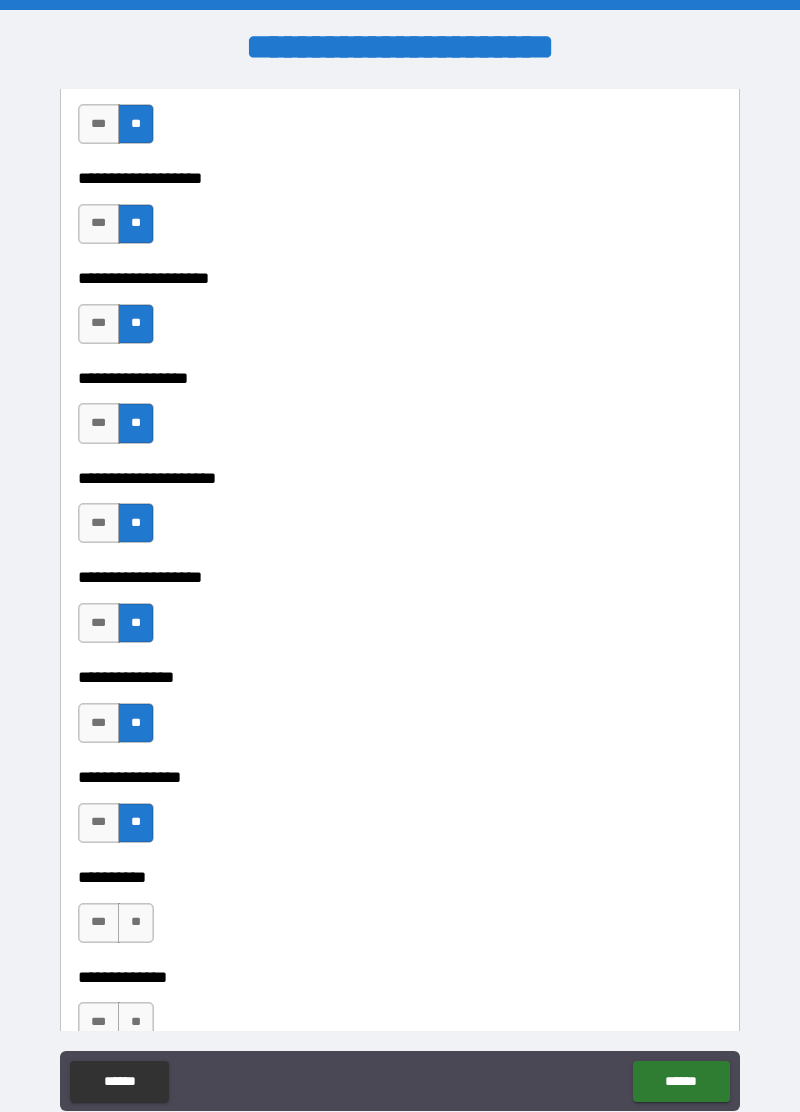 click on "**" at bounding box center [136, 923] 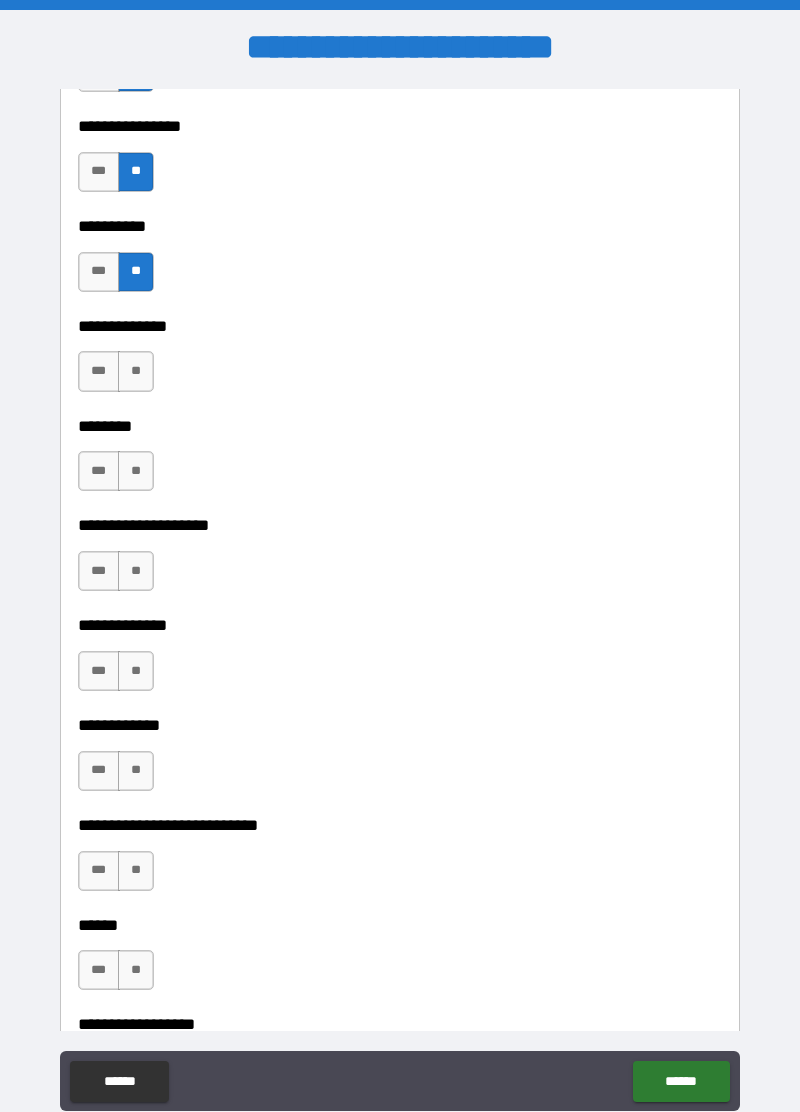 scroll, scrollTop: 8694, scrollLeft: 0, axis: vertical 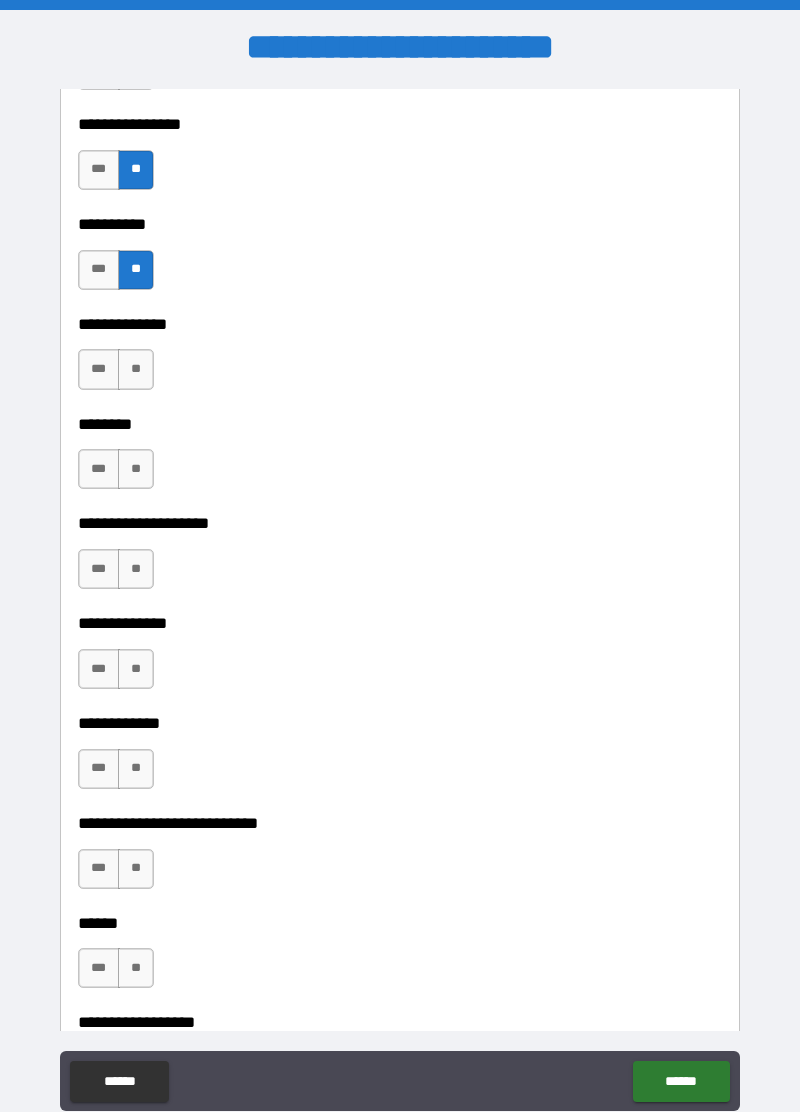 click on "**" at bounding box center (136, 369) 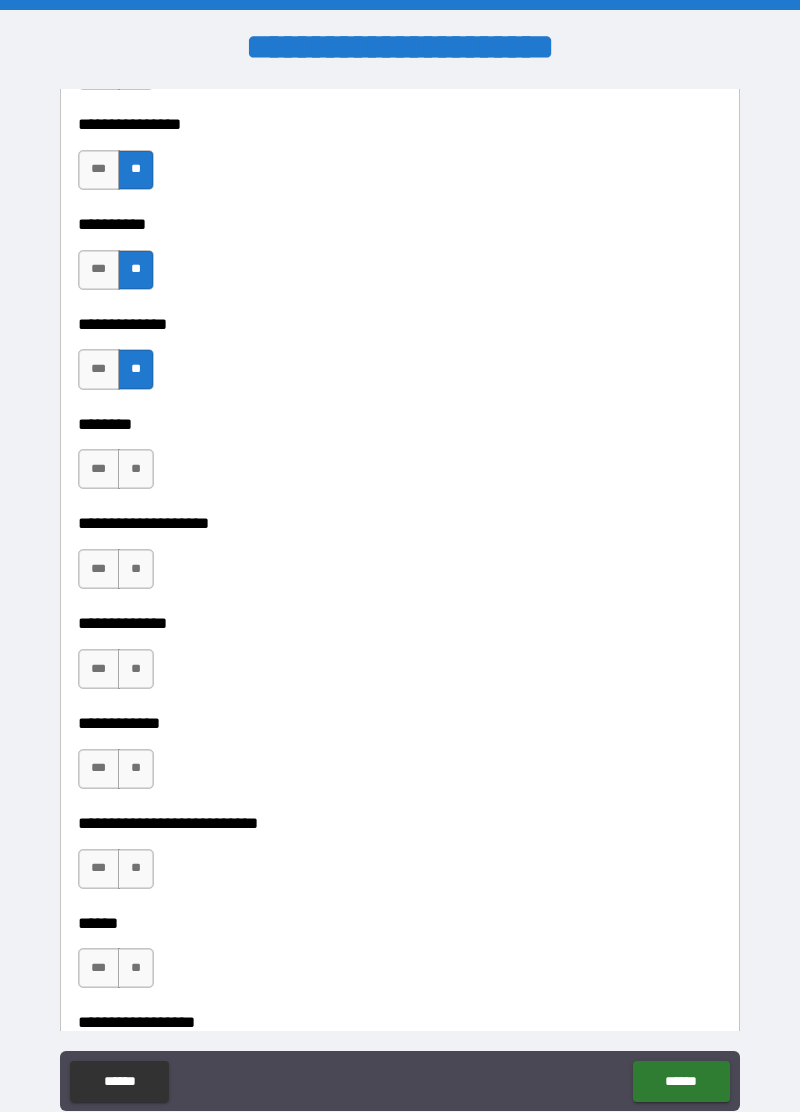 click on "**" at bounding box center [136, 469] 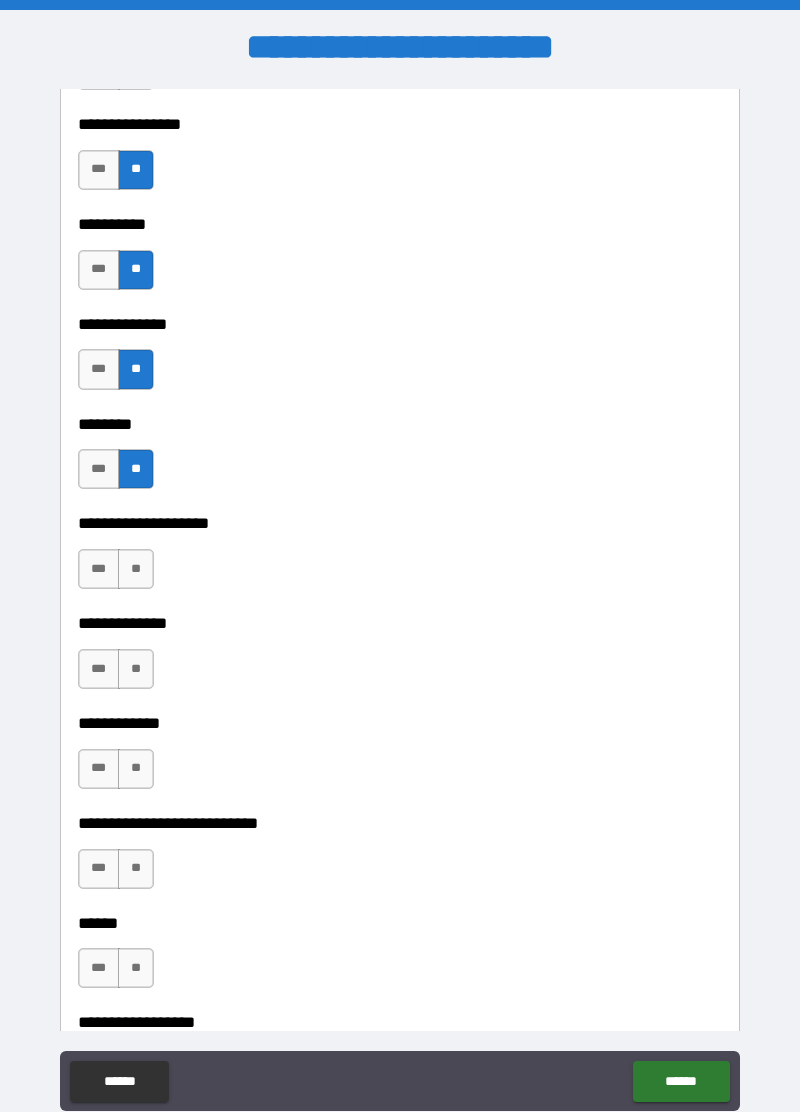 click on "**" at bounding box center (136, 569) 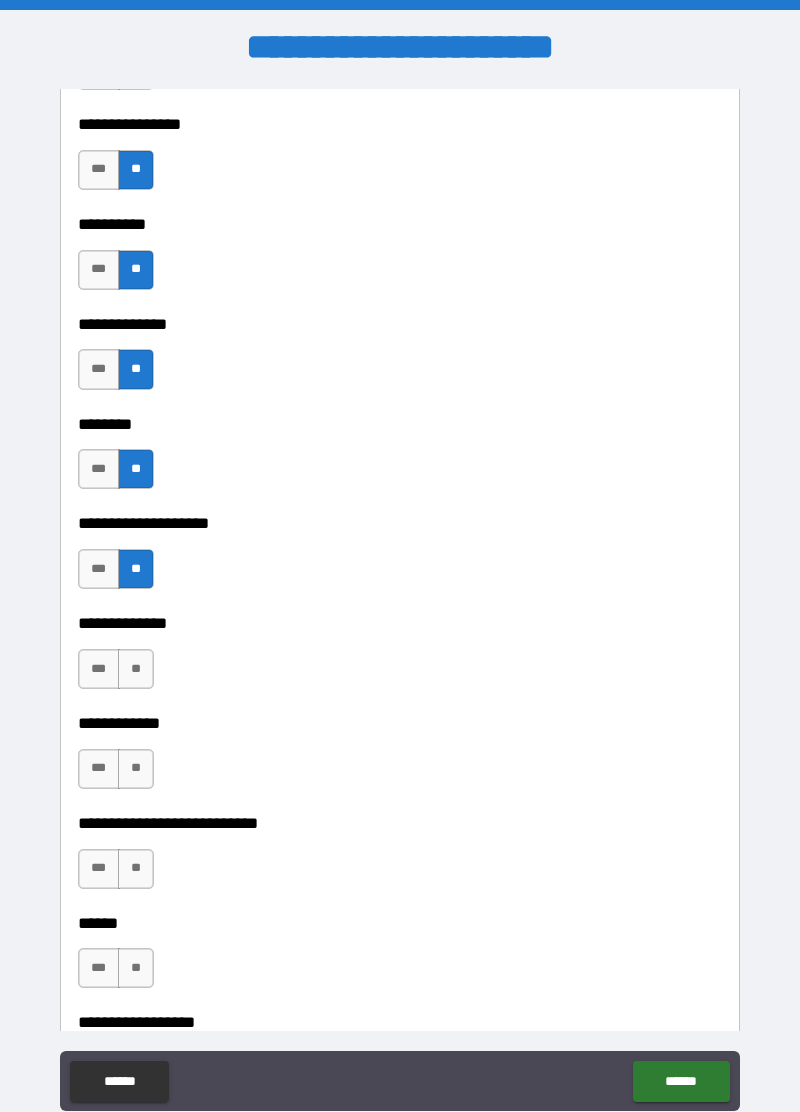 click on "**" at bounding box center (136, 669) 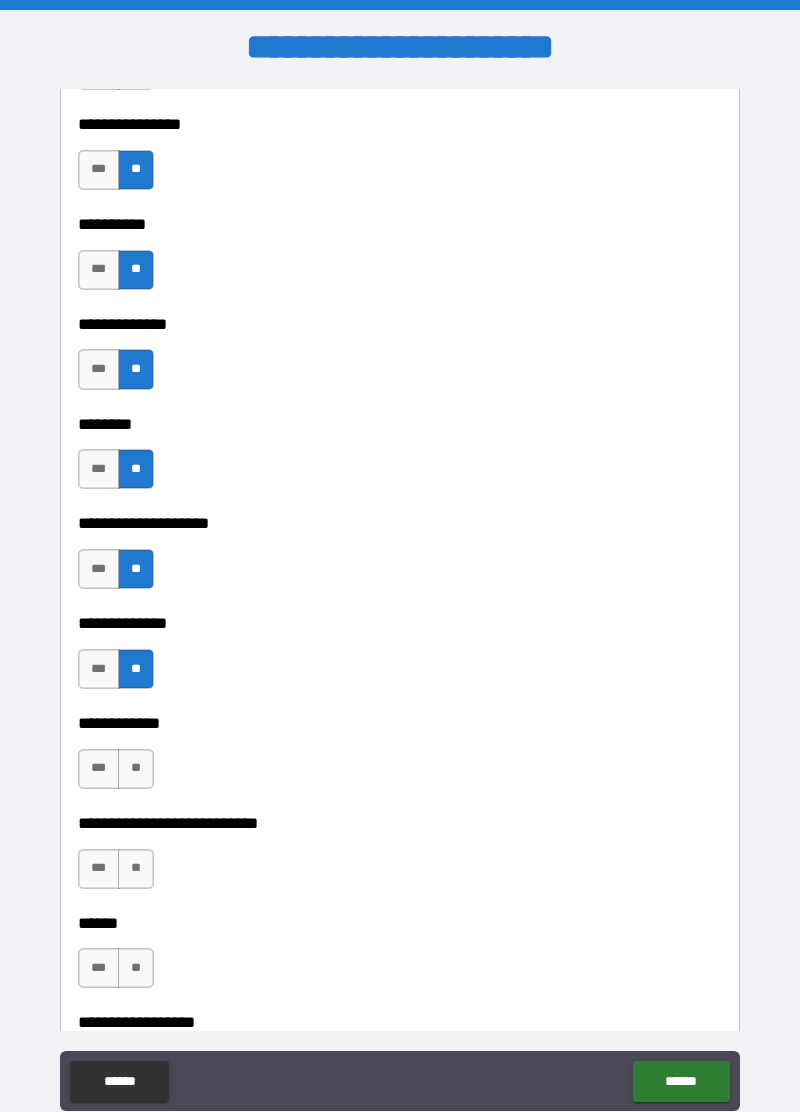 click on "**" at bounding box center [136, 769] 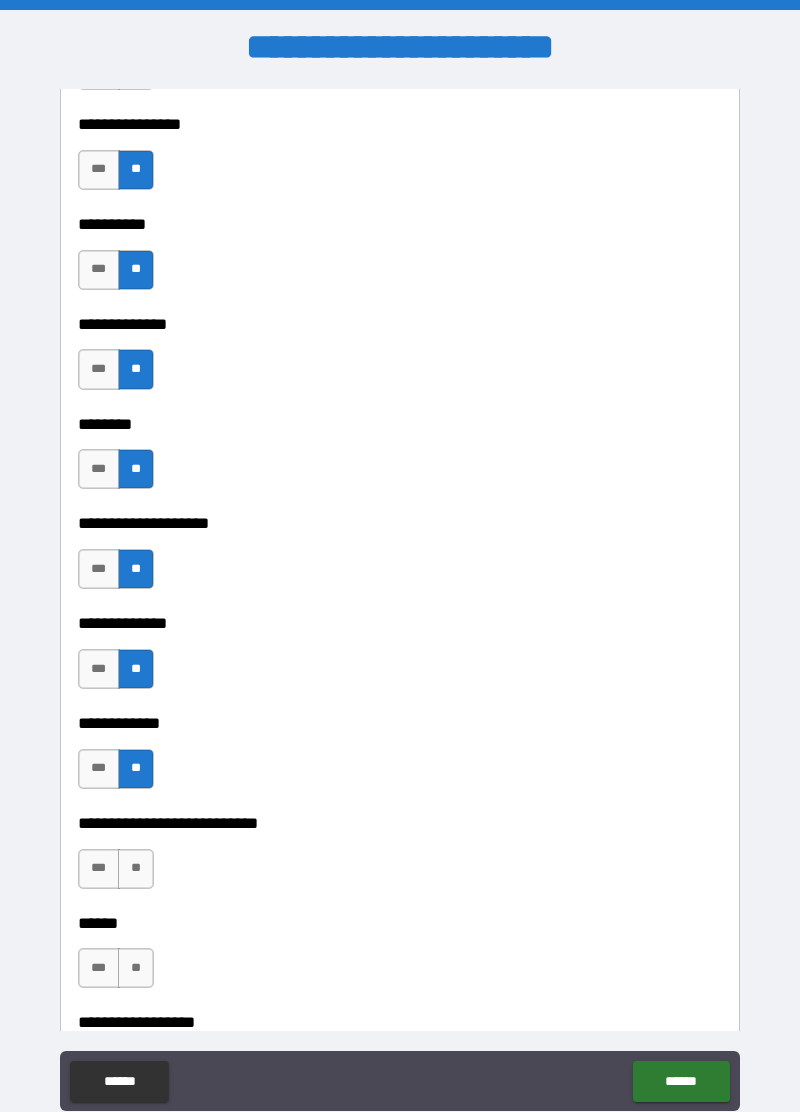 click on "**" at bounding box center (136, 869) 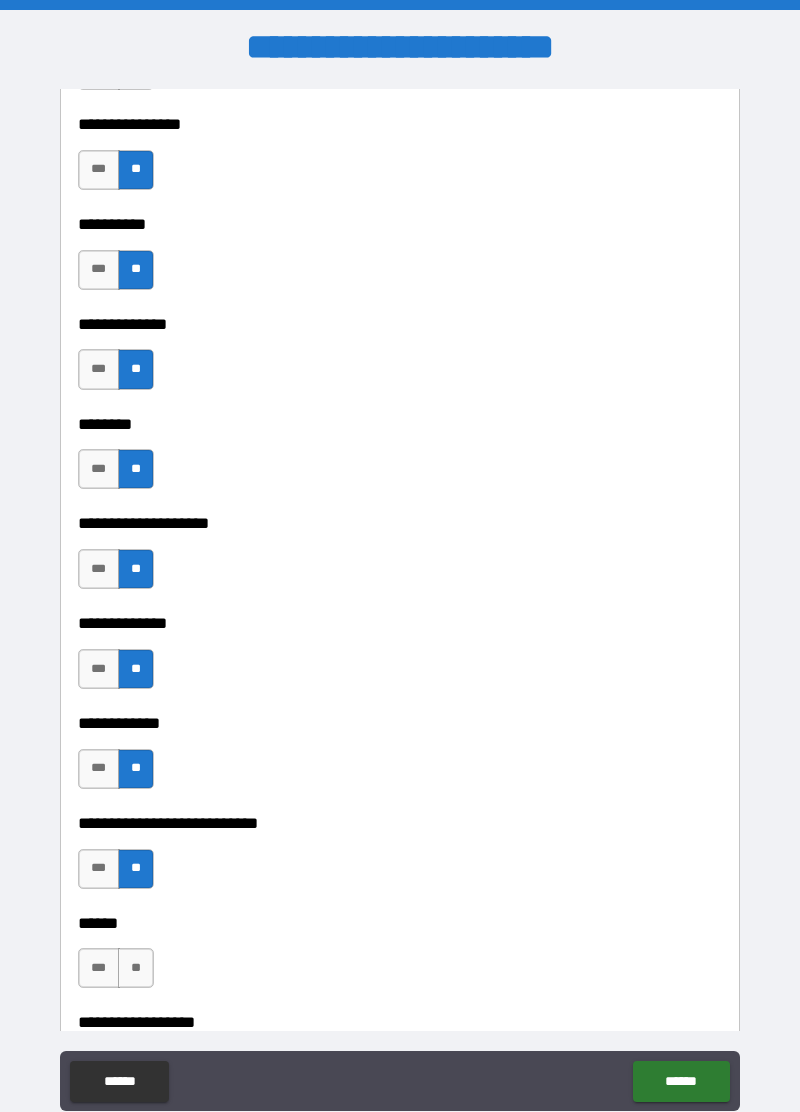 click on "**" at bounding box center (136, 968) 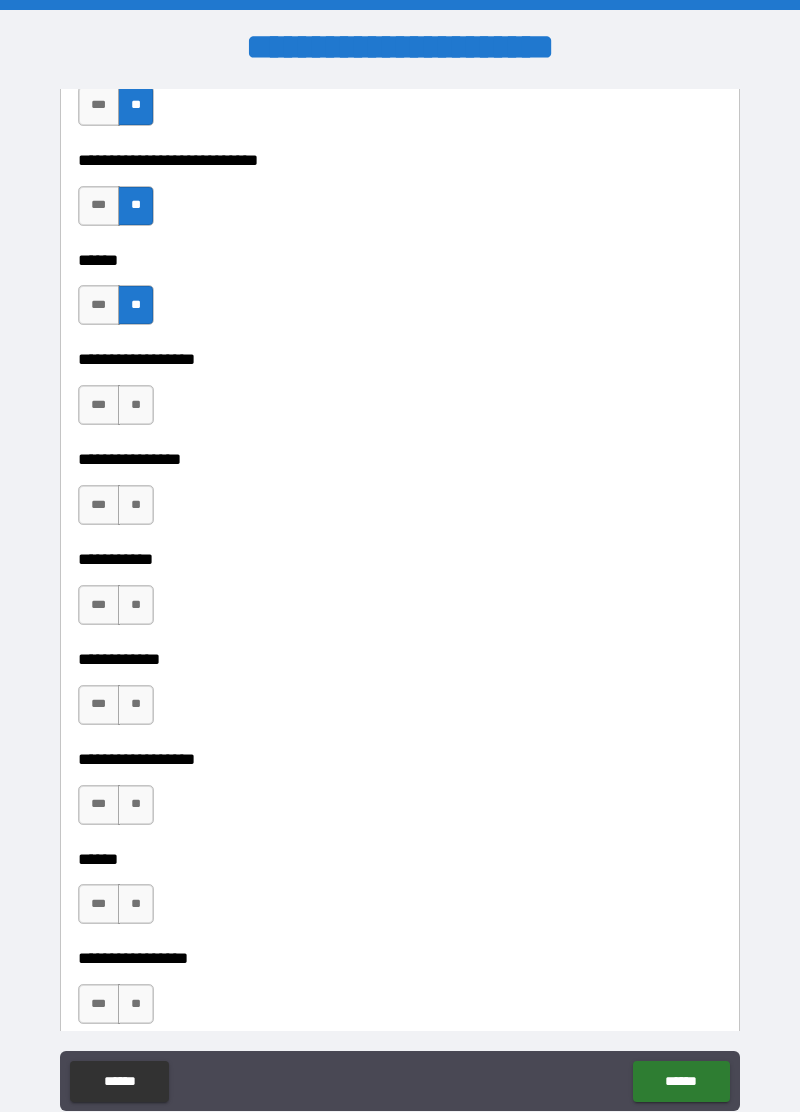 scroll, scrollTop: 9373, scrollLeft: 0, axis: vertical 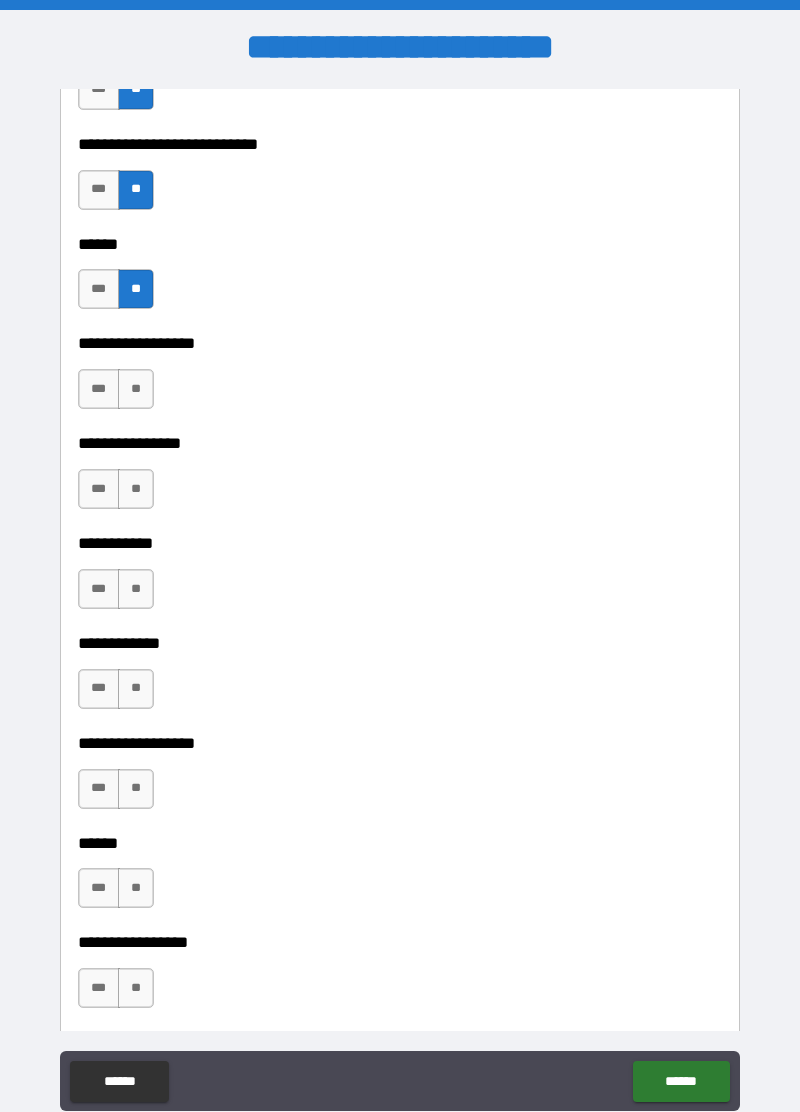 click on "**" at bounding box center [136, 389] 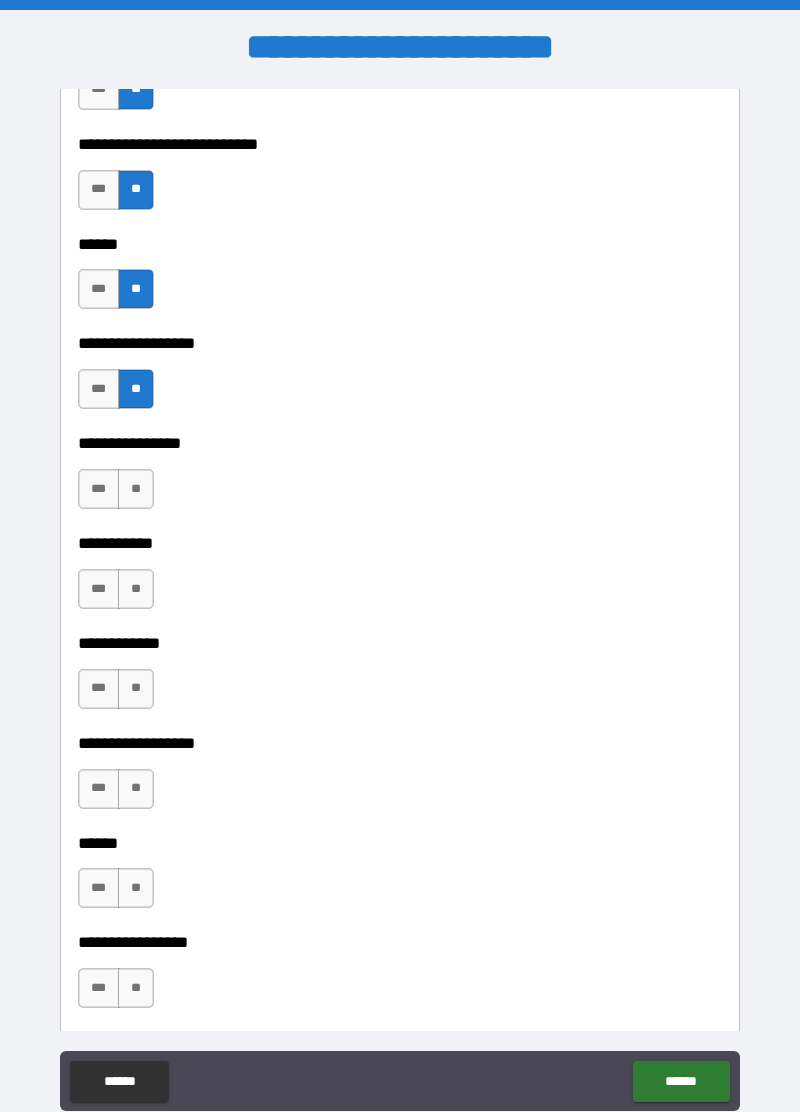 click on "**" at bounding box center [136, 489] 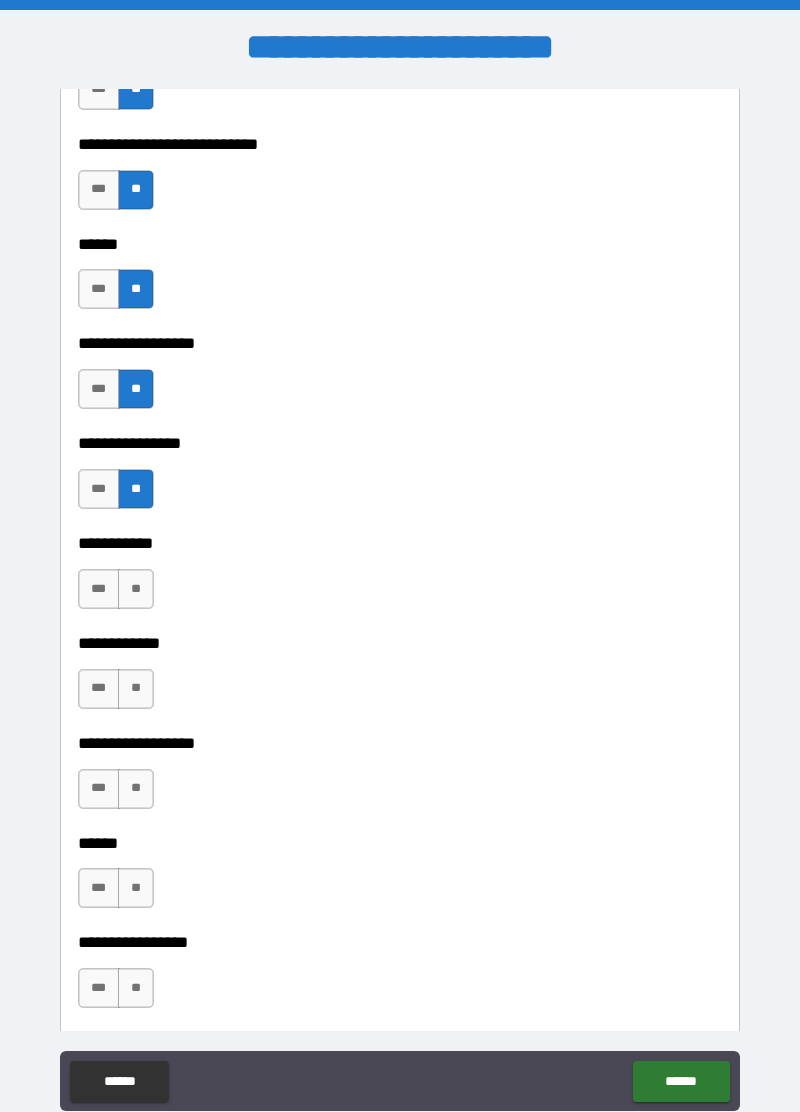 click on "**" at bounding box center [136, 589] 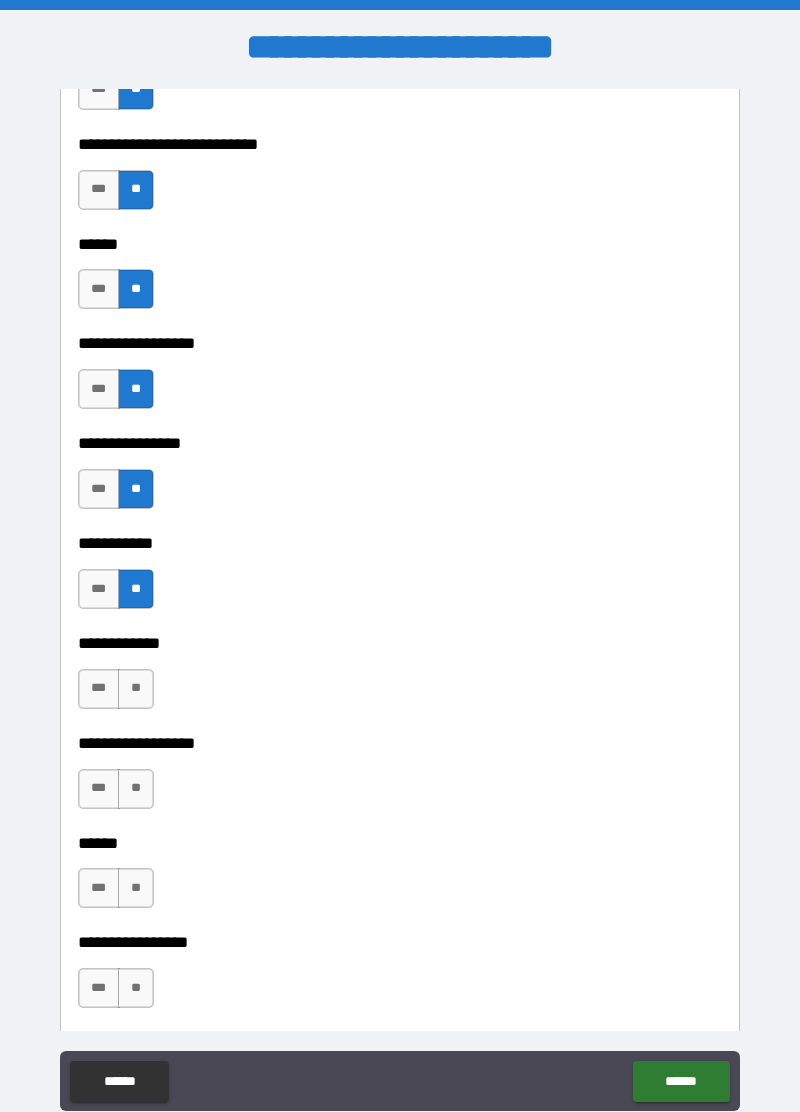 click on "**" at bounding box center (136, 689) 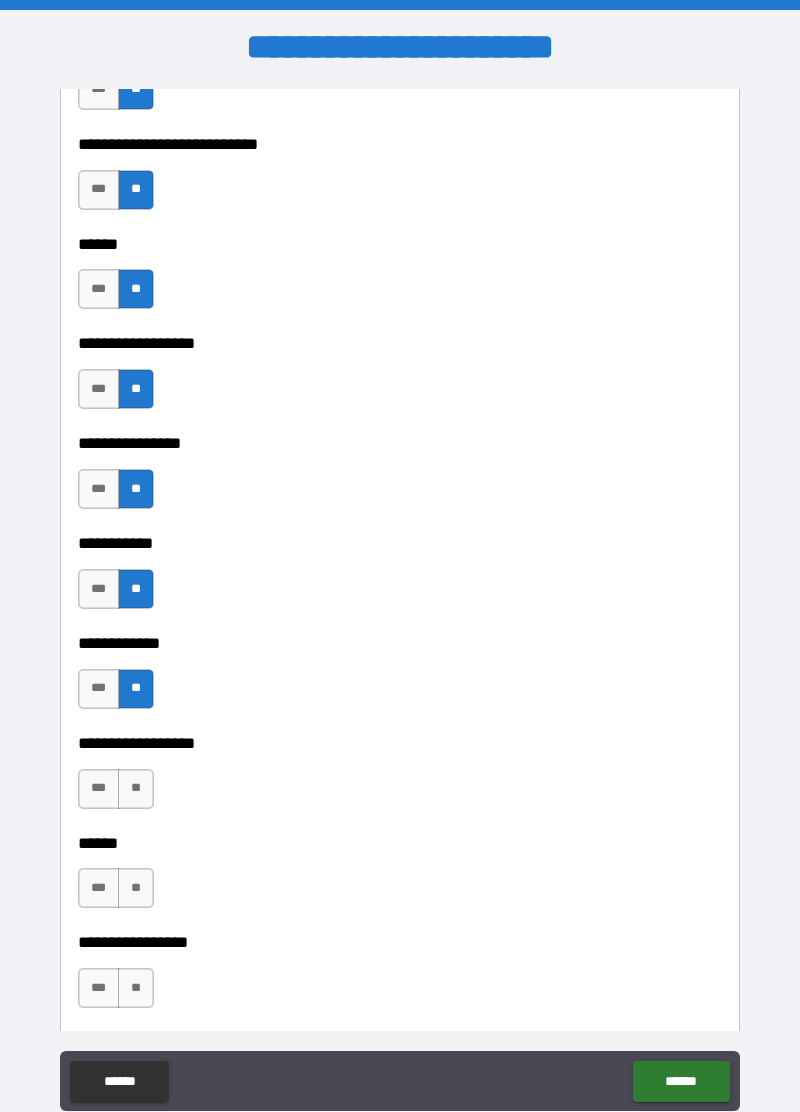 click on "**" at bounding box center [136, 789] 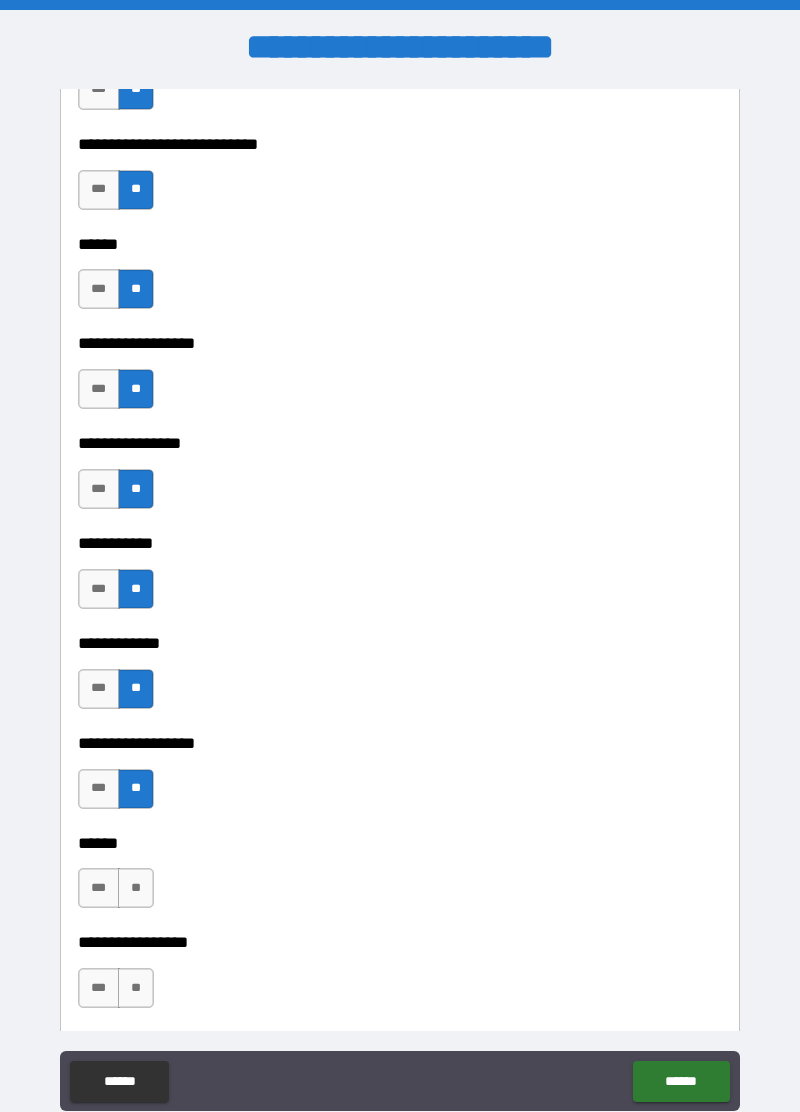 click on "**" at bounding box center (136, 888) 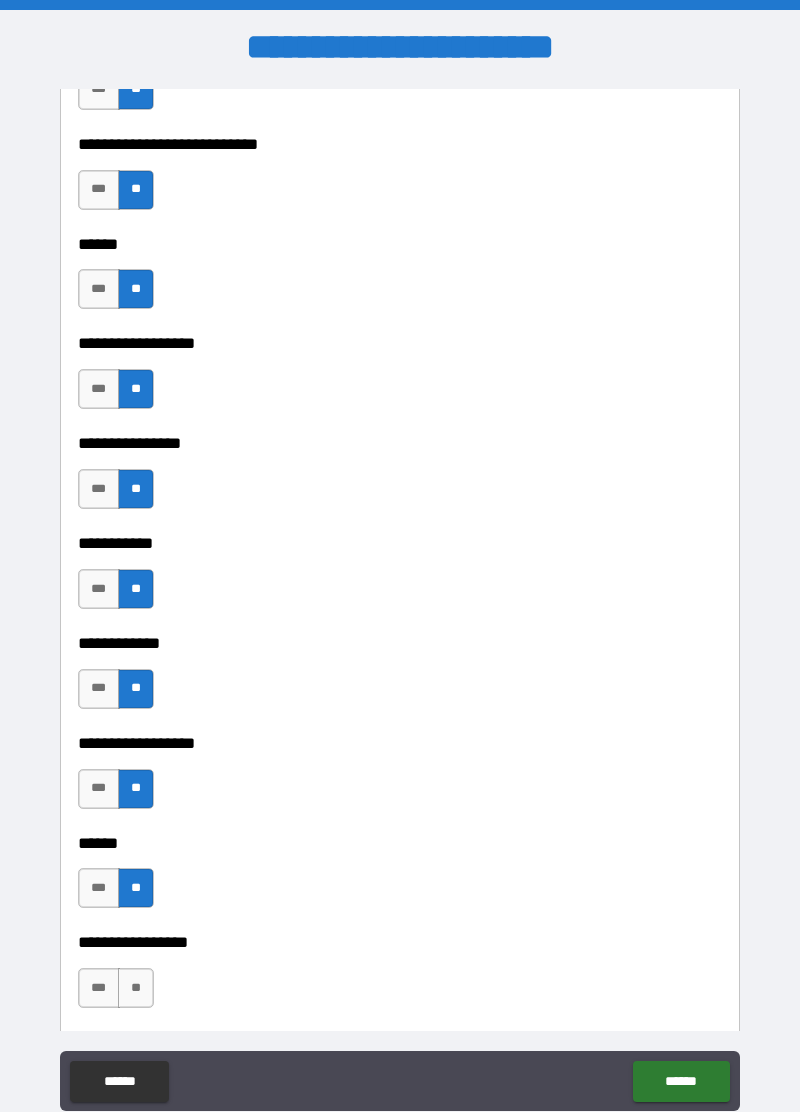 click on "**" at bounding box center [136, 988] 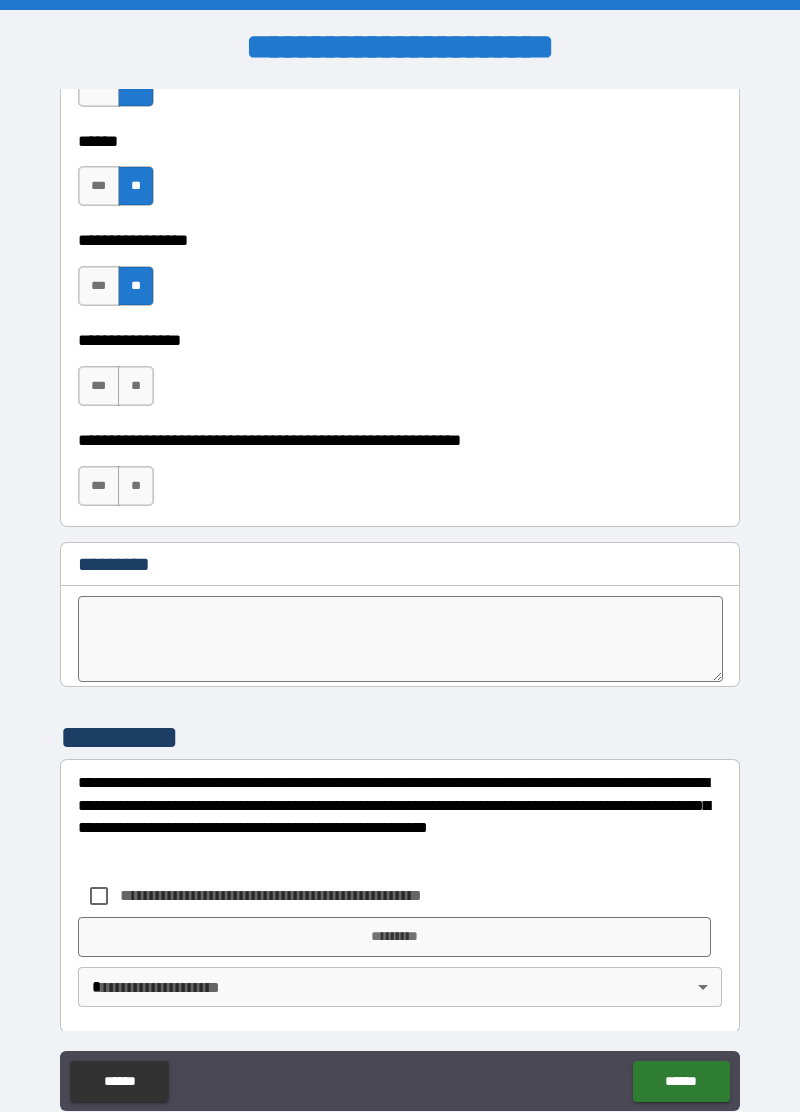scroll, scrollTop: 10074, scrollLeft: 0, axis: vertical 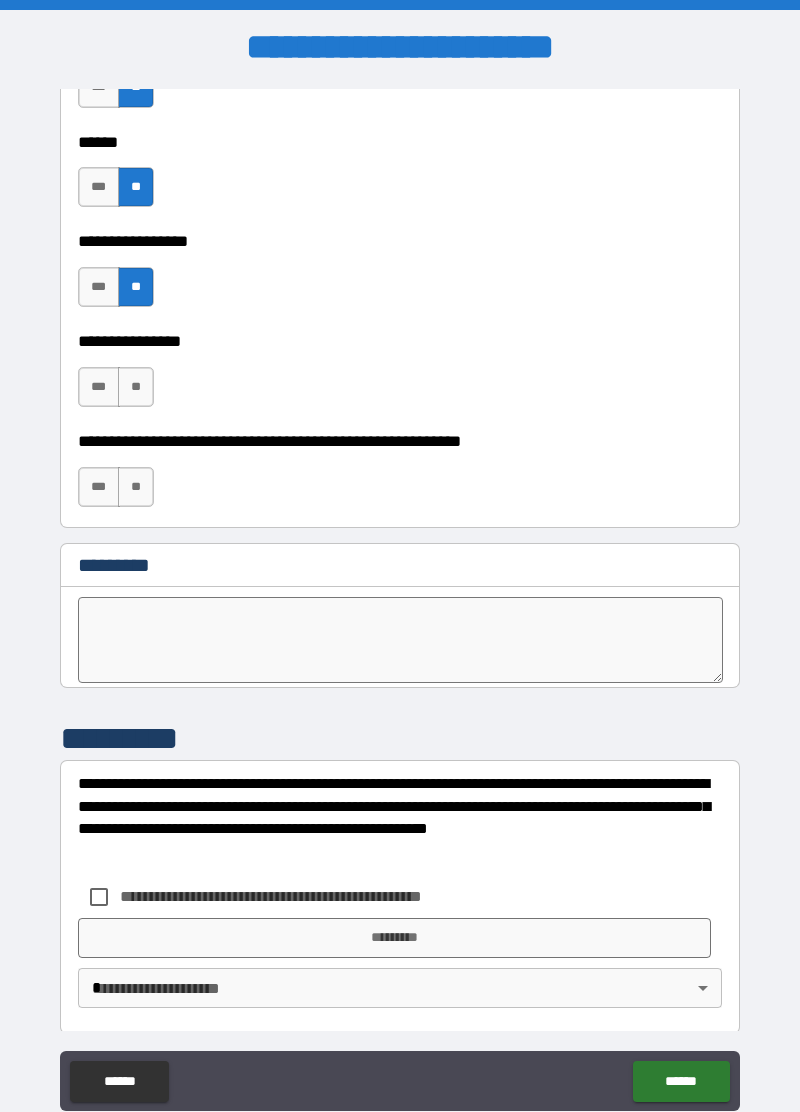 click on "**" at bounding box center [136, 387] 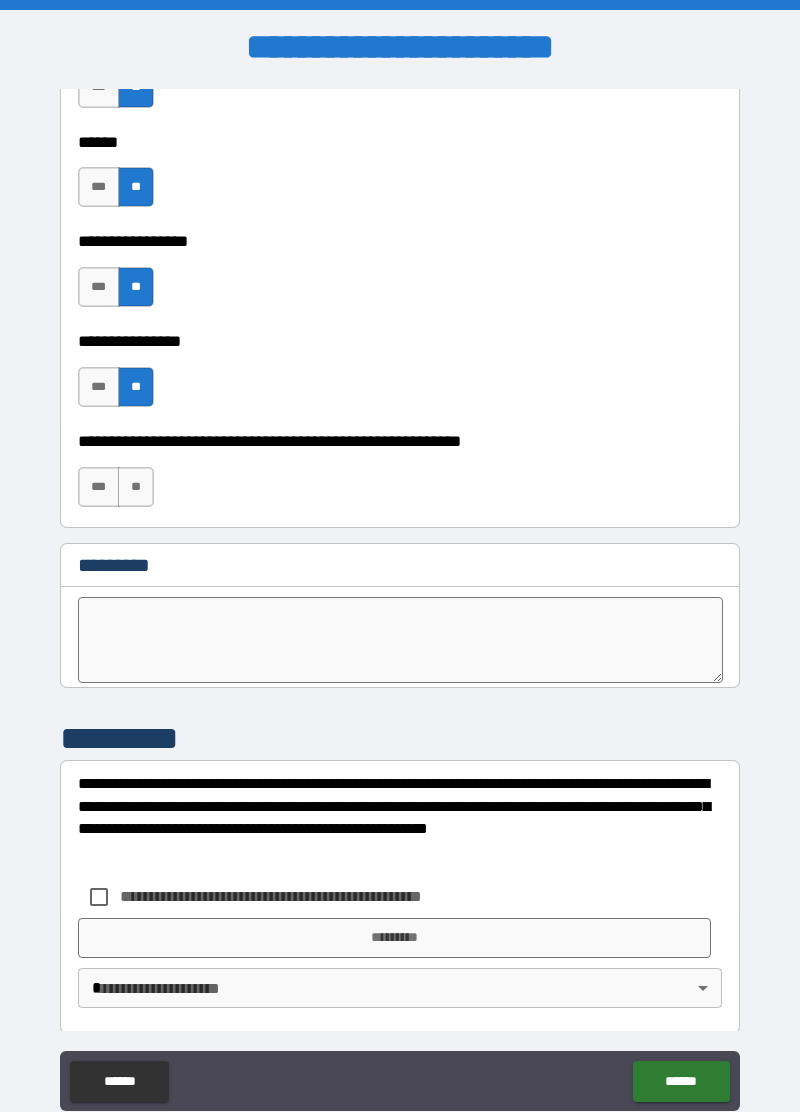 click on "**" at bounding box center (136, 487) 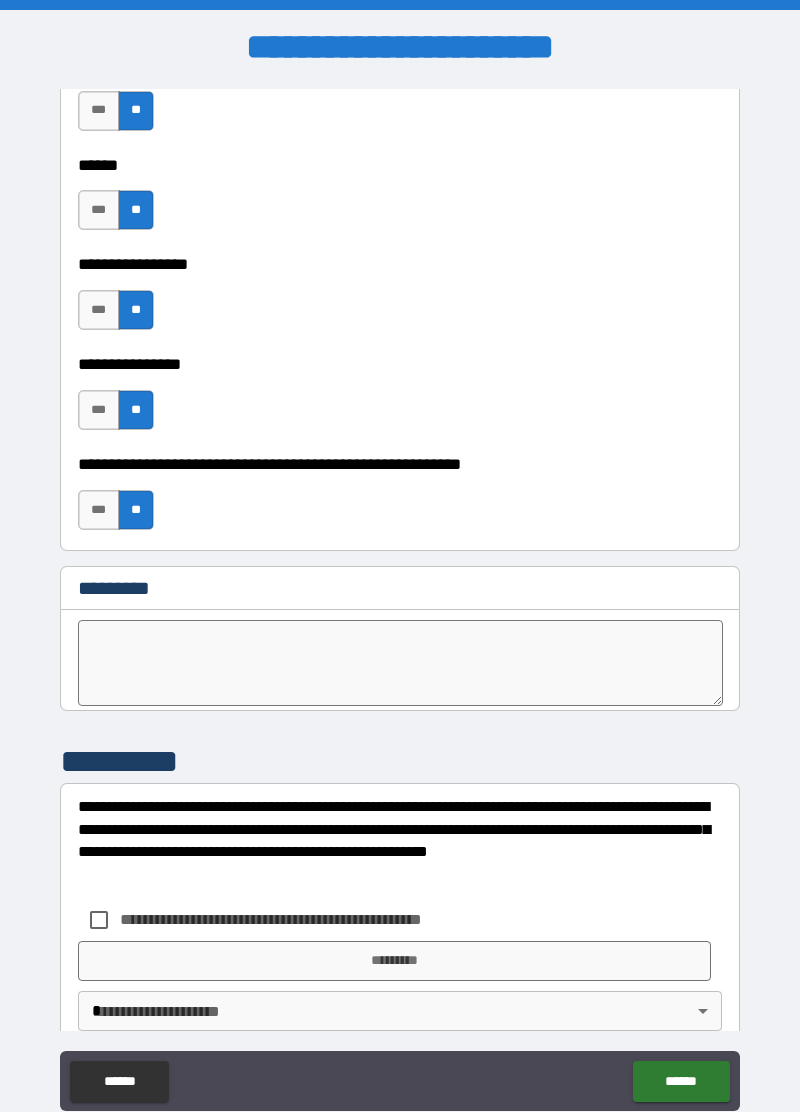 scroll, scrollTop: 10075, scrollLeft: 0, axis: vertical 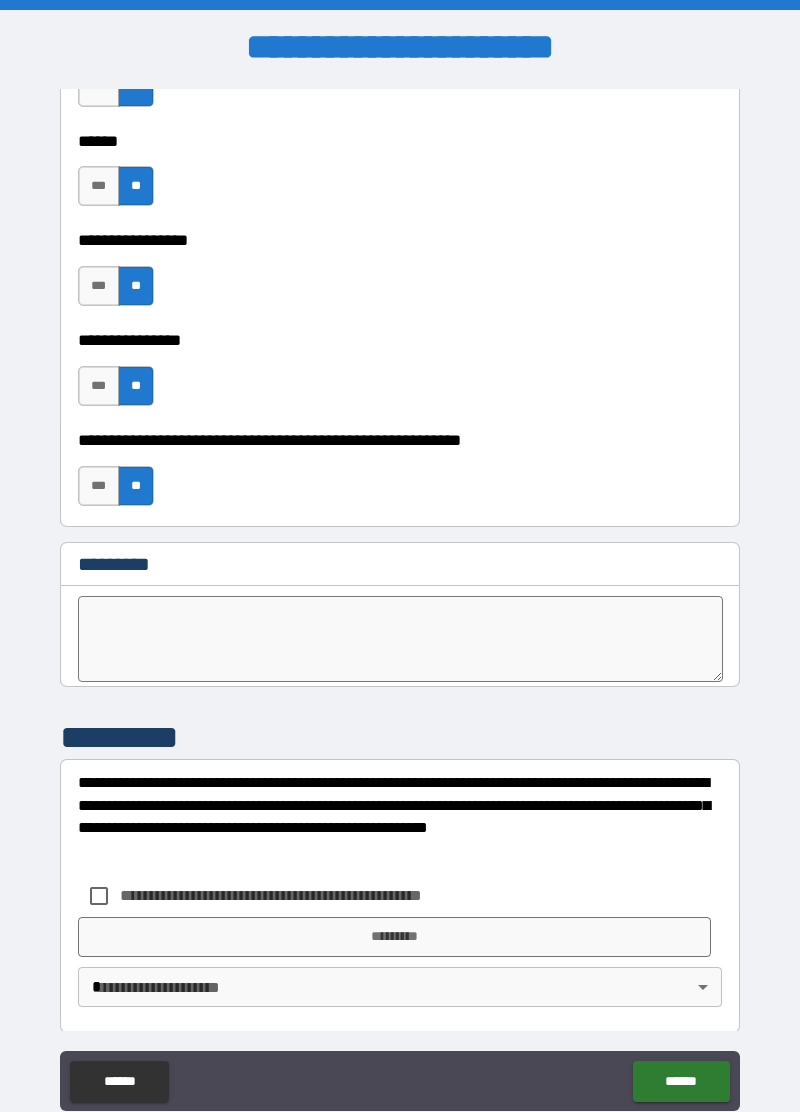 click on "**********" at bounding box center [304, 895] 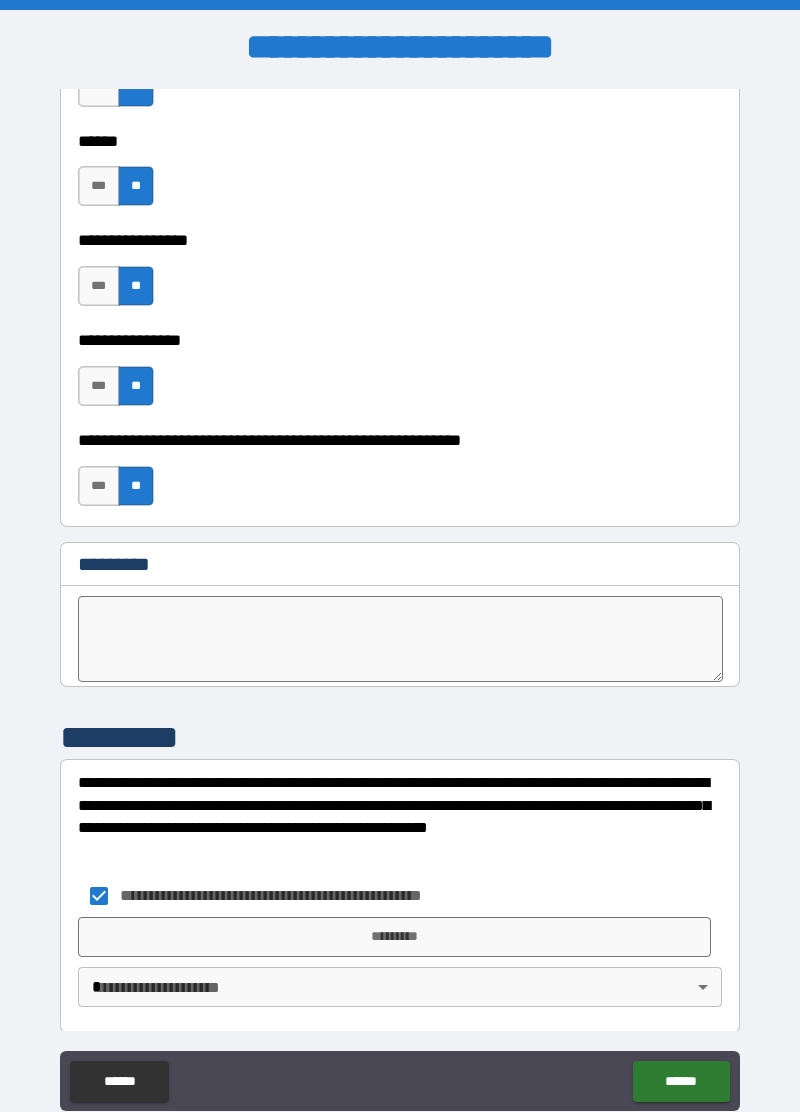 click on "*********" at bounding box center [394, 937] 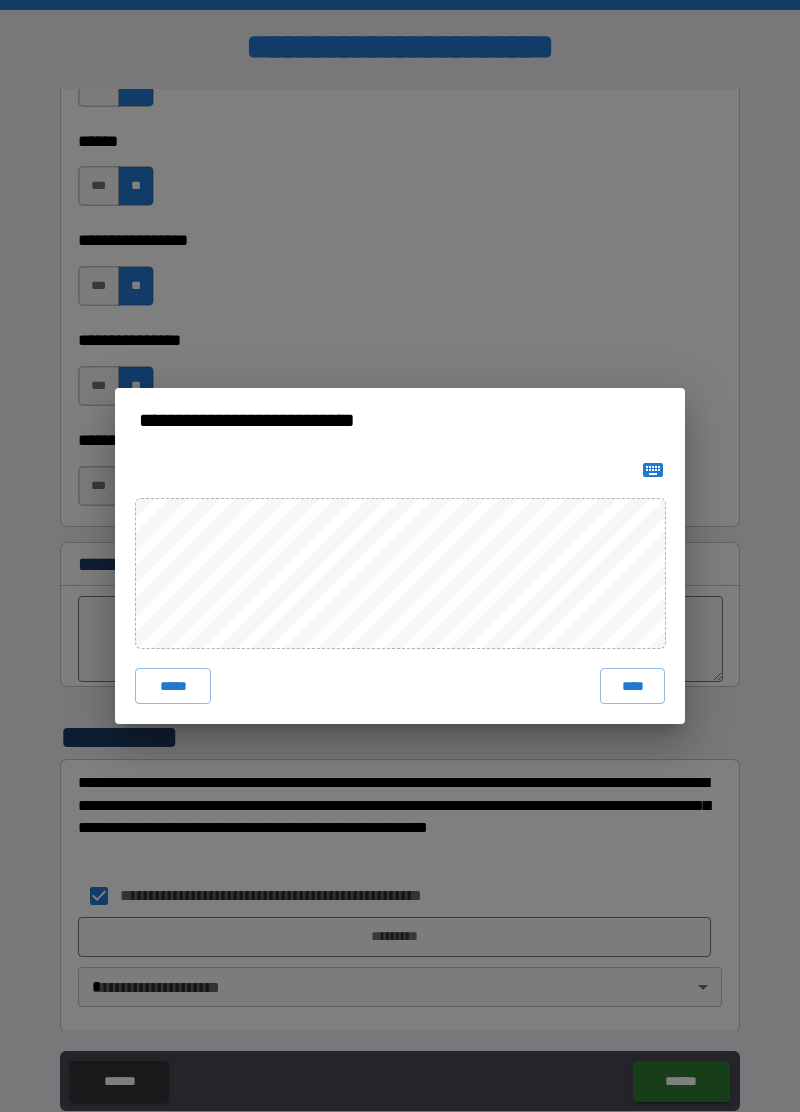 click on "*****" at bounding box center (173, 686) 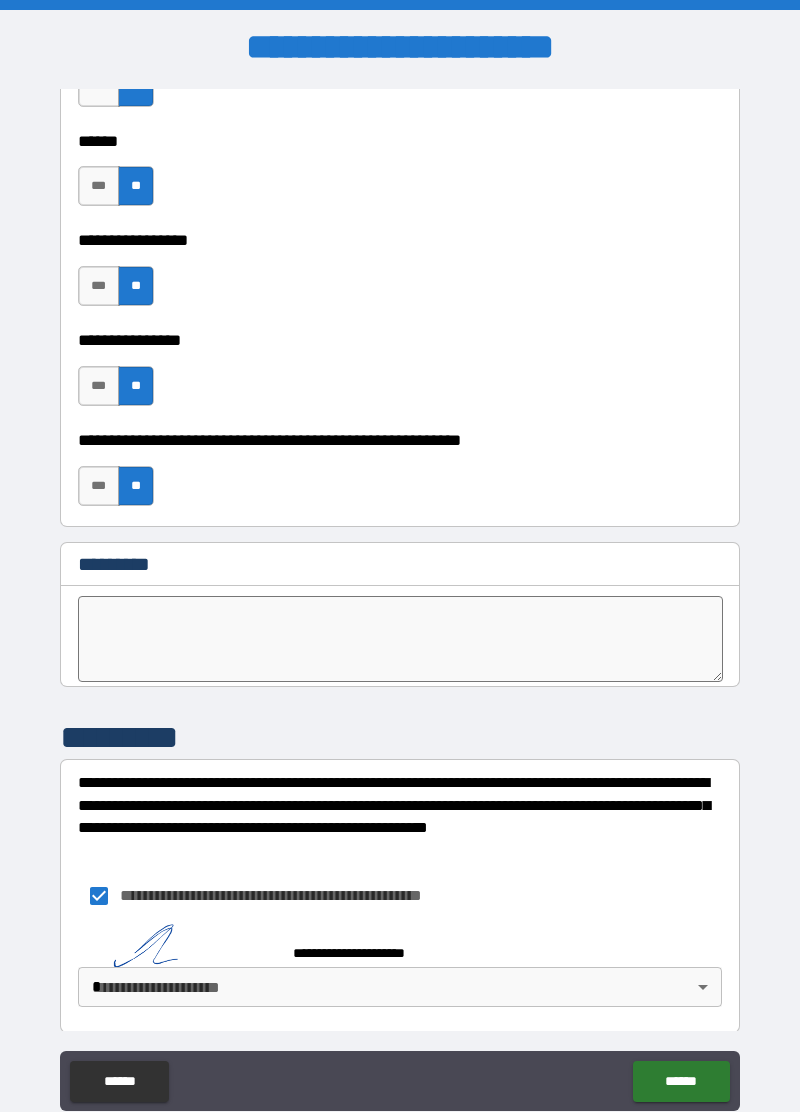 click on "**********" at bounding box center [400, 560] 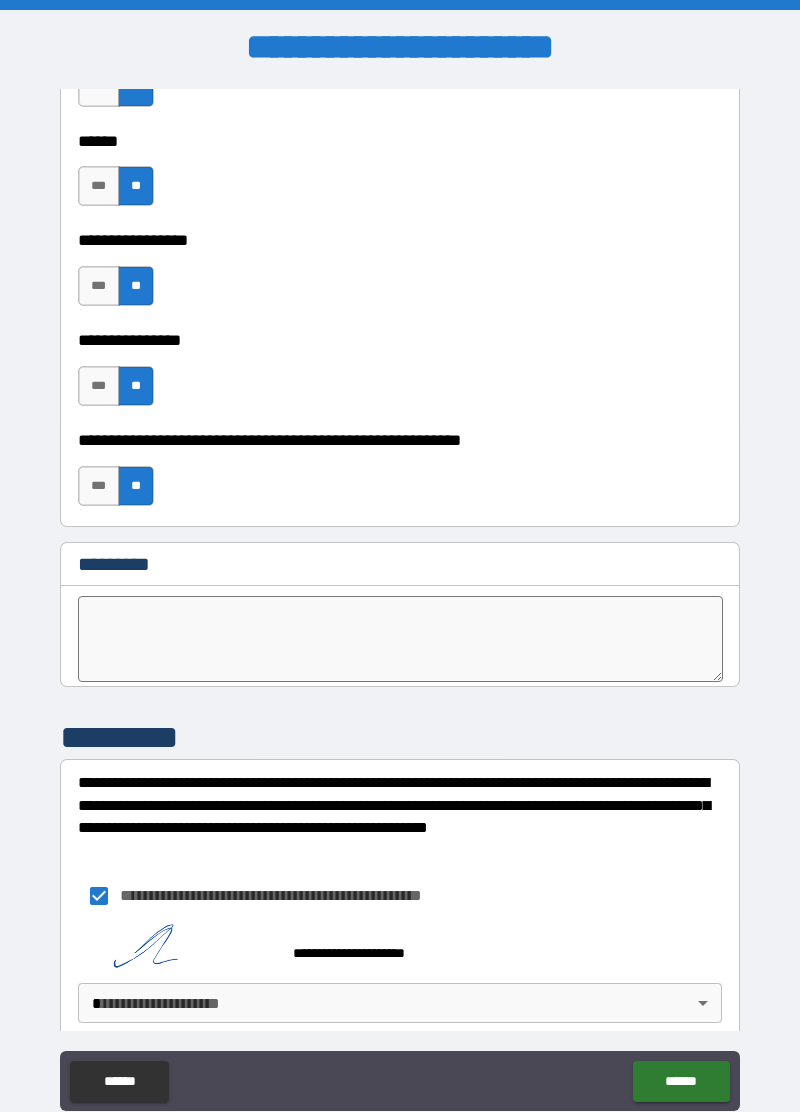 click at bounding box center (178, 945) 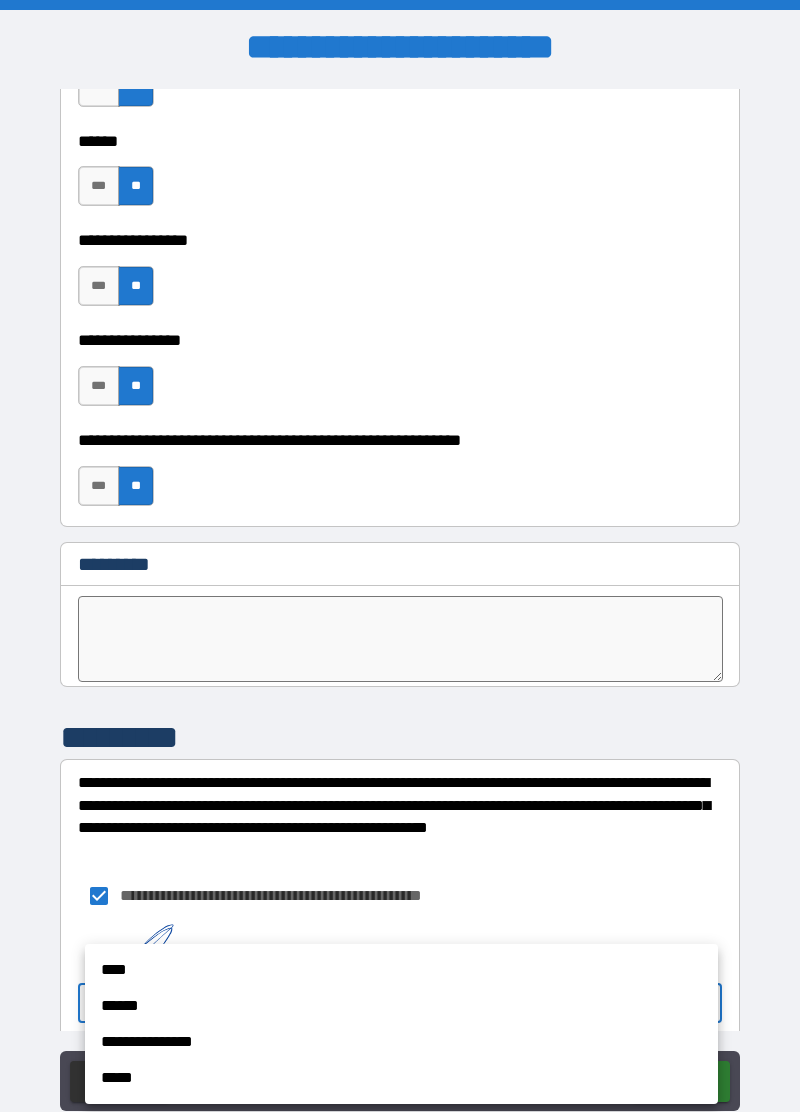 click on "****" at bounding box center [401, 970] 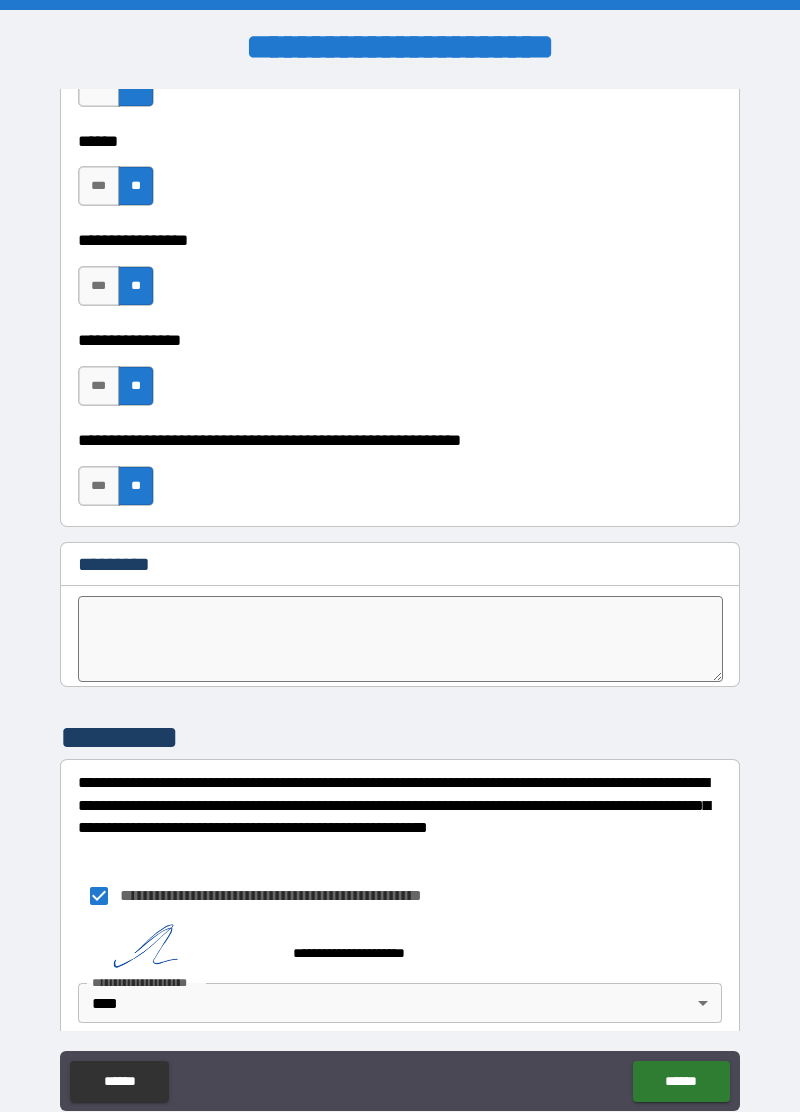 scroll, scrollTop: 10092, scrollLeft: 0, axis: vertical 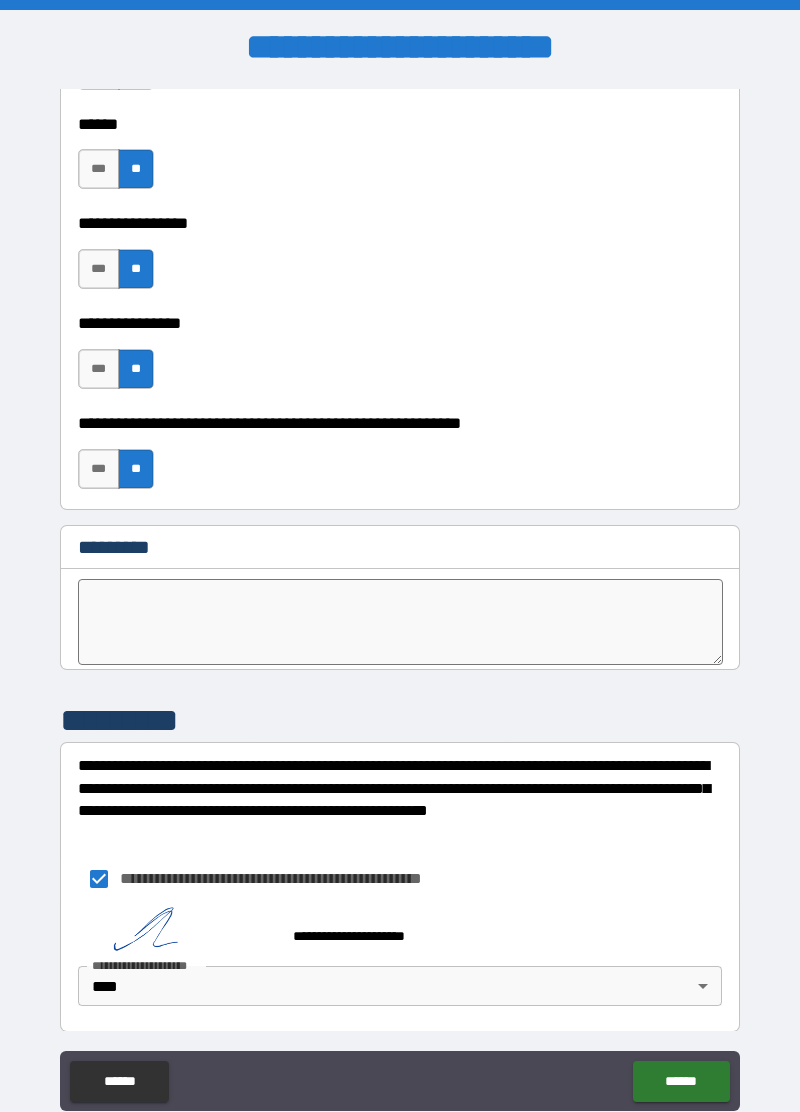 click on "******" at bounding box center [681, 1081] 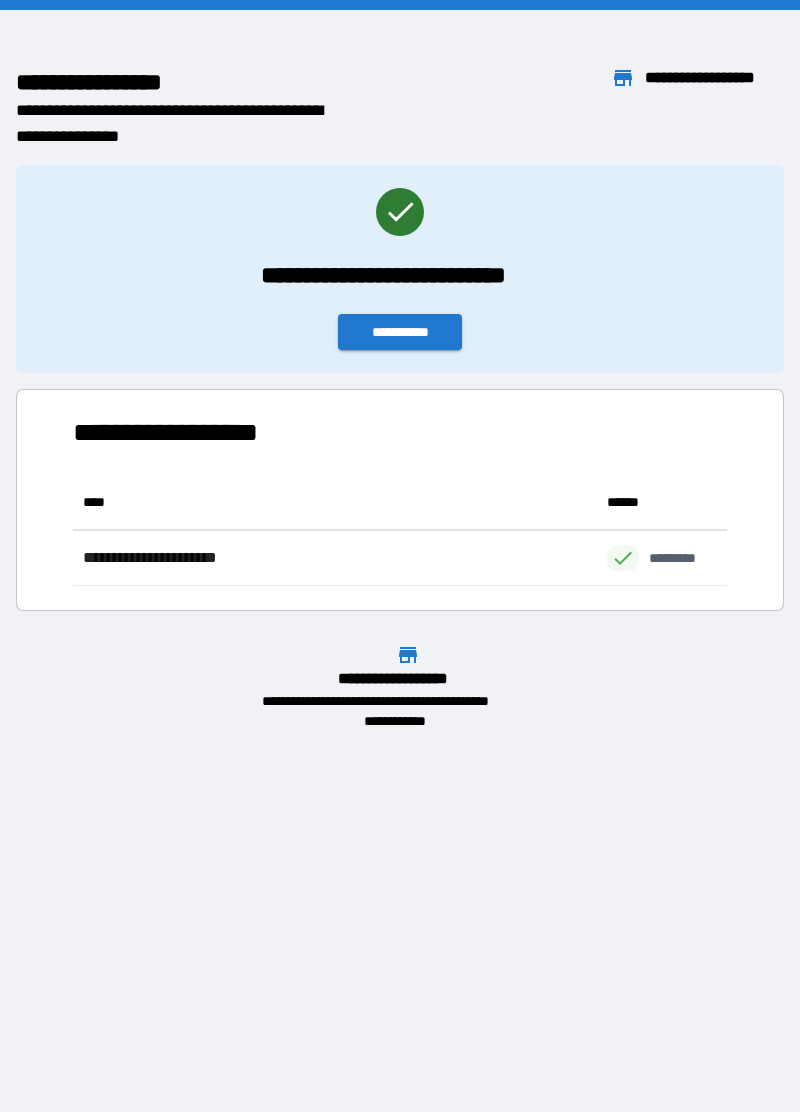 scroll, scrollTop: 0, scrollLeft: 1, axis: horizontal 